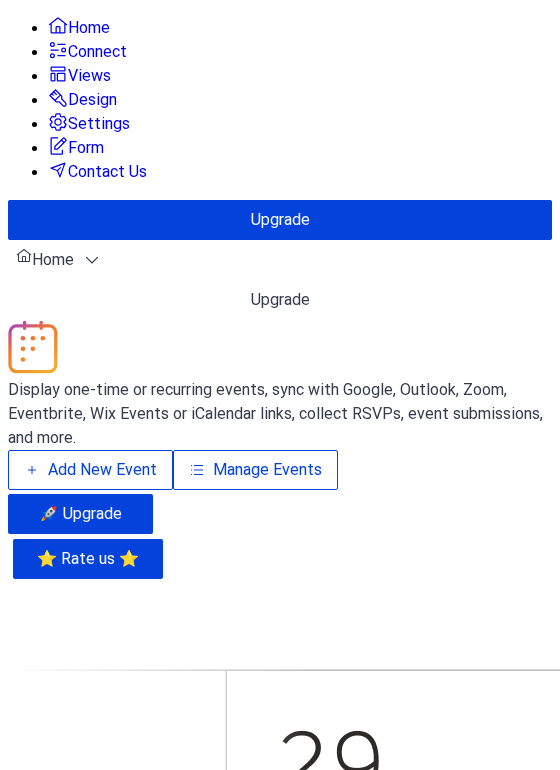 scroll, scrollTop: 0, scrollLeft: 0, axis: both 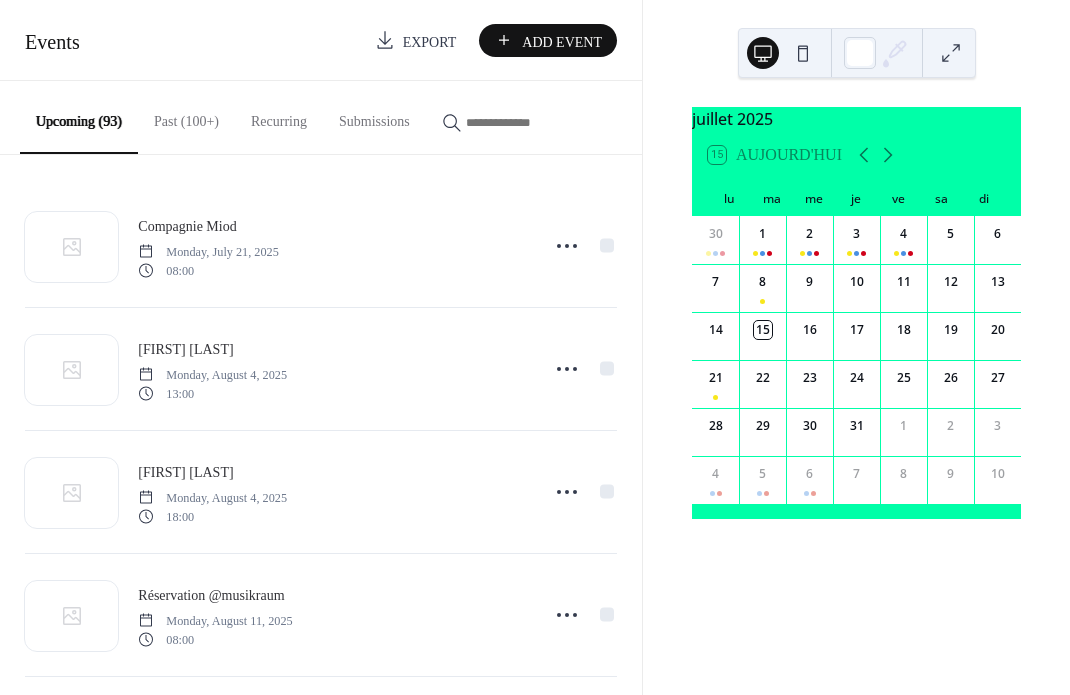 click at bounding box center [526, 122] 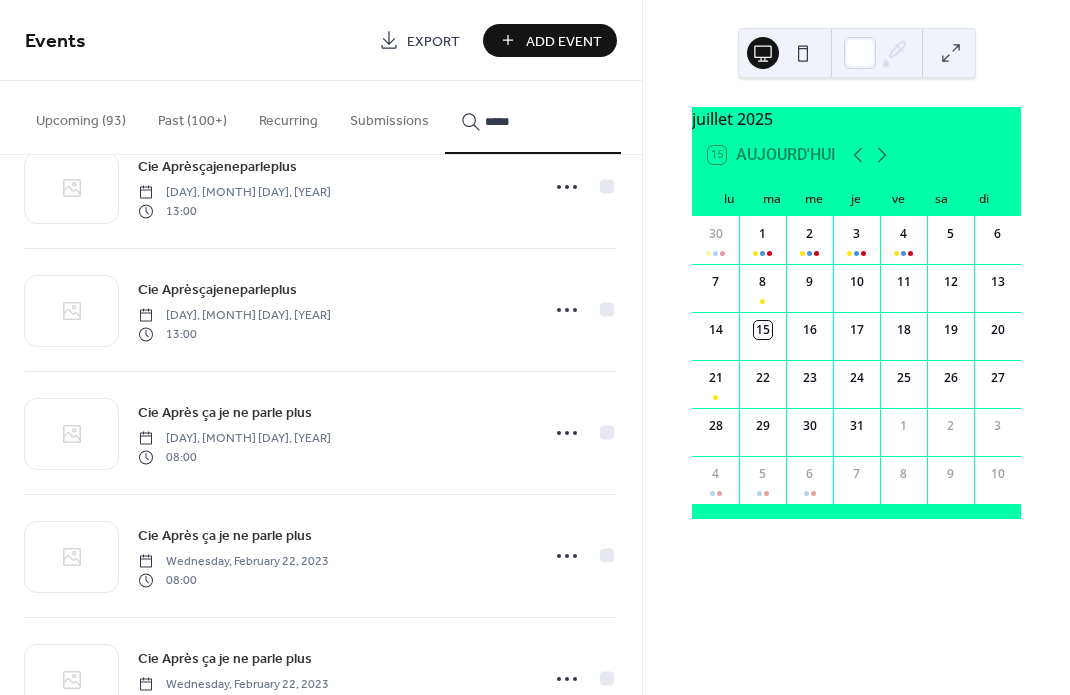 scroll, scrollTop: 6902, scrollLeft: 0, axis: vertical 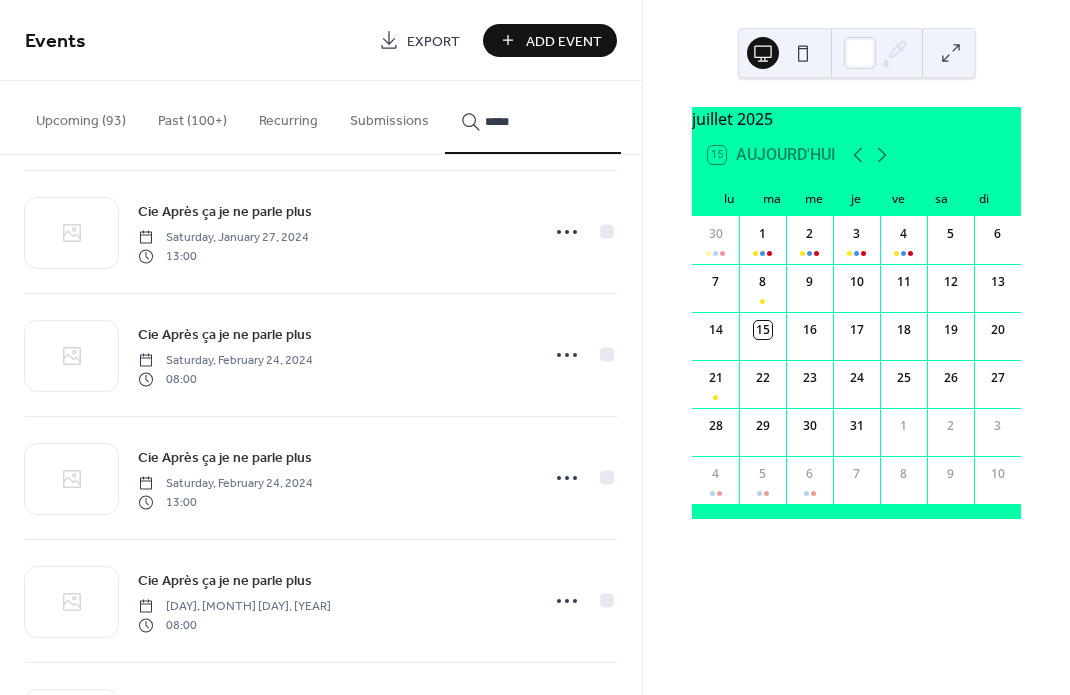 type on "*****" 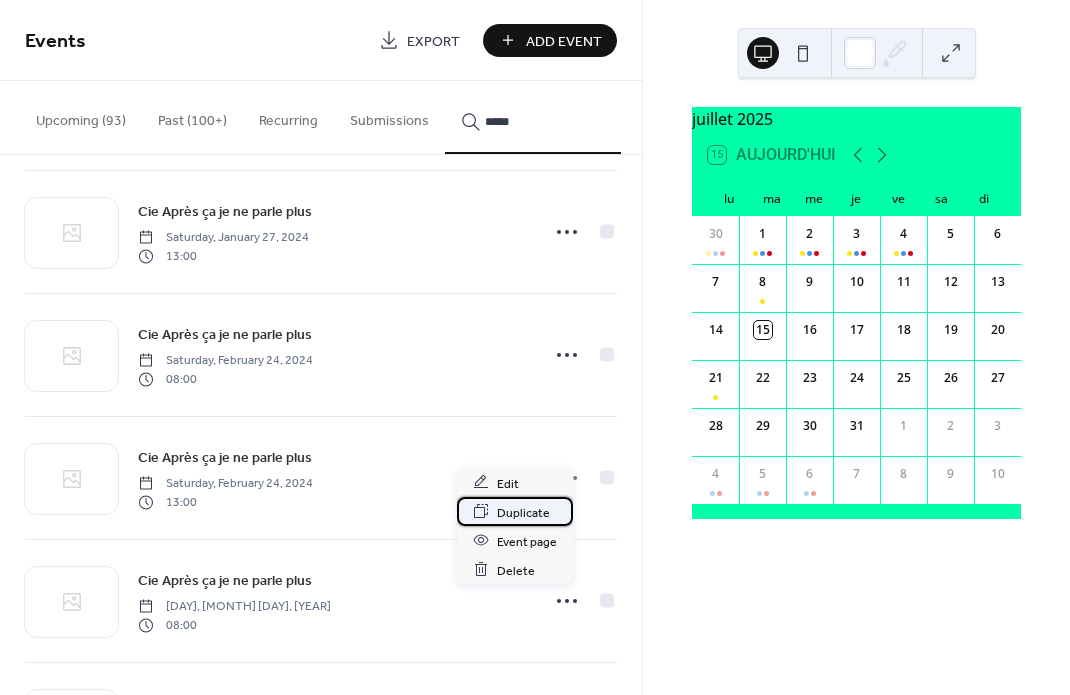 click on "Duplicate" at bounding box center (523, 512) 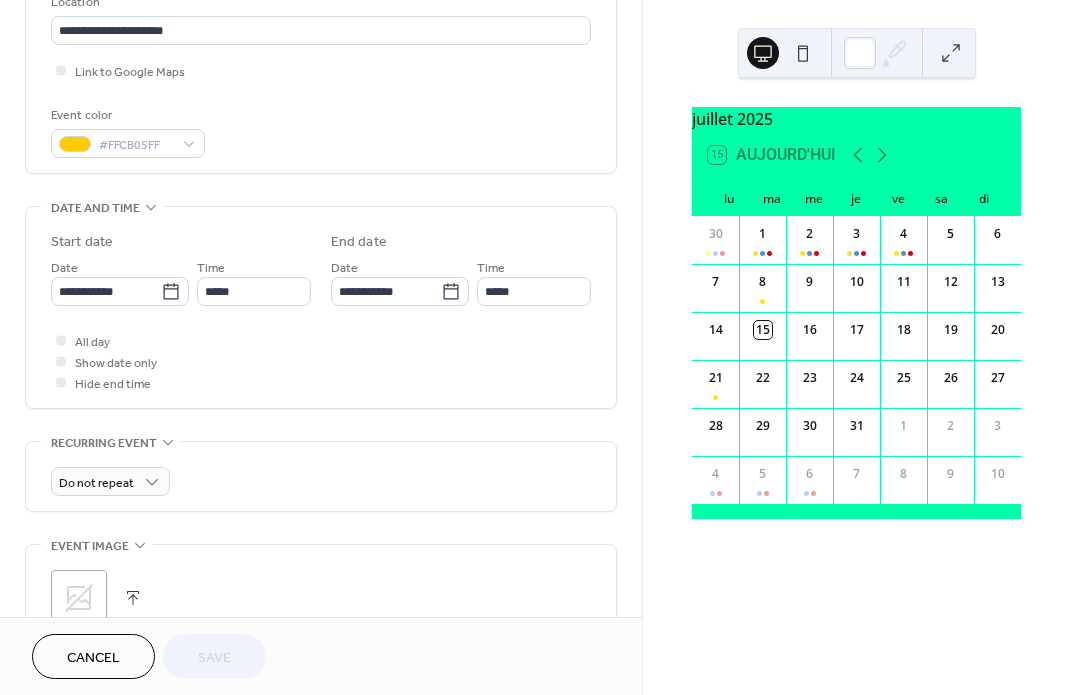 scroll, scrollTop: 455, scrollLeft: 0, axis: vertical 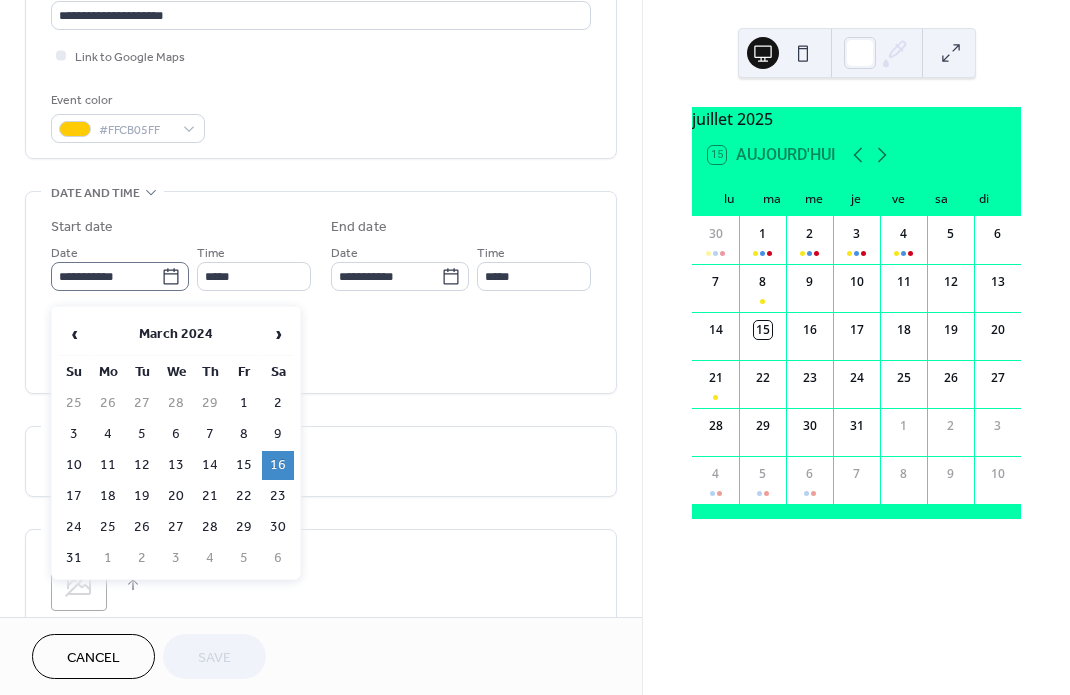 click 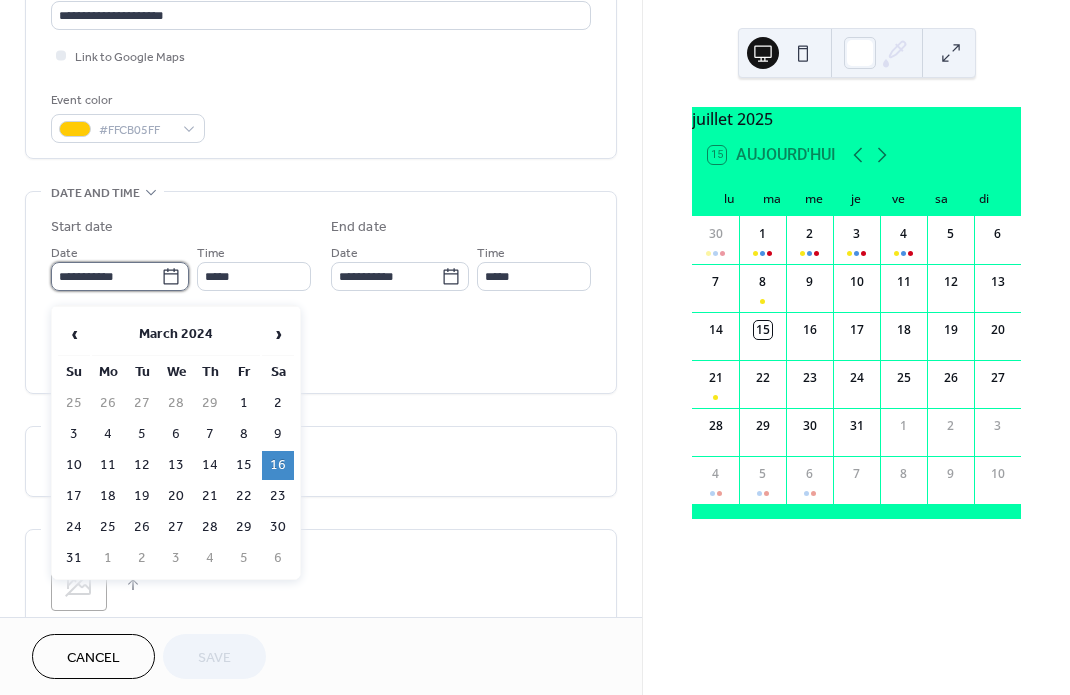 click on "**********" at bounding box center [106, 276] 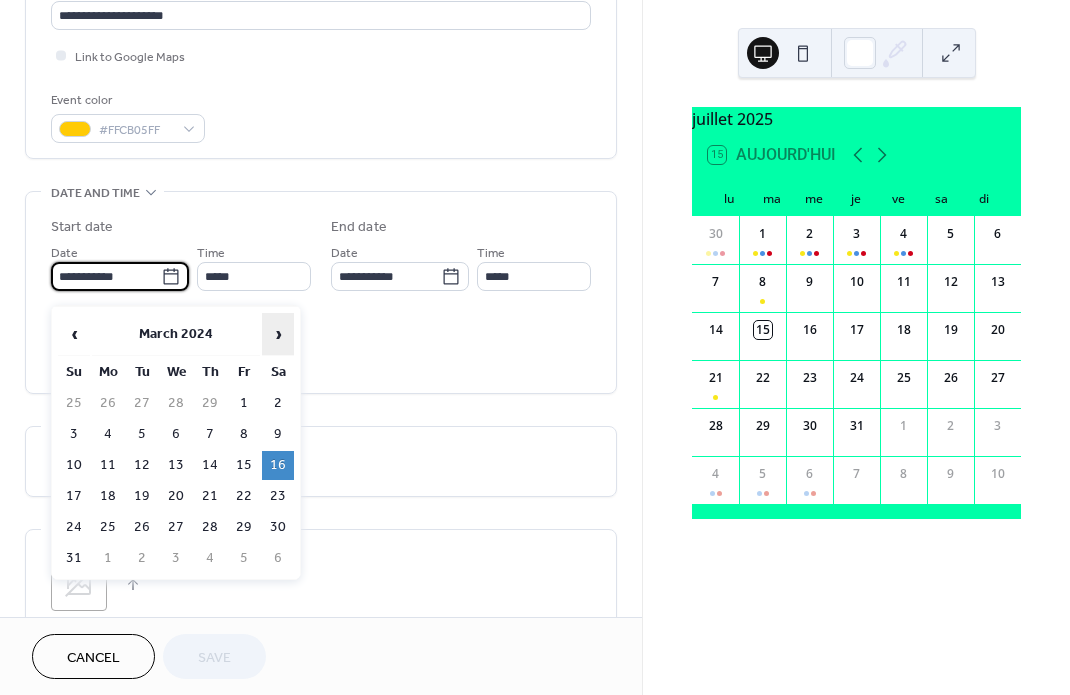 click on "›" at bounding box center (278, 334) 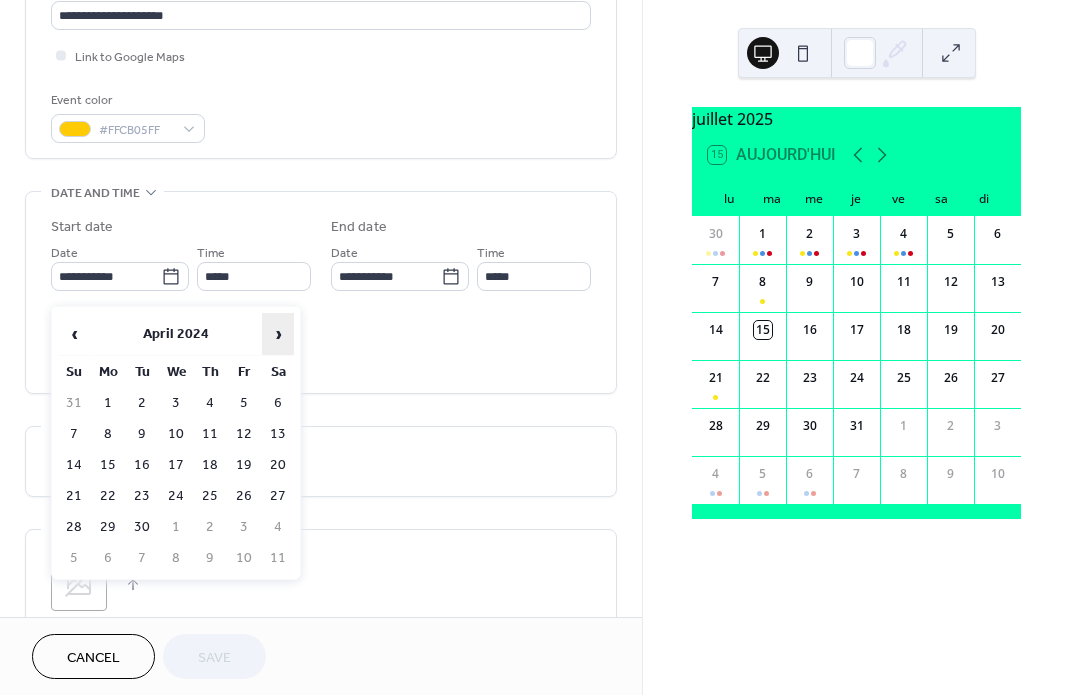 click on "›" at bounding box center (278, 334) 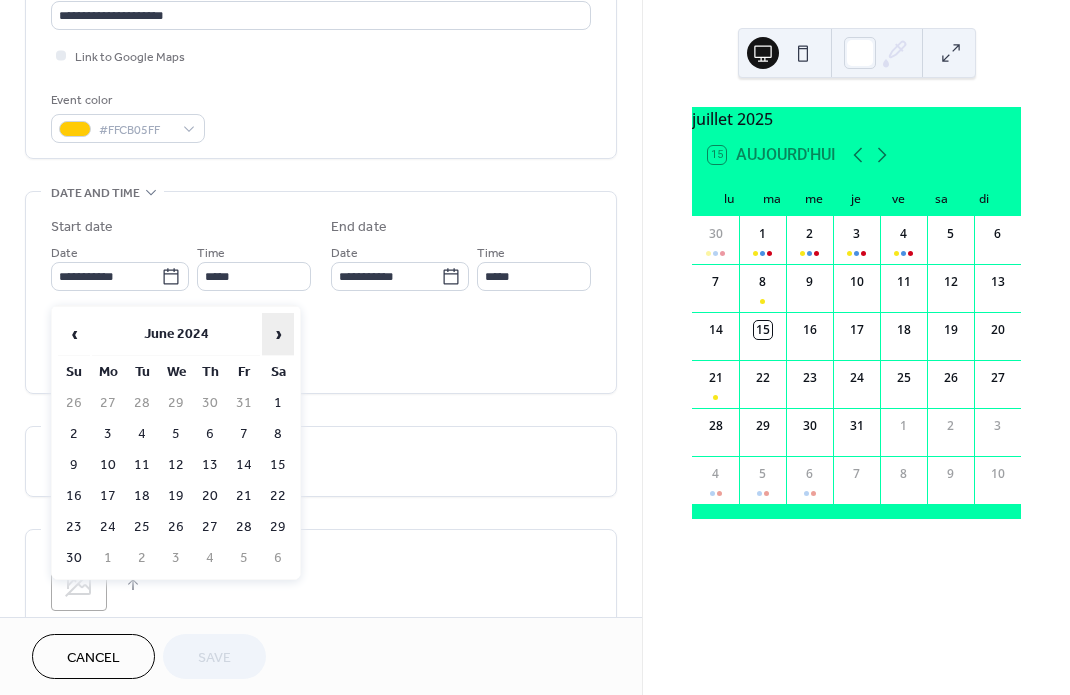 click on "›" at bounding box center (278, 334) 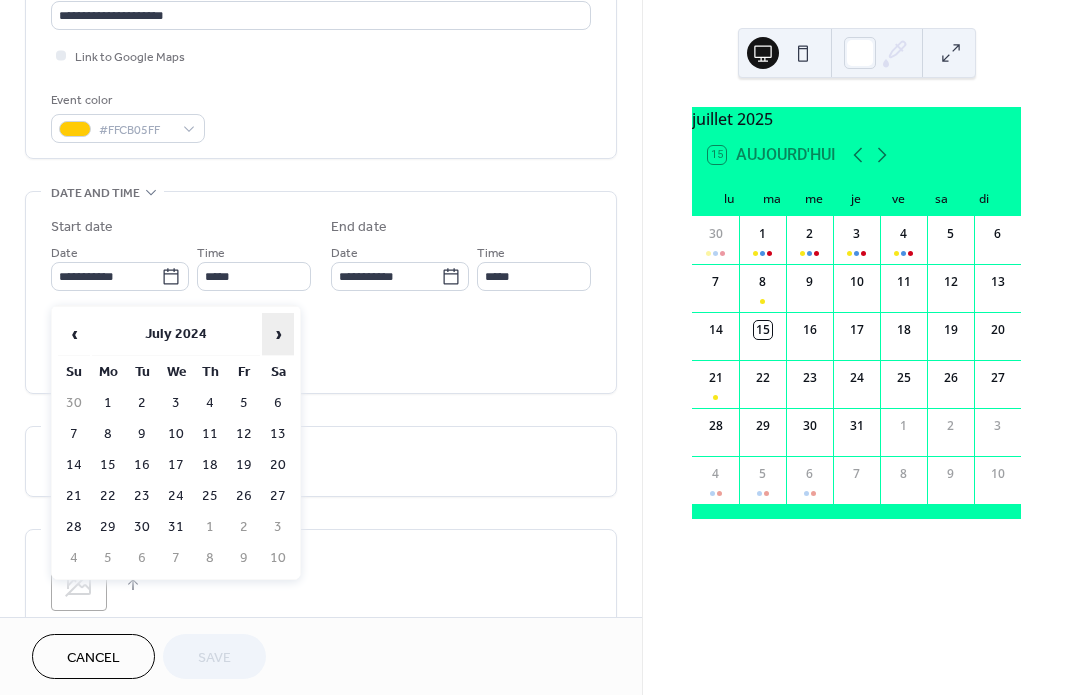 click on "›" at bounding box center [278, 334] 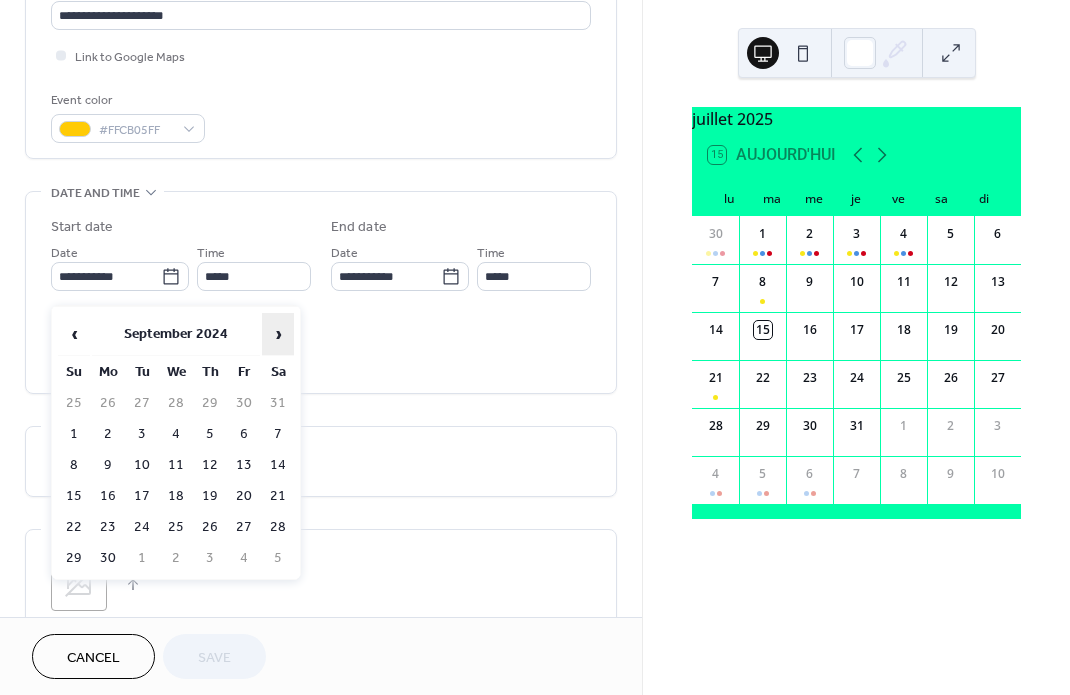 click on "›" at bounding box center [278, 334] 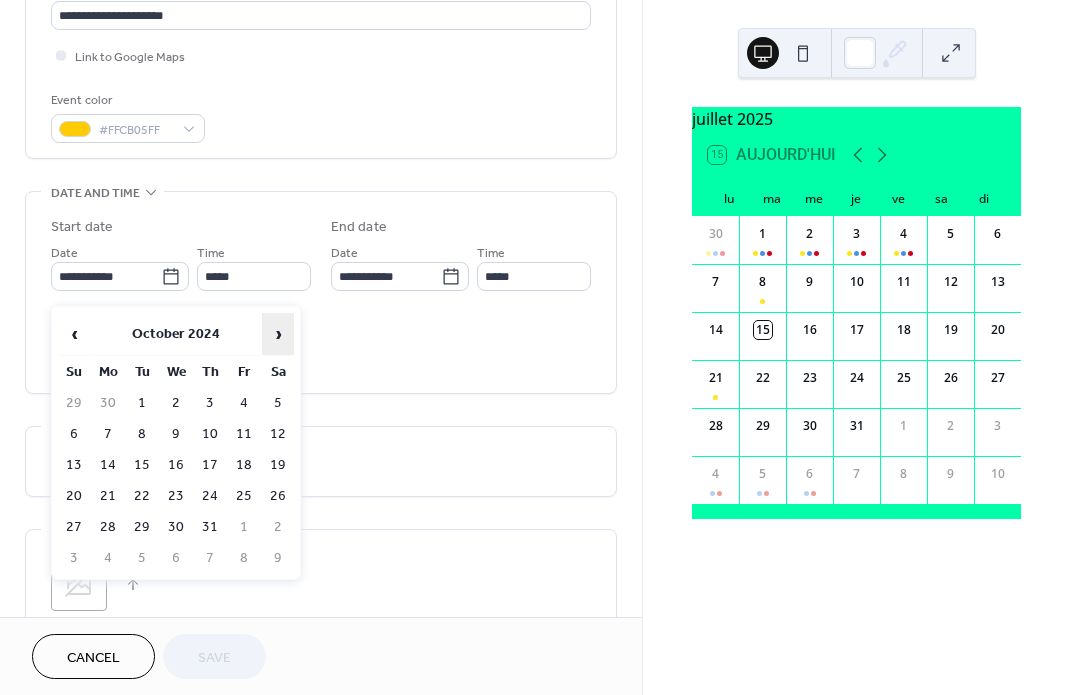 click on "›" at bounding box center (278, 334) 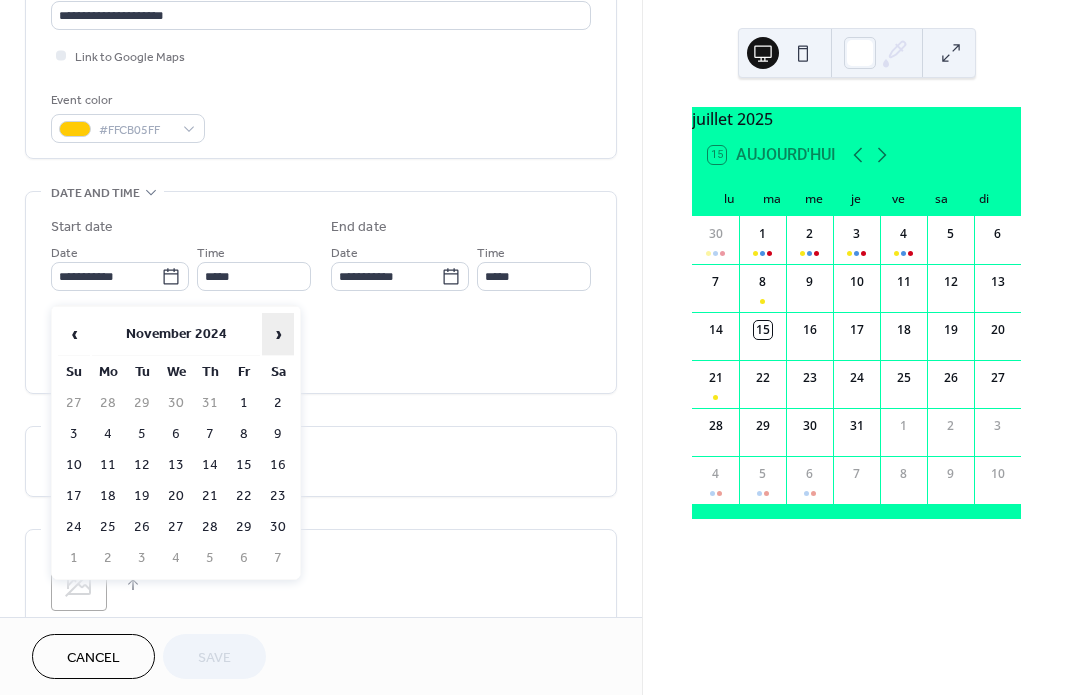 click on "›" at bounding box center (278, 334) 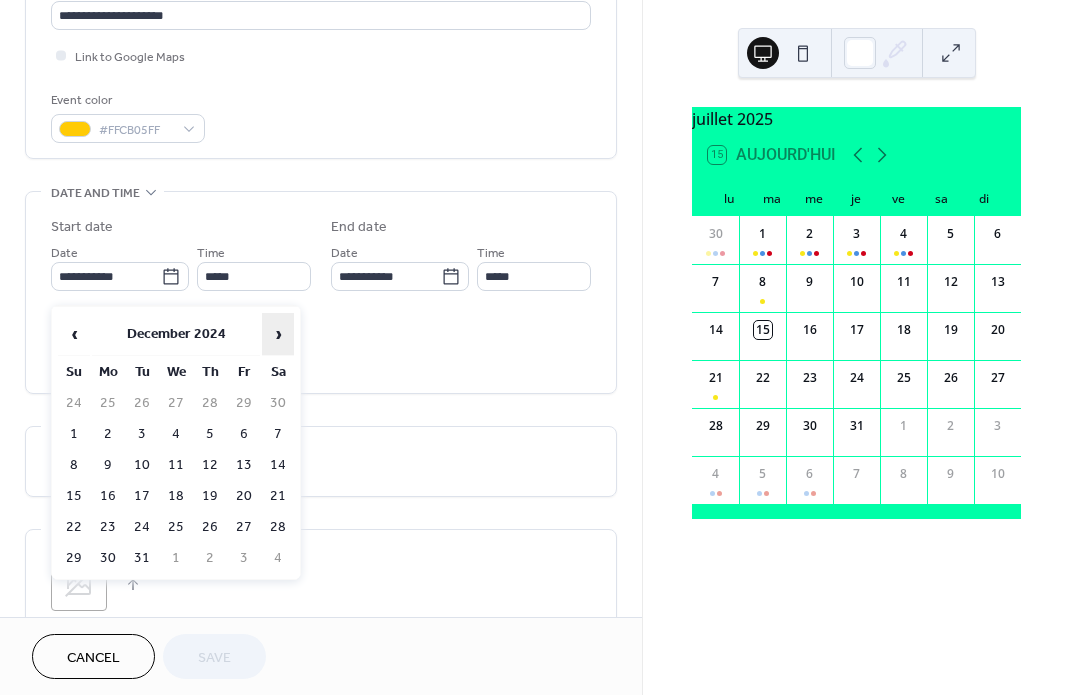 click on "›" at bounding box center [278, 334] 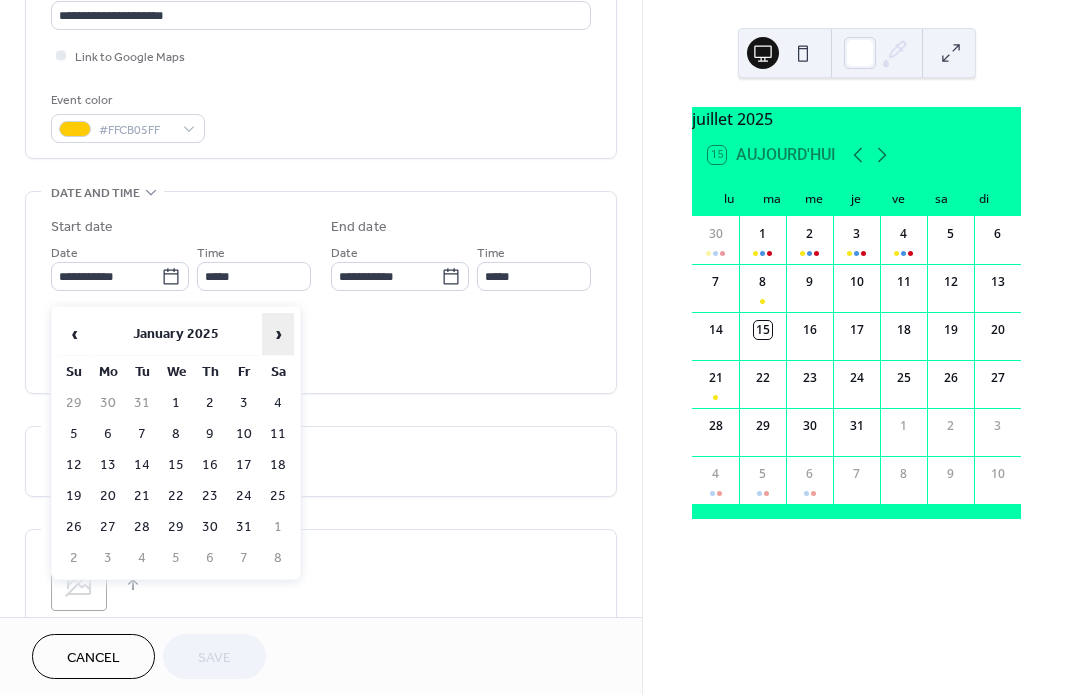 click on "›" at bounding box center (278, 334) 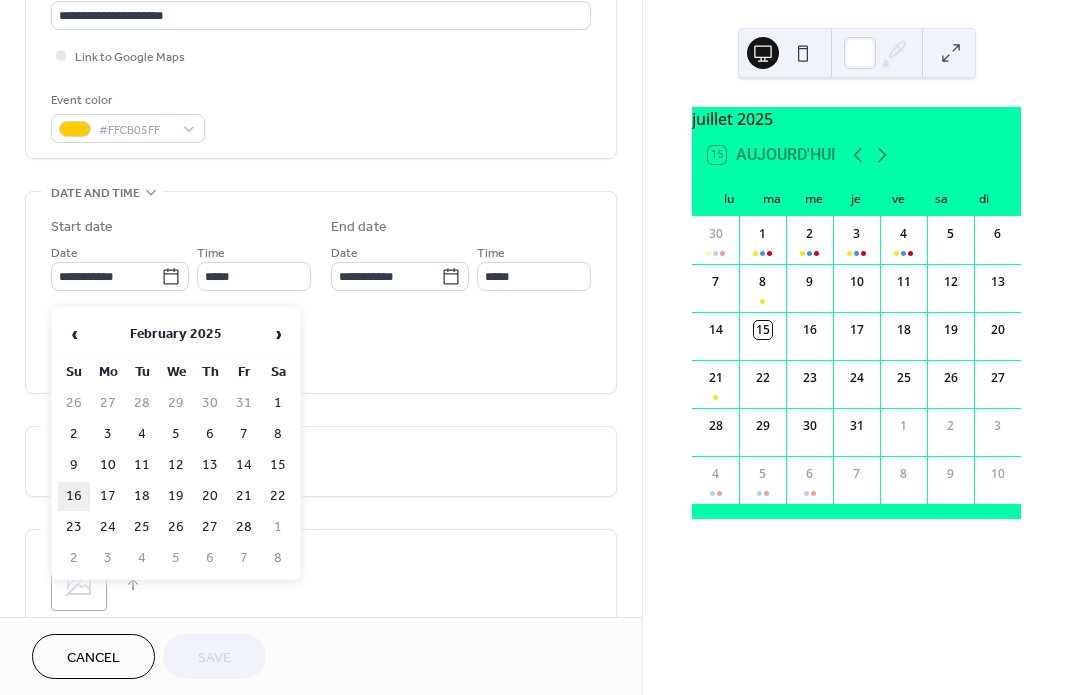 click on "16" at bounding box center (74, 496) 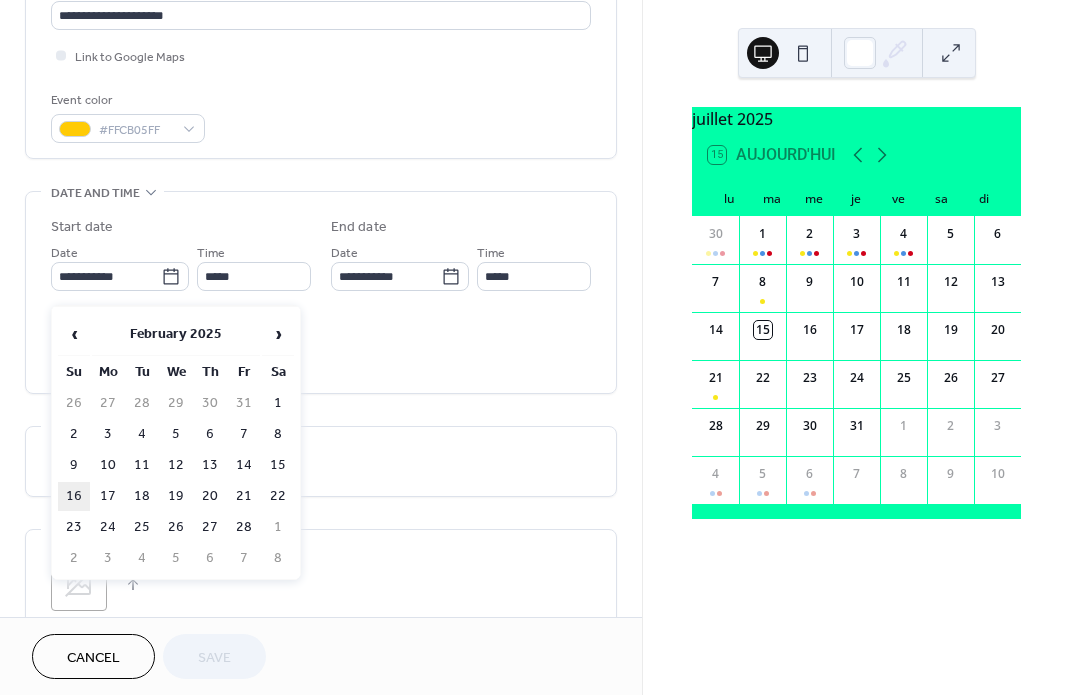type on "**********" 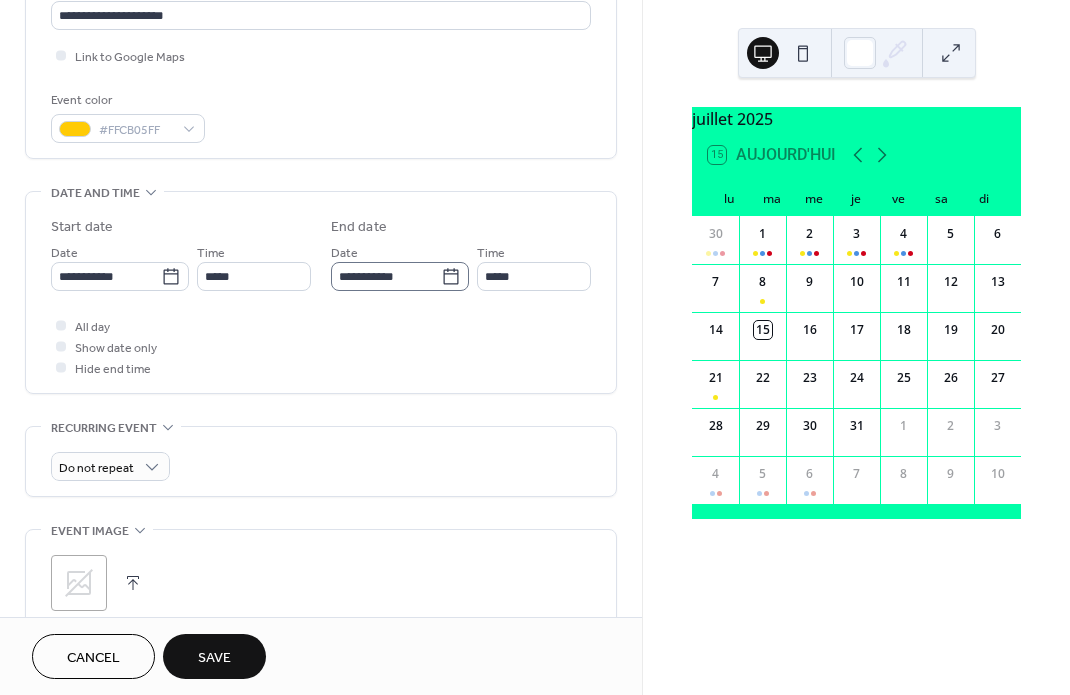 click 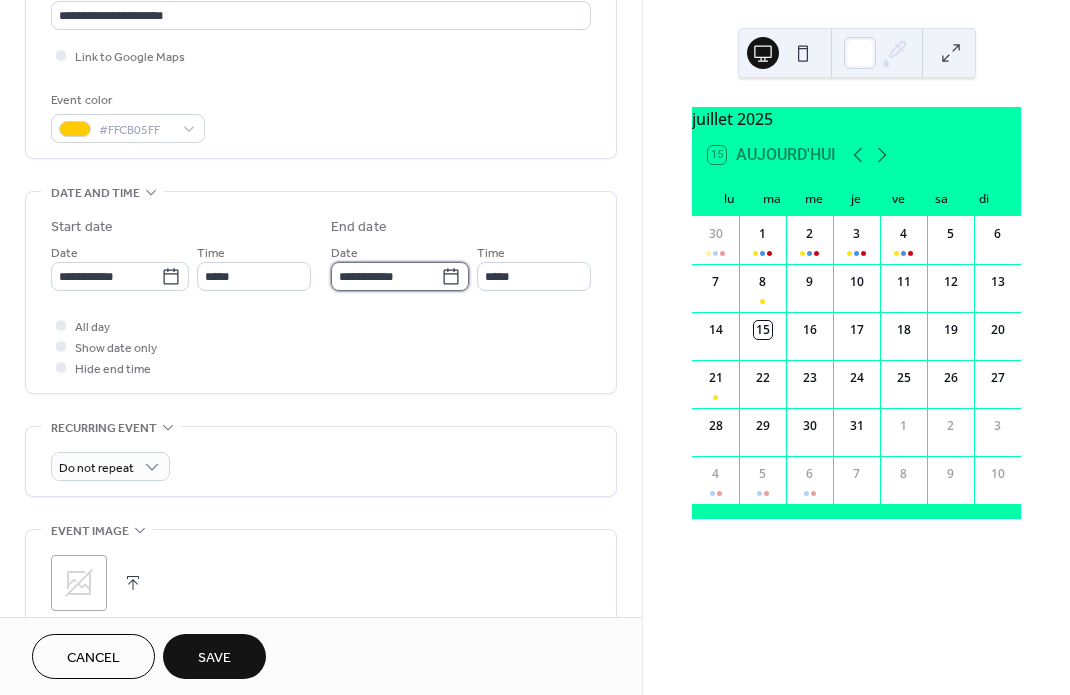 click on "**********" at bounding box center (386, 276) 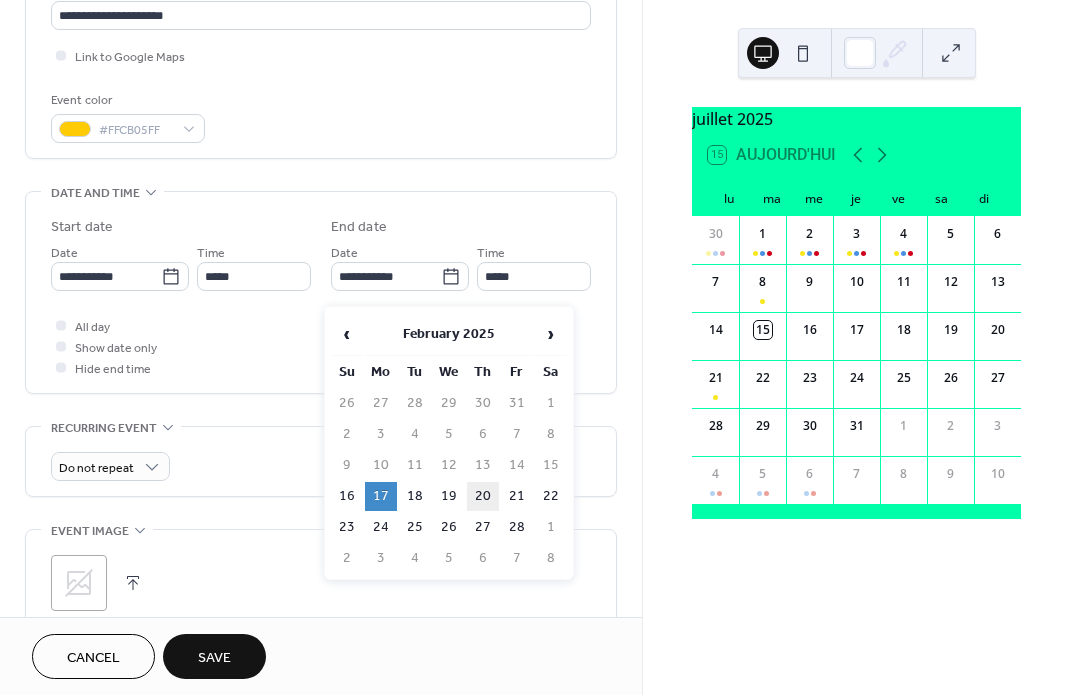 click on "20" at bounding box center [483, 496] 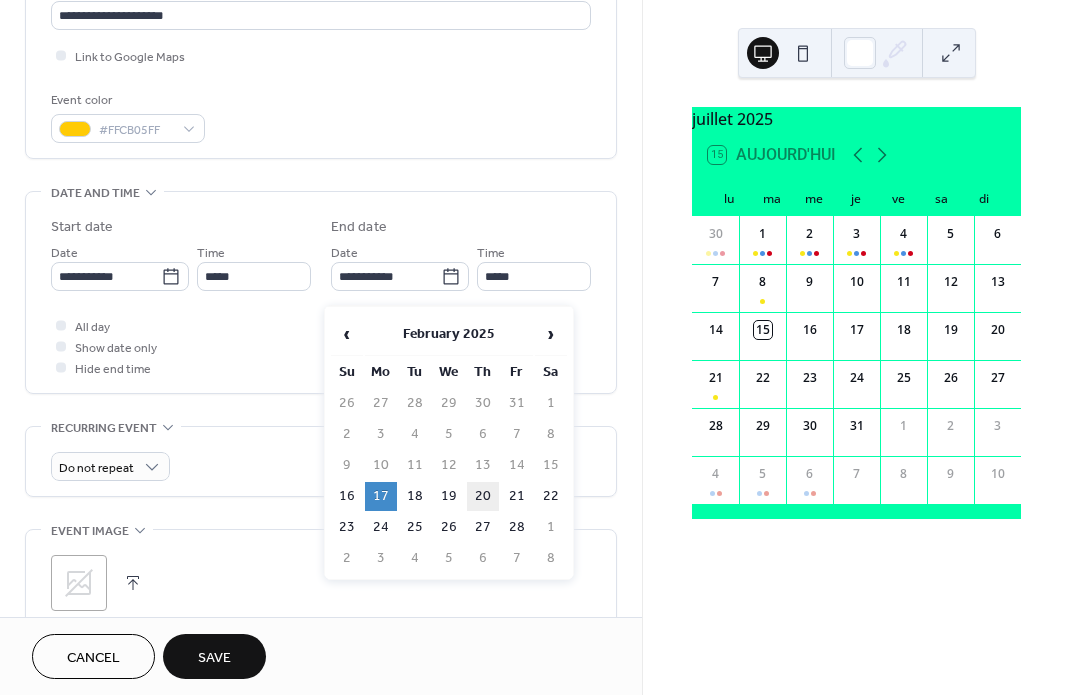 type on "**********" 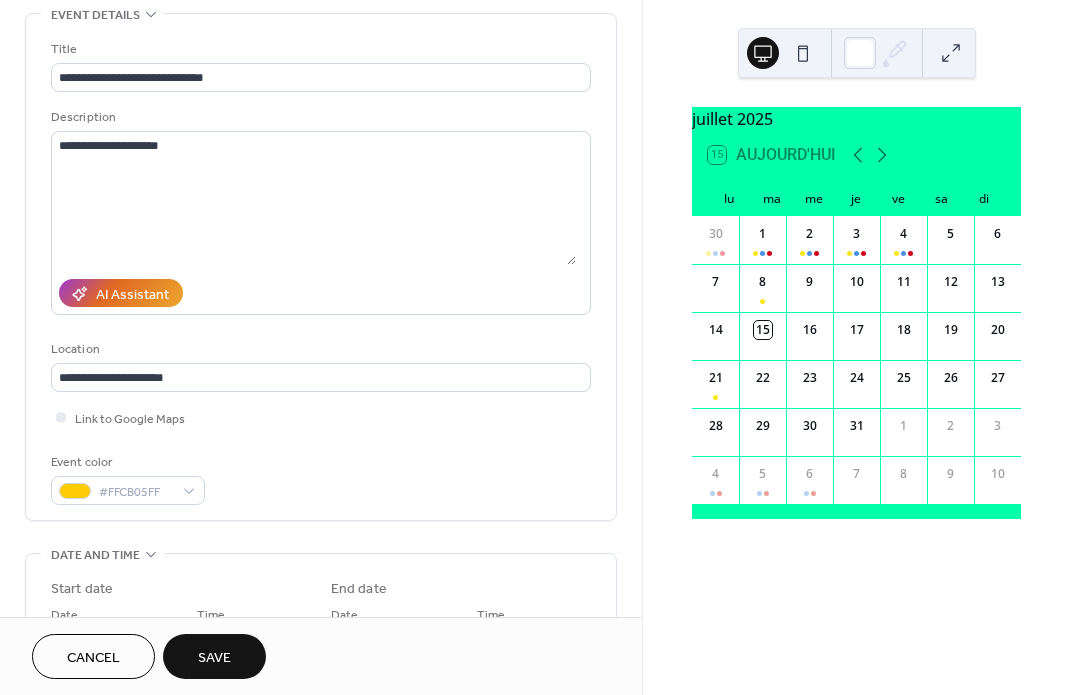 scroll, scrollTop: 95, scrollLeft: 0, axis: vertical 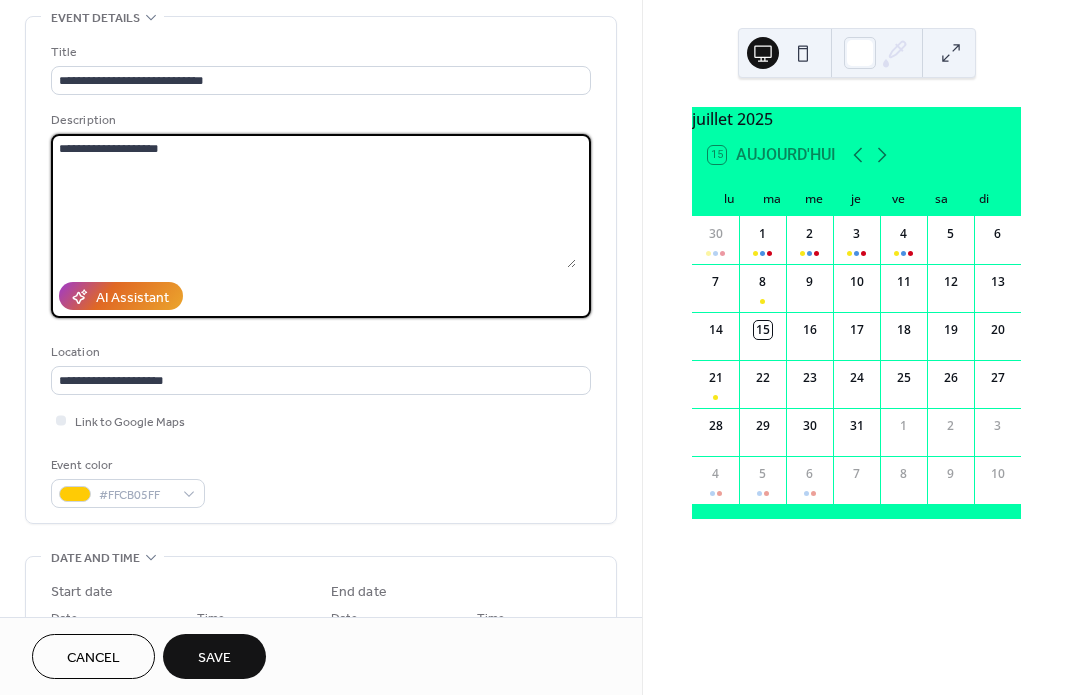 drag, startPoint x: 177, startPoint y: 159, endPoint x: -39, endPoint y: 164, distance: 216.05786 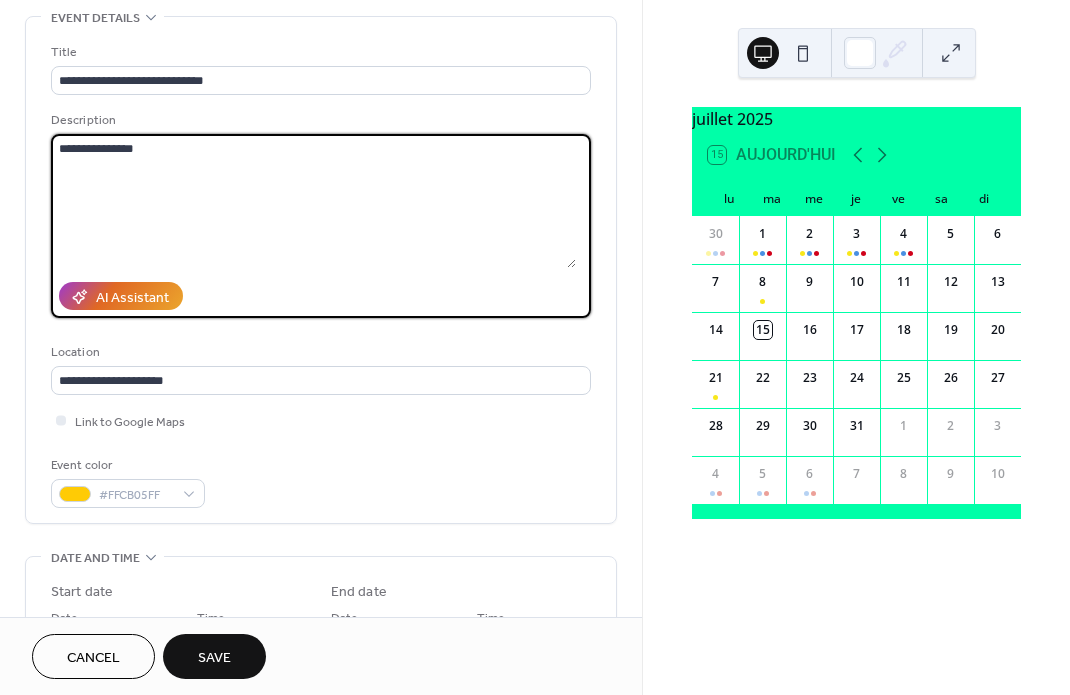 type on "**********" 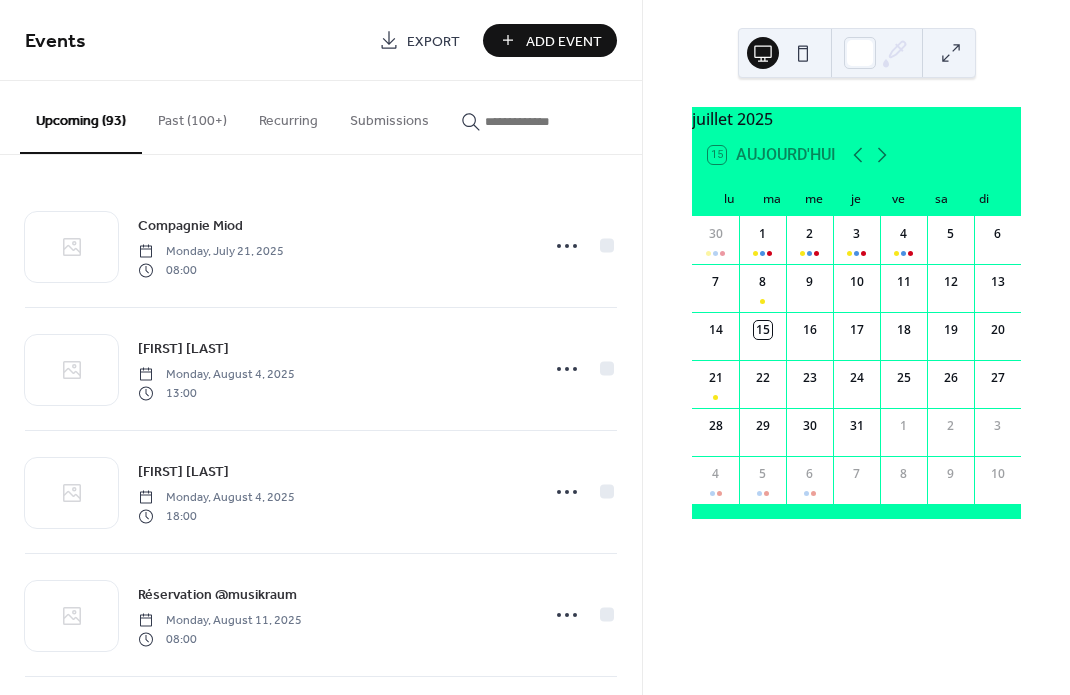 click at bounding box center (545, 121) 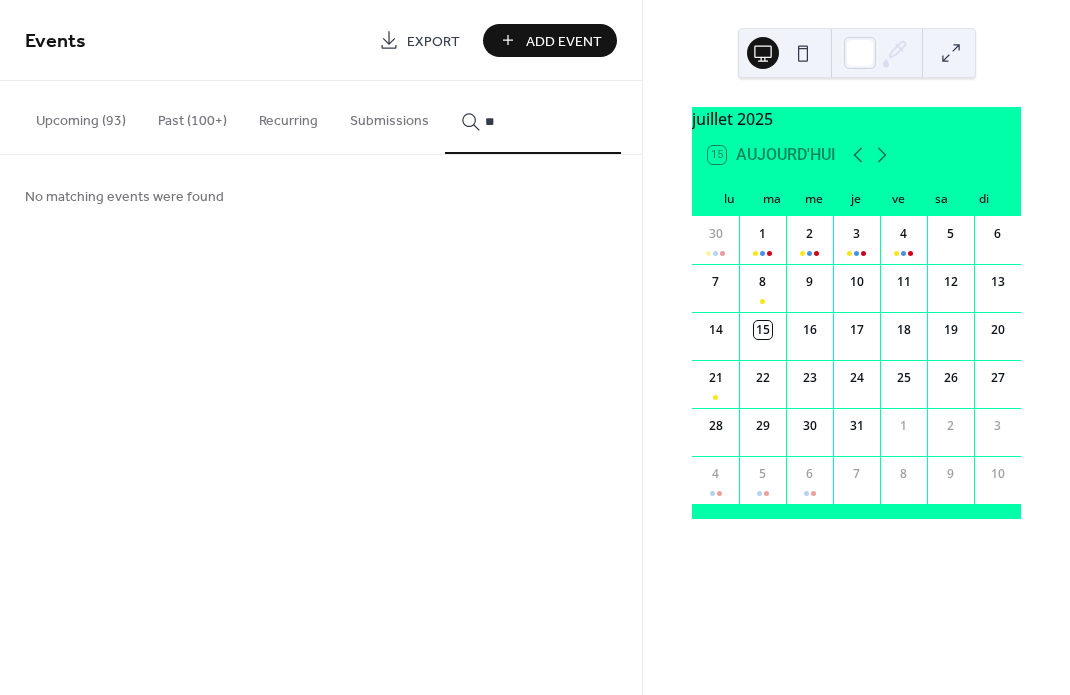 type on "*" 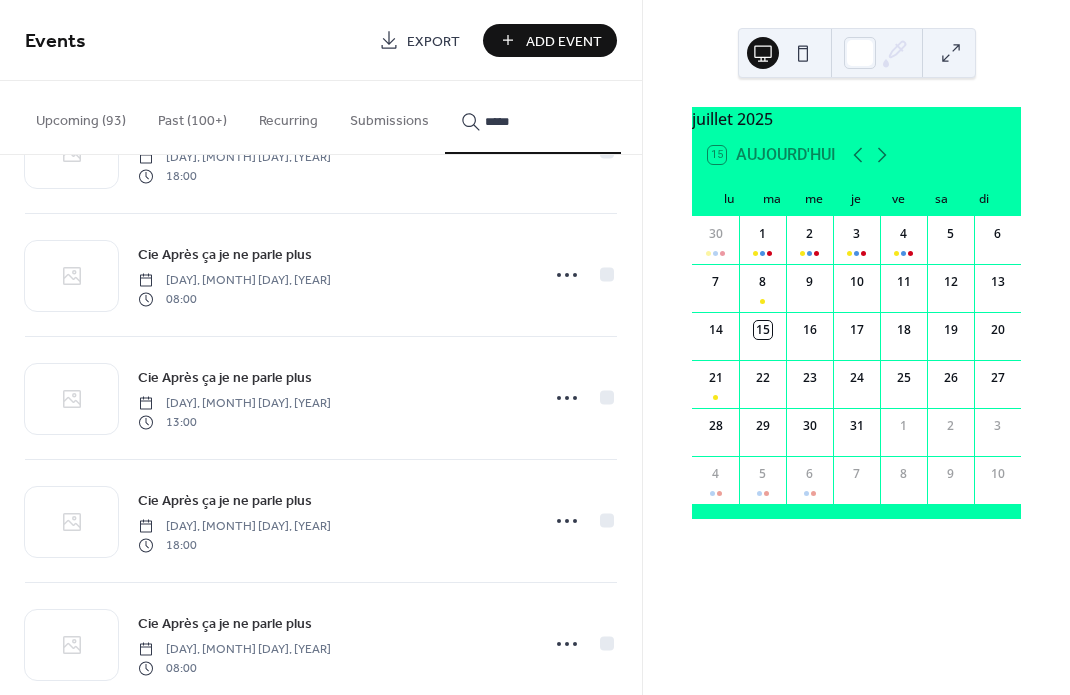scroll, scrollTop: 3212, scrollLeft: 0, axis: vertical 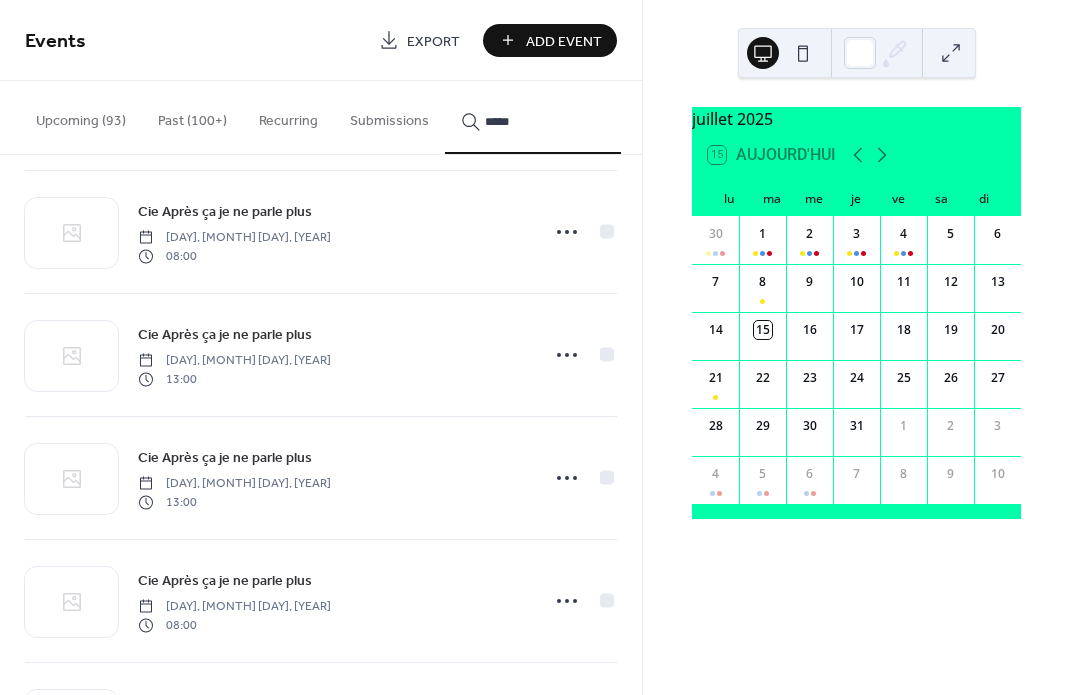 type on "*****" 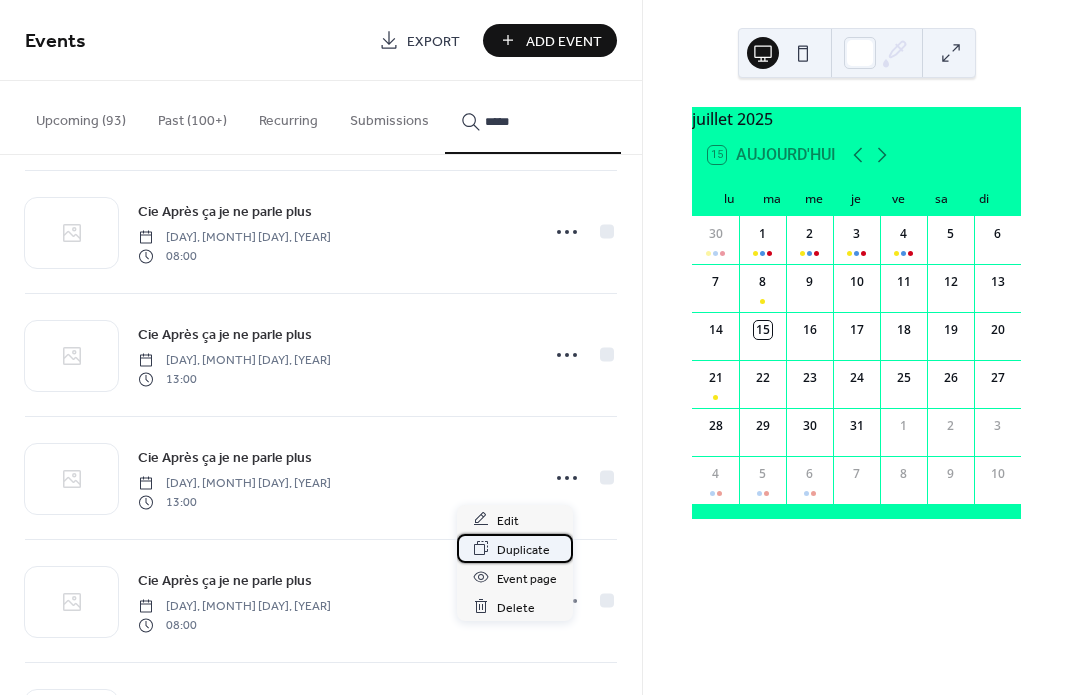 click on "Duplicate" at bounding box center [523, 549] 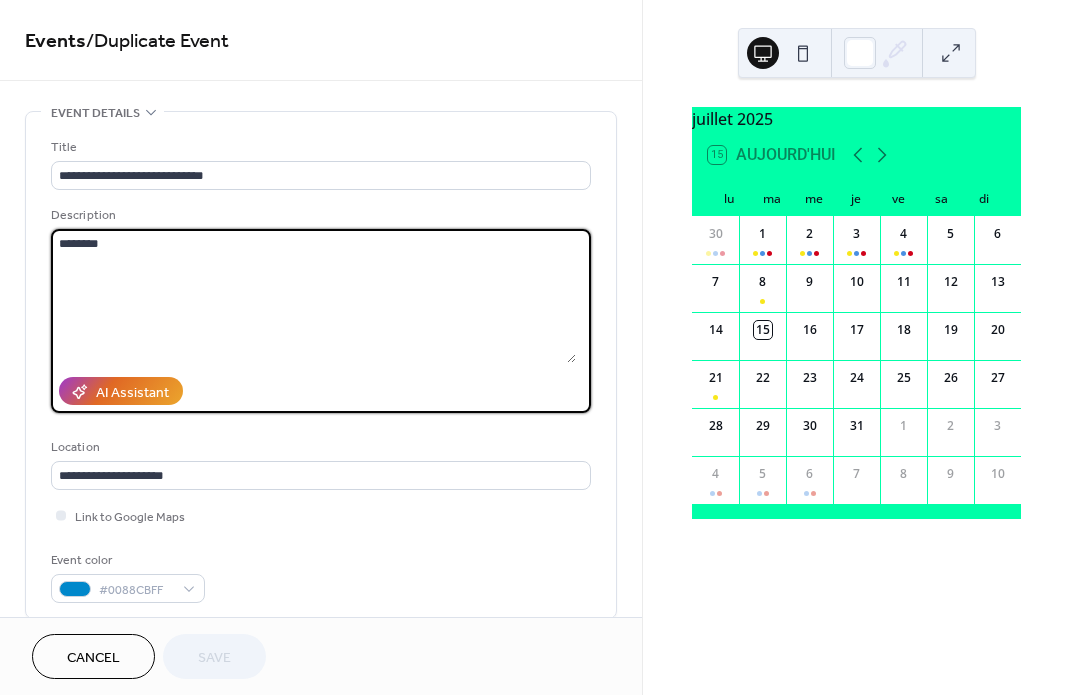drag, startPoint x: 119, startPoint y: 248, endPoint x: -70, endPoint y: 246, distance: 189.01057 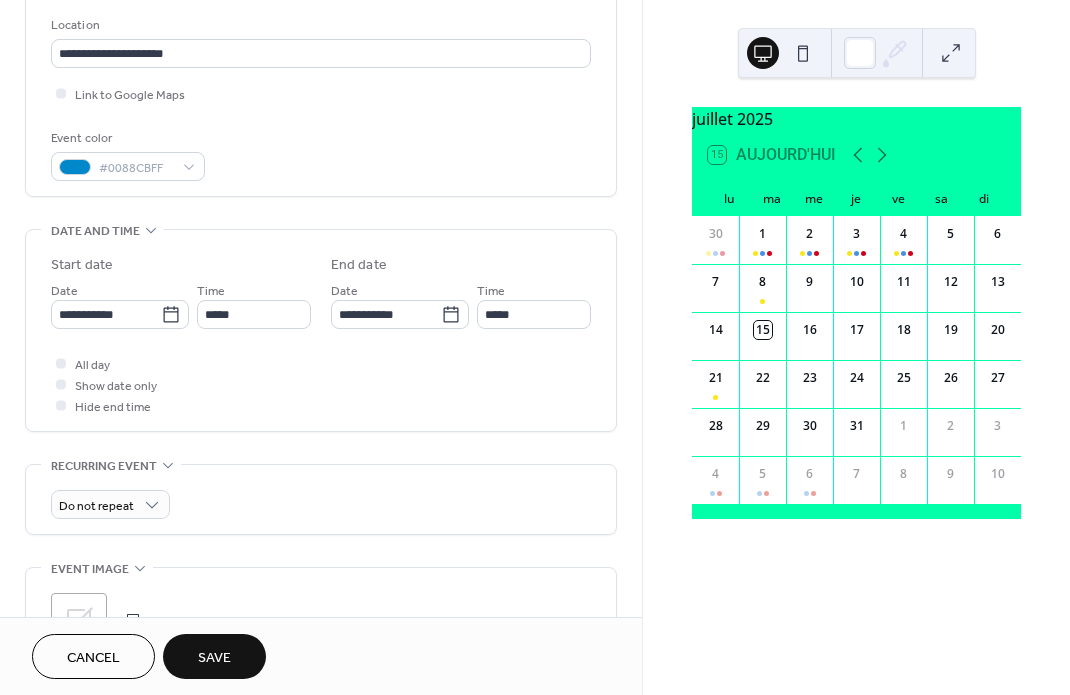 scroll, scrollTop: 454, scrollLeft: 0, axis: vertical 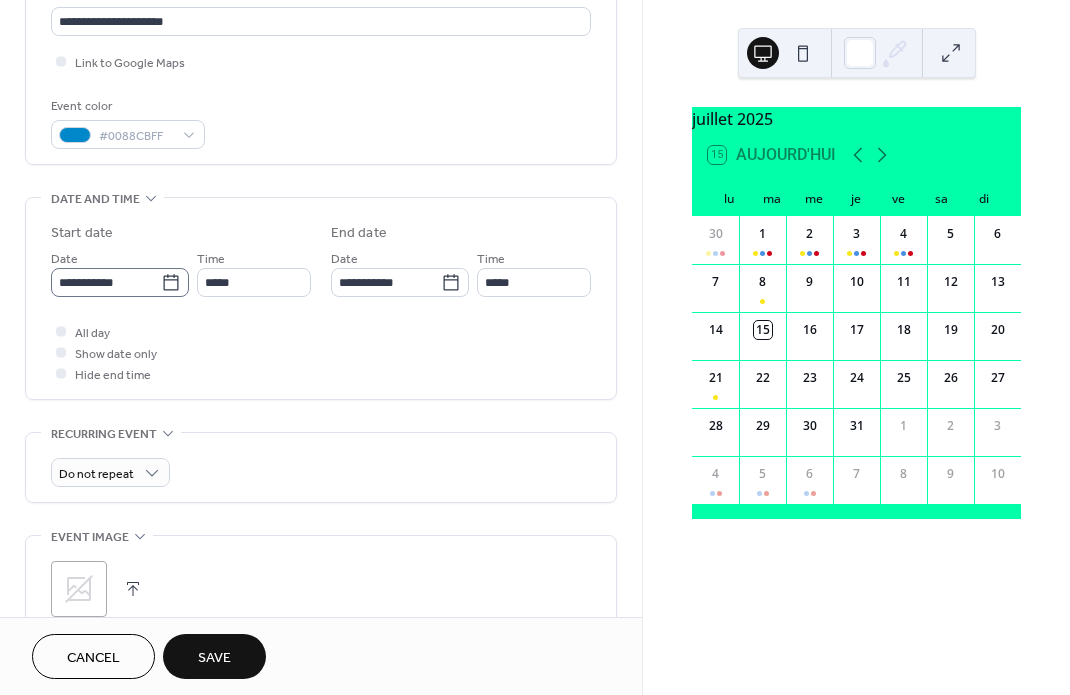 type on "**********" 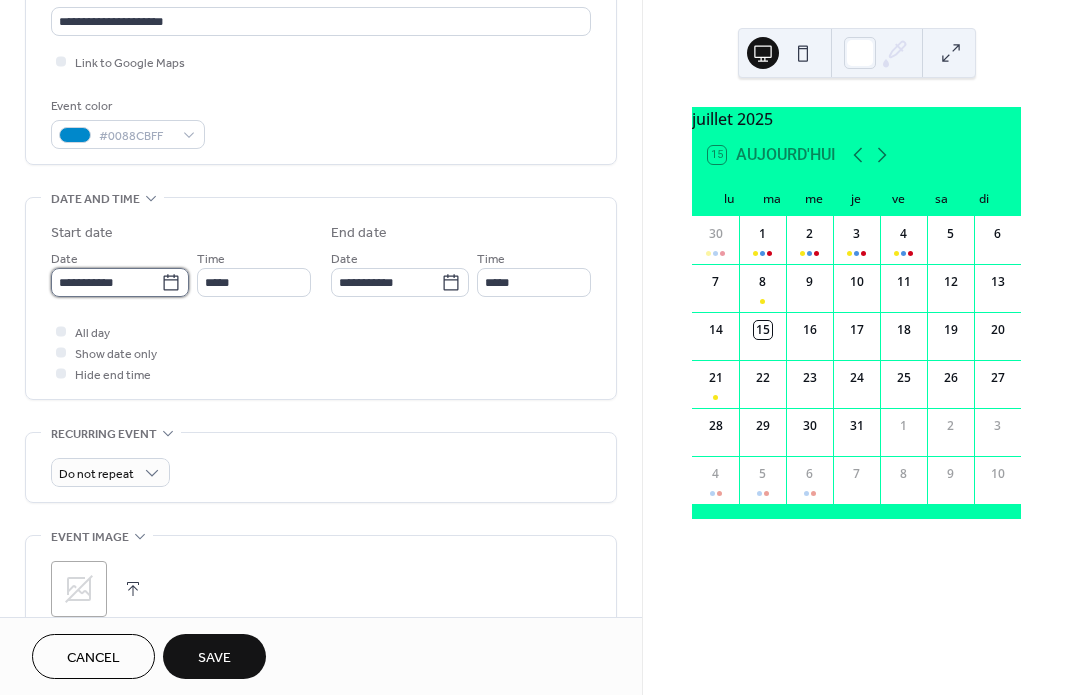 click on "**********" at bounding box center [106, 282] 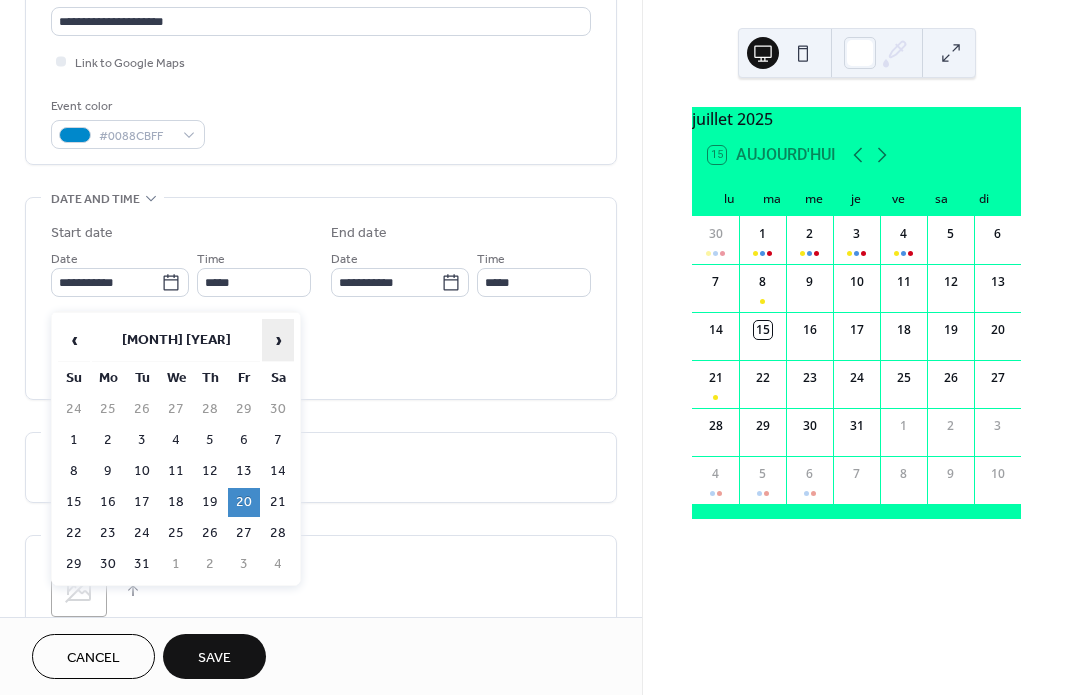 click on "›" at bounding box center (278, 340) 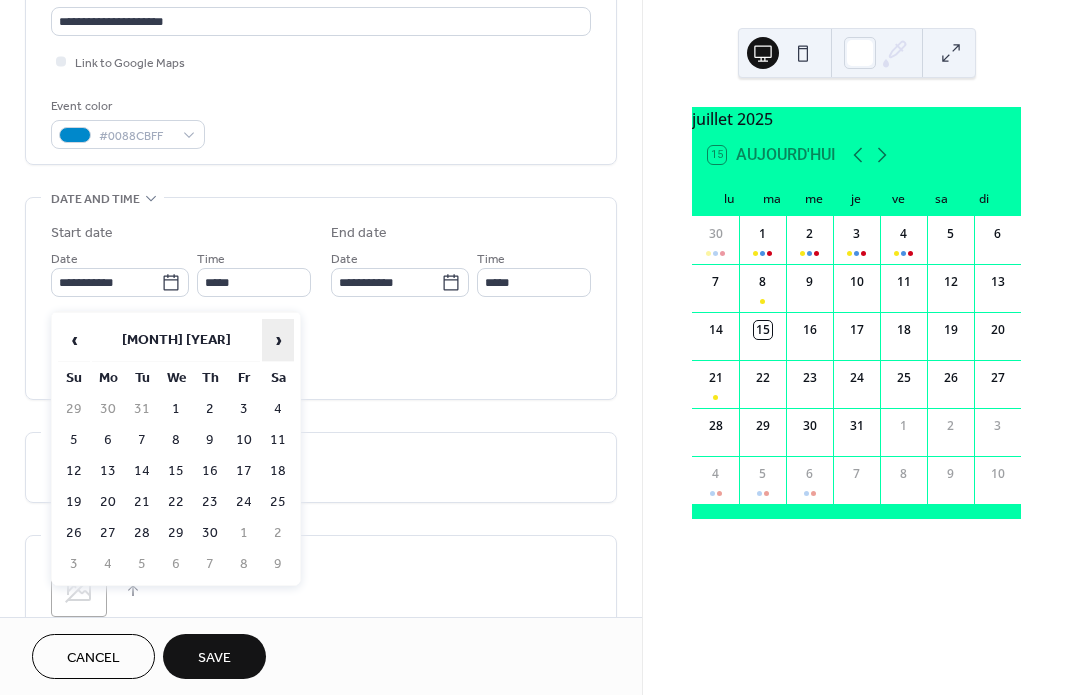 click on "›" at bounding box center [278, 340] 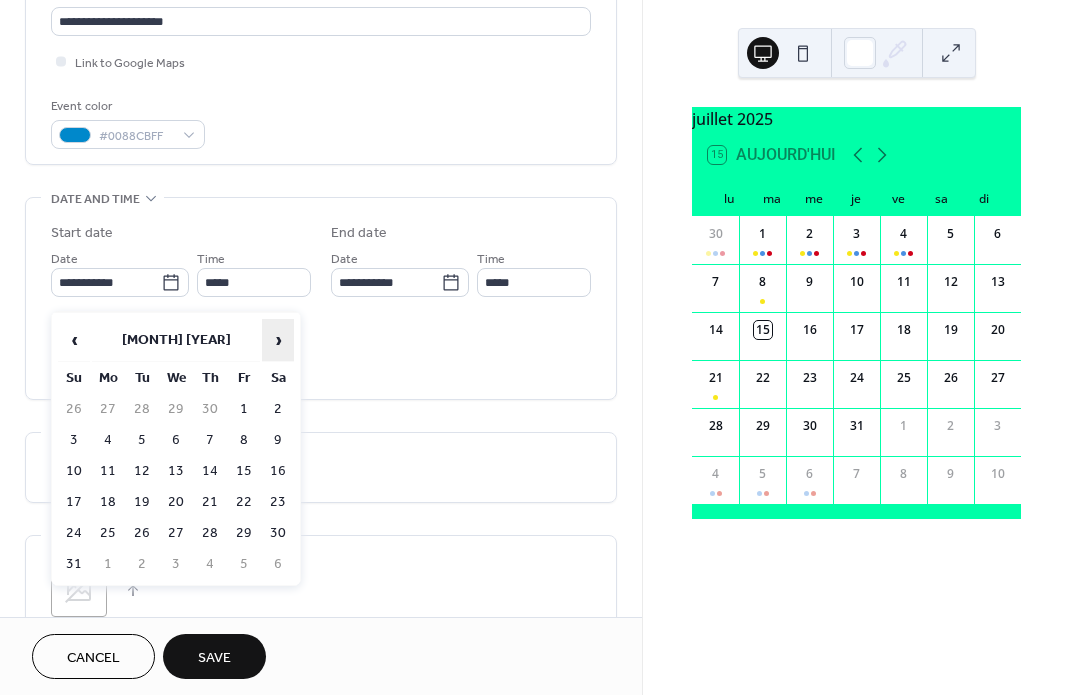 click on "›" at bounding box center (278, 340) 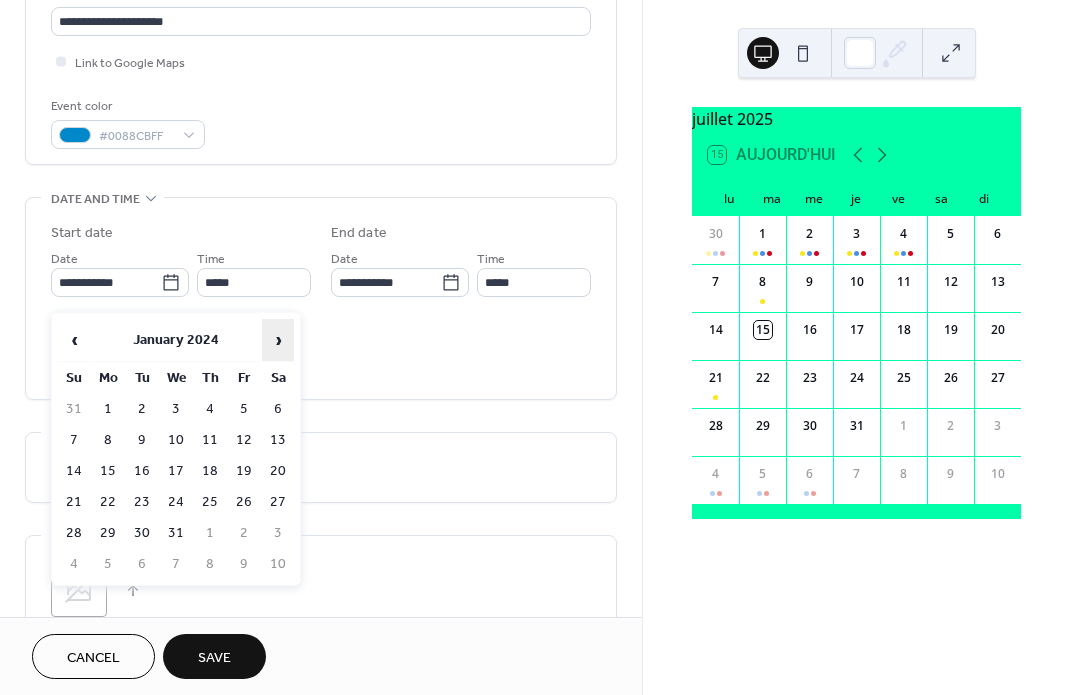 click on "›" at bounding box center [278, 340] 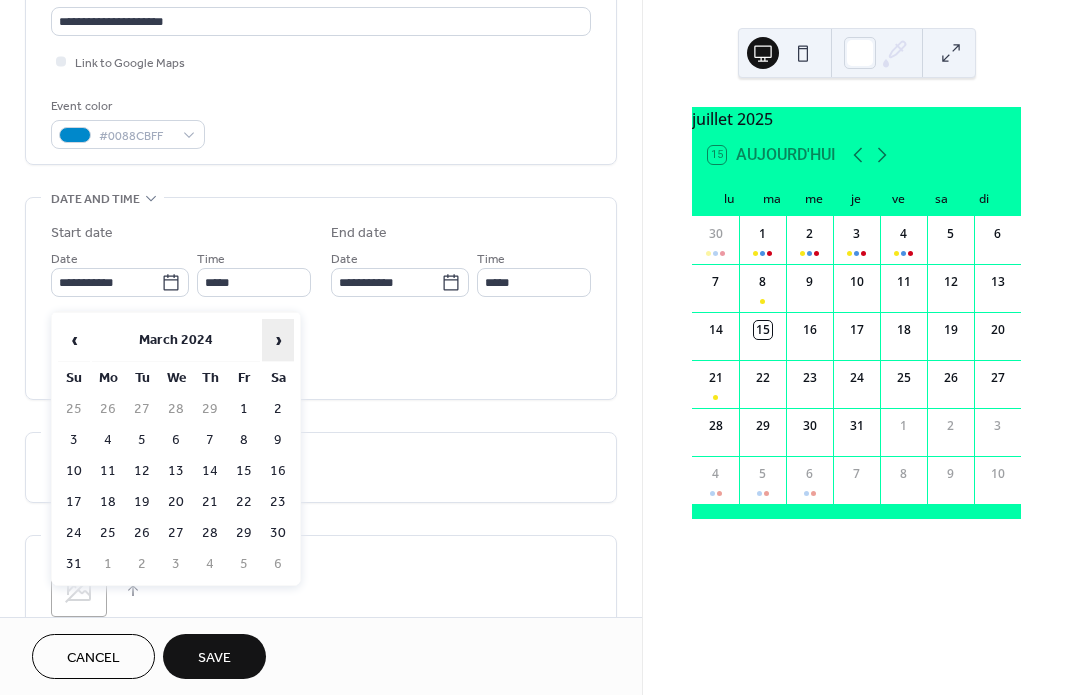 click on "›" at bounding box center [278, 340] 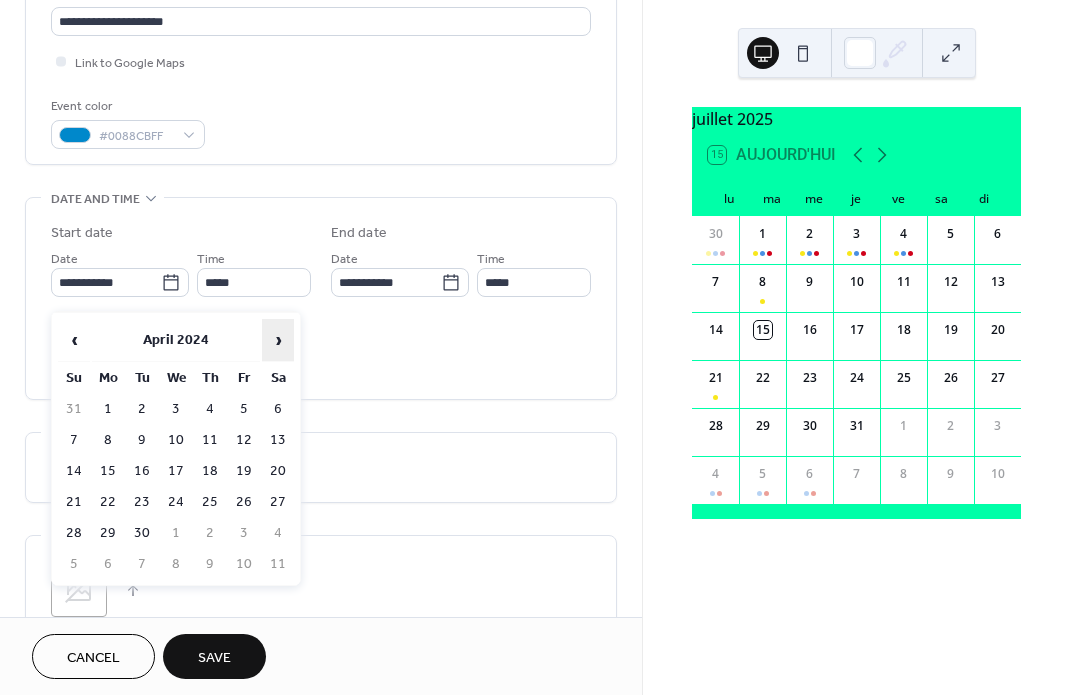 click on "›" at bounding box center [278, 340] 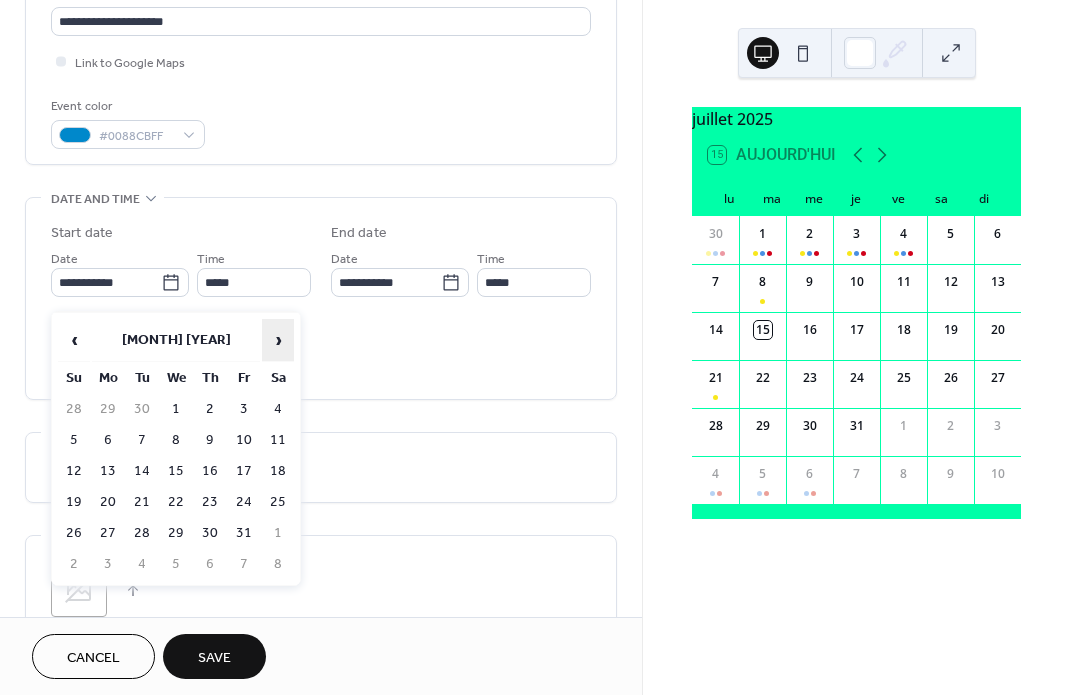 click on "›" at bounding box center [278, 340] 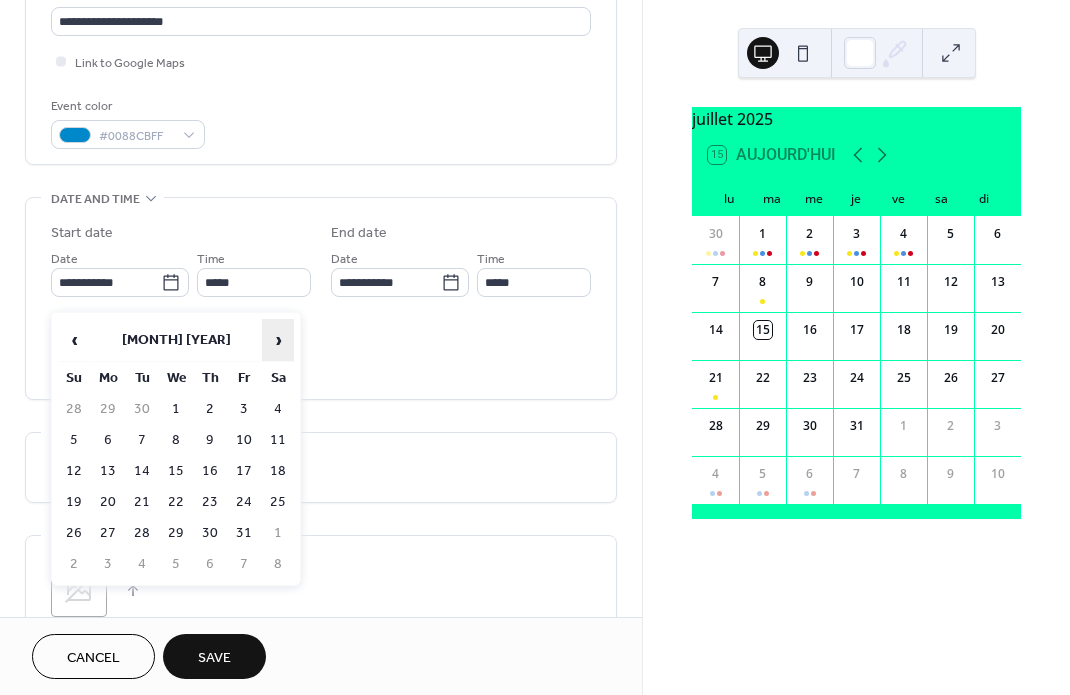 click on "›" at bounding box center (278, 340) 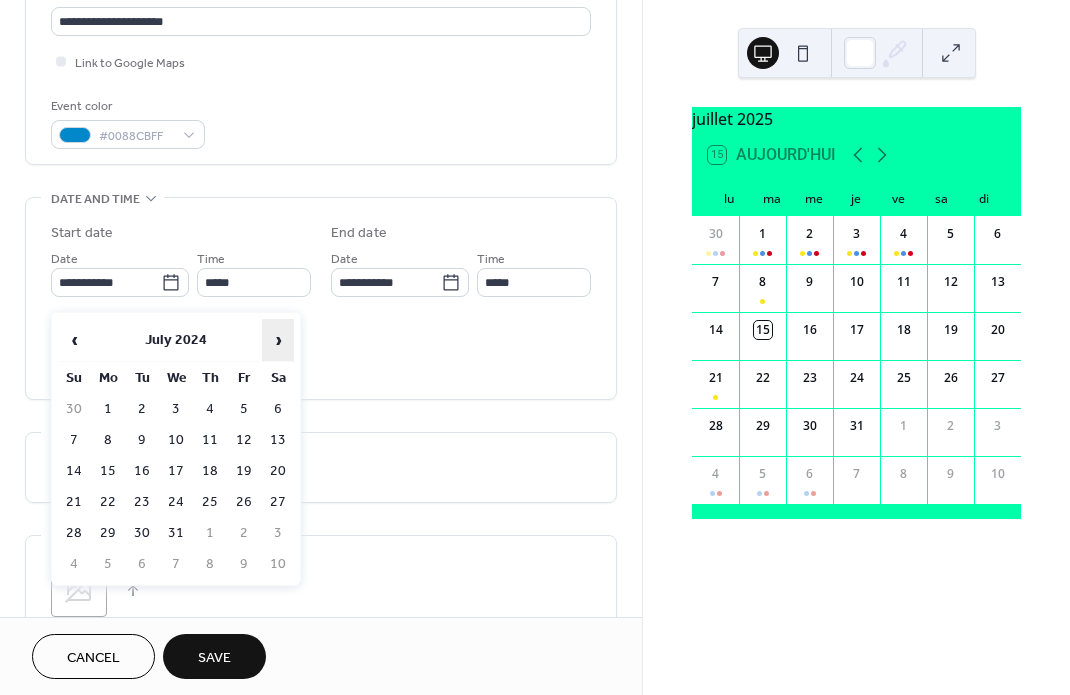 click on "›" at bounding box center [278, 340] 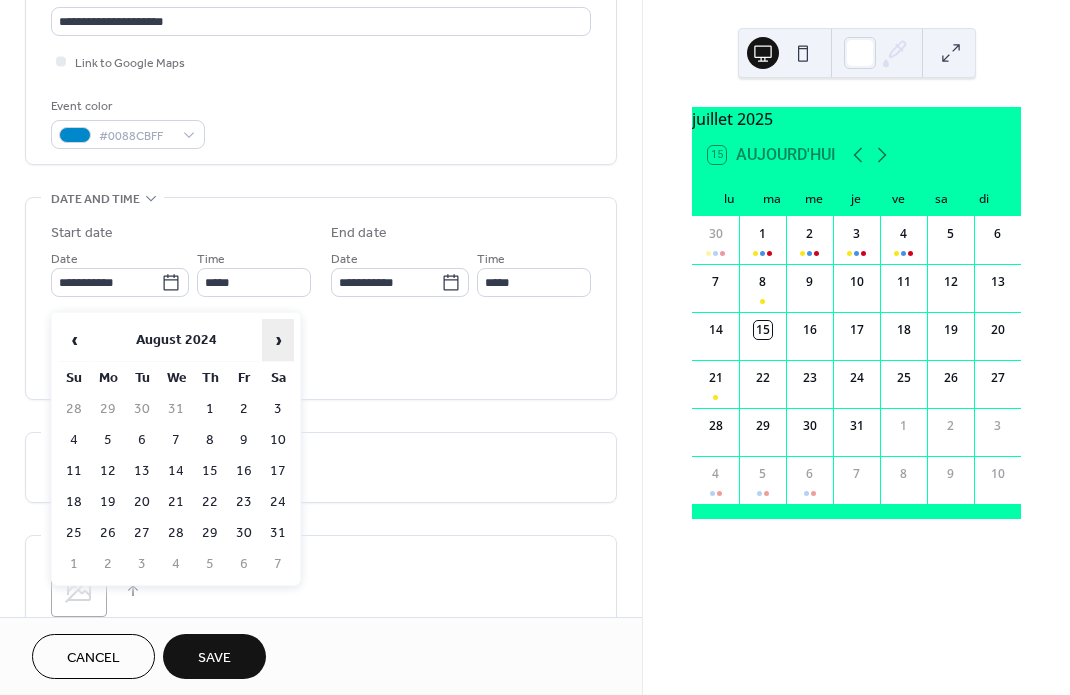 click on "›" at bounding box center [278, 340] 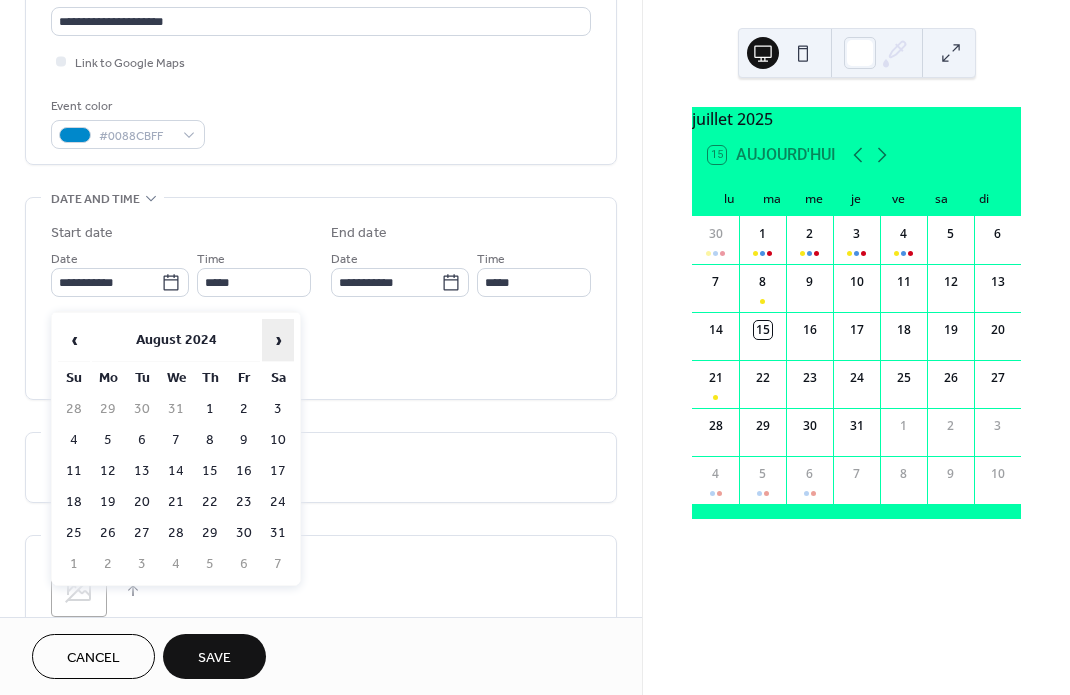 click on "›" at bounding box center (278, 340) 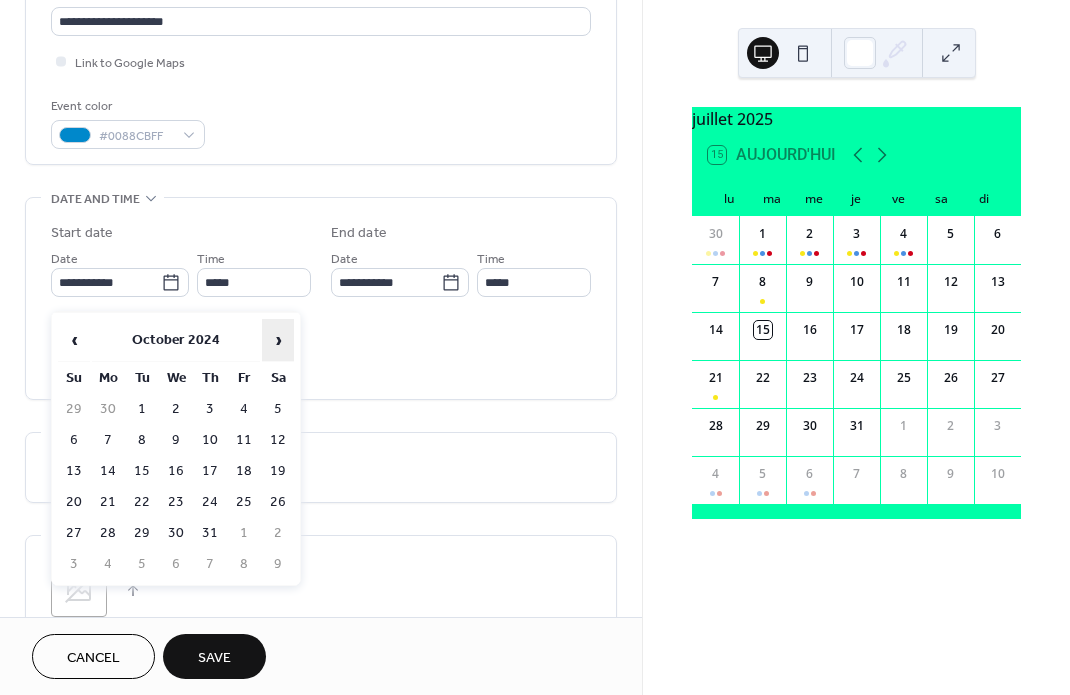 click on "›" at bounding box center [278, 340] 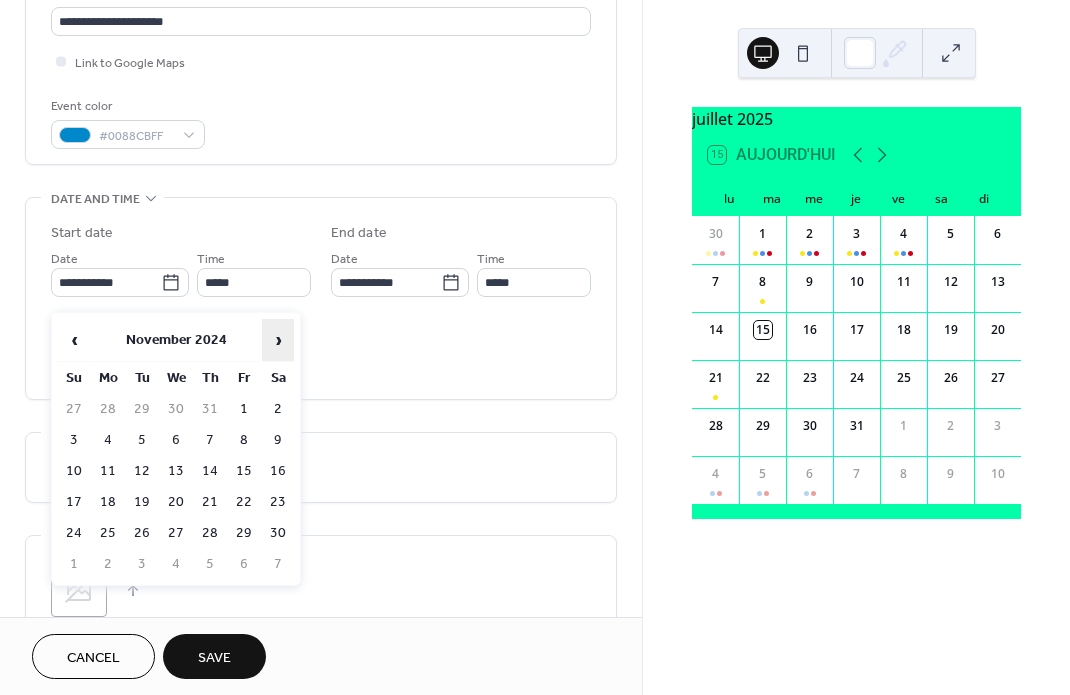 click on "›" at bounding box center (278, 340) 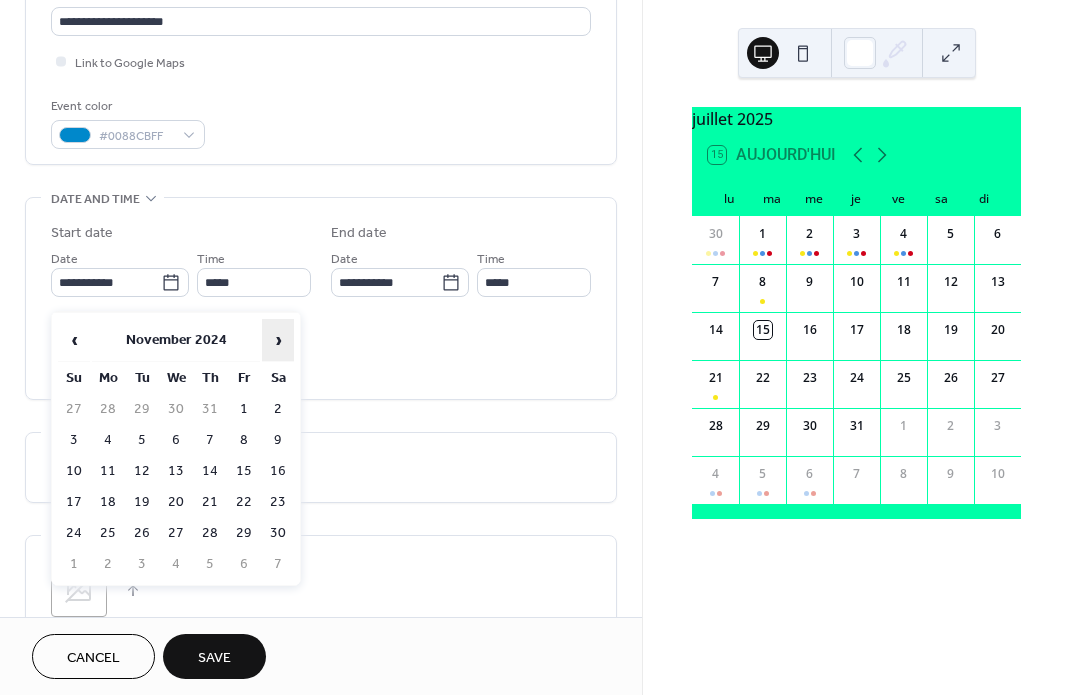 click on "›" at bounding box center (278, 340) 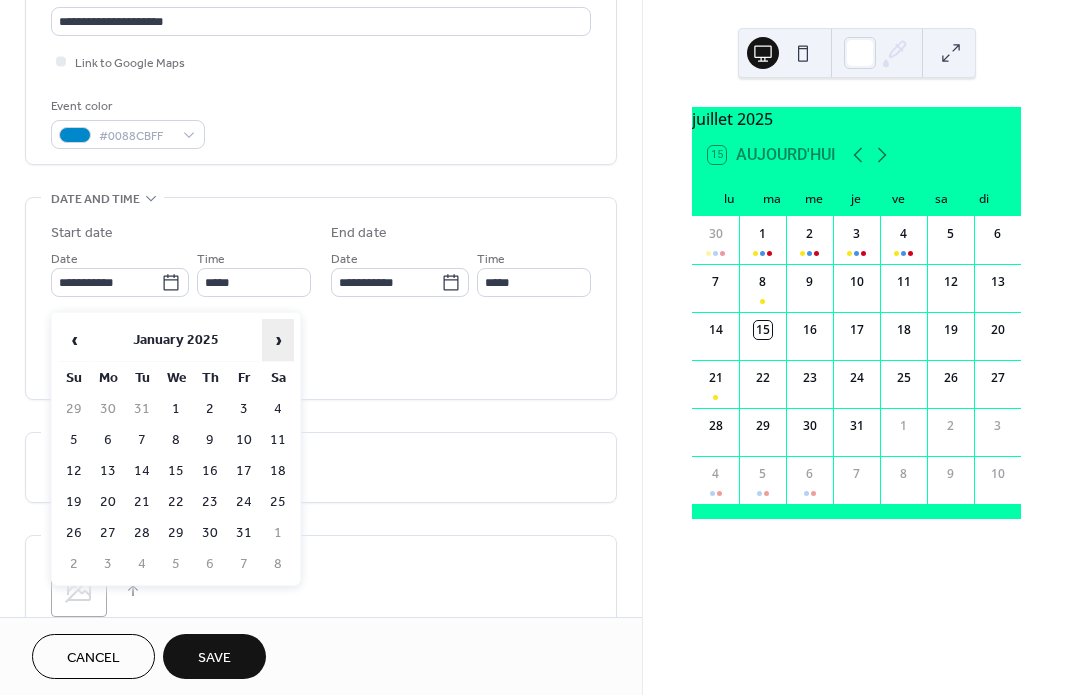 click on "›" at bounding box center (278, 340) 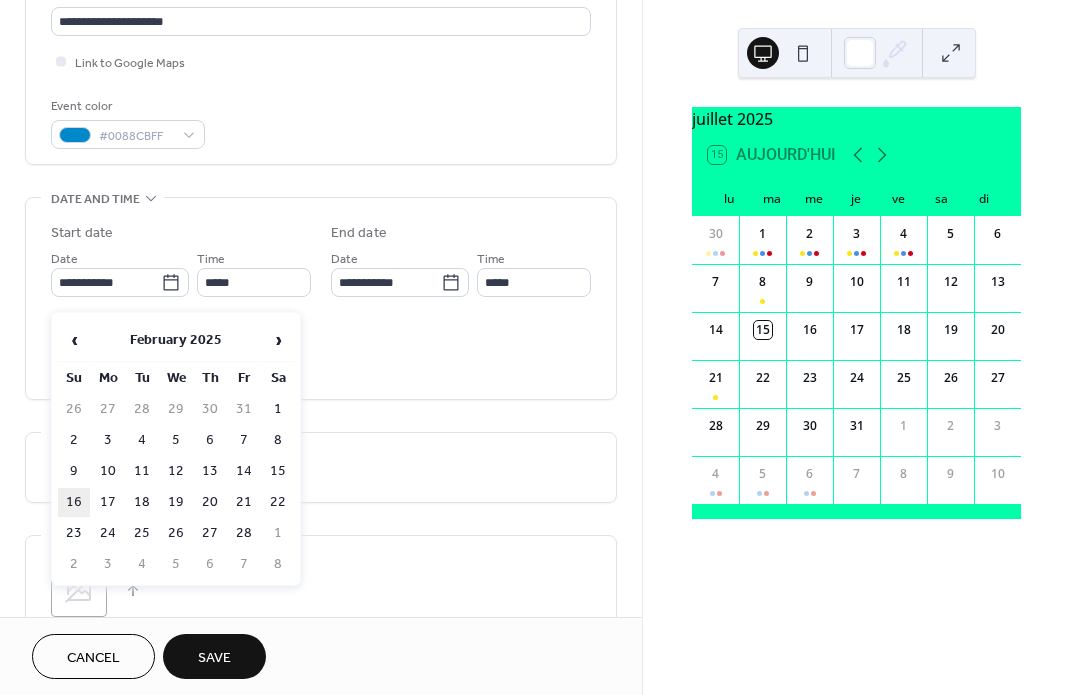 click on "16" at bounding box center (74, 502) 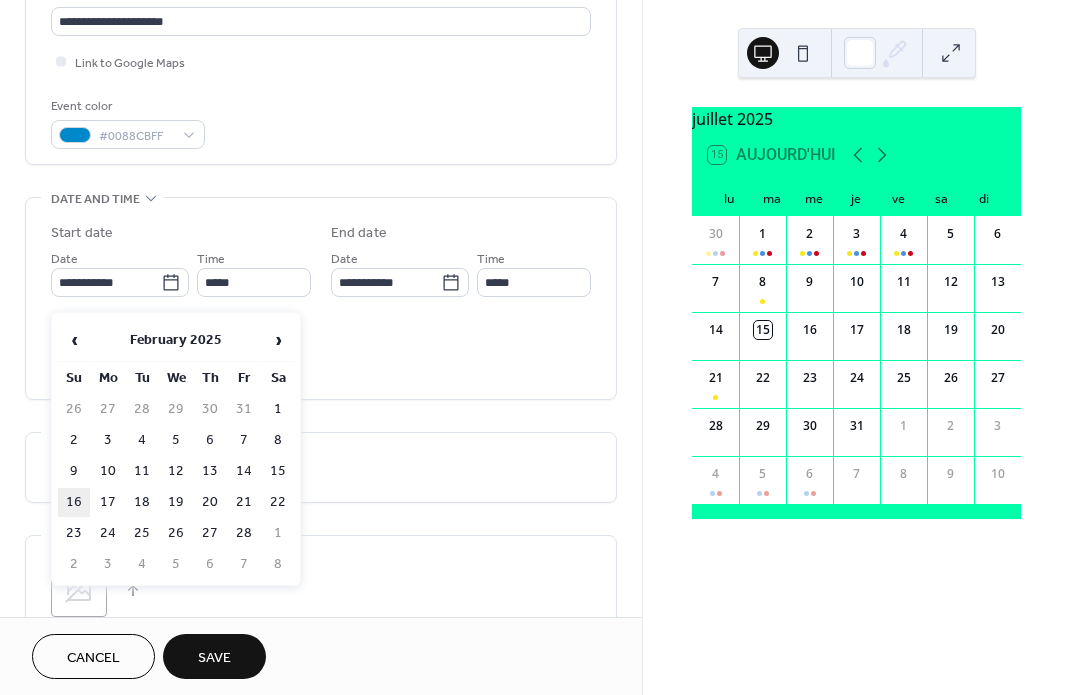 type on "**********" 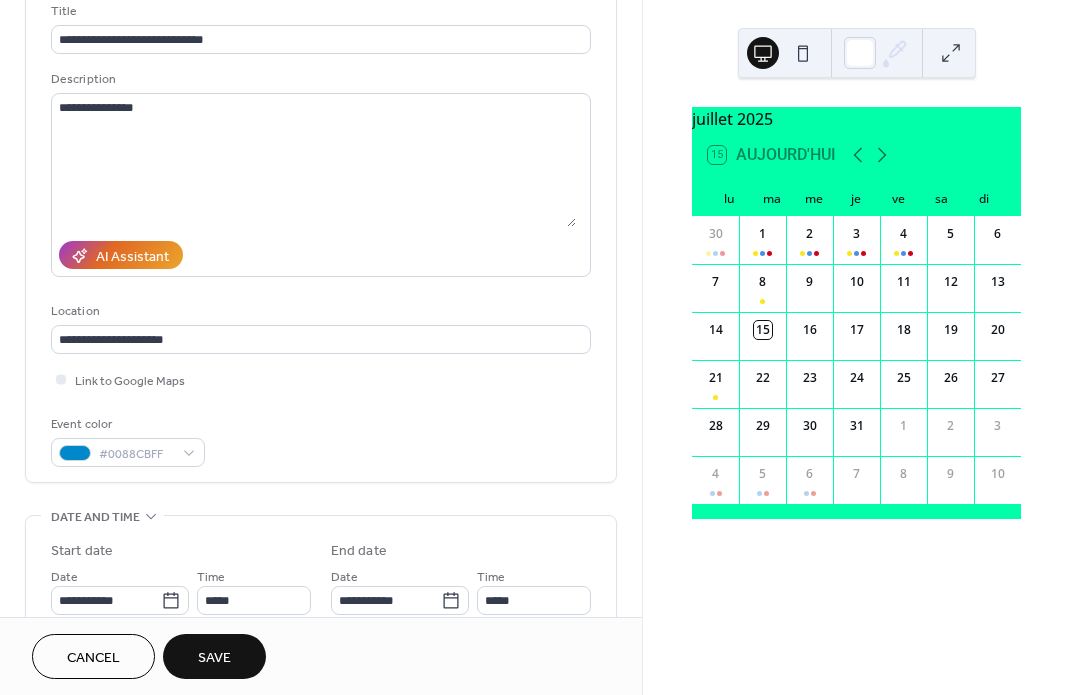 scroll, scrollTop: 724, scrollLeft: 0, axis: vertical 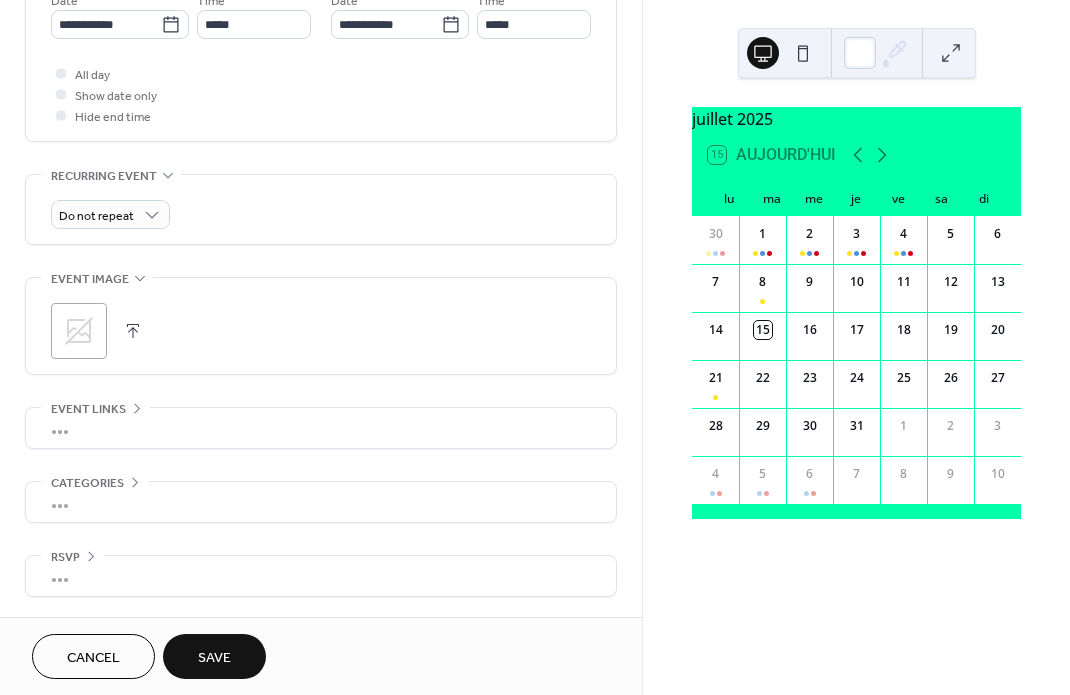 click on "Save" at bounding box center (214, 658) 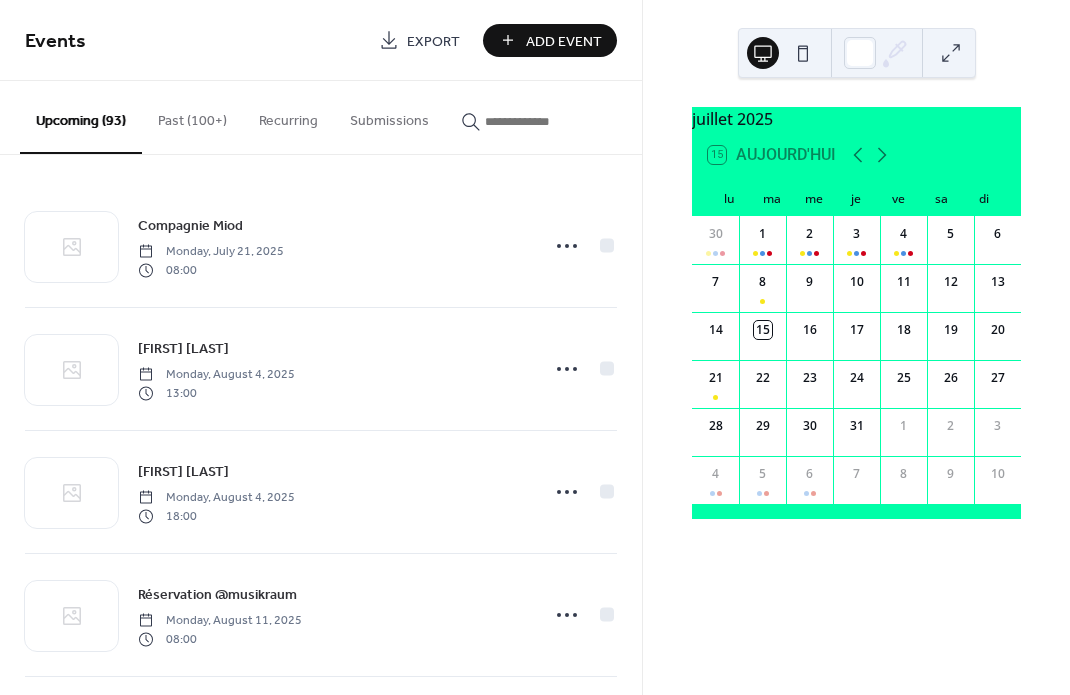 click at bounding box center [545, 121] 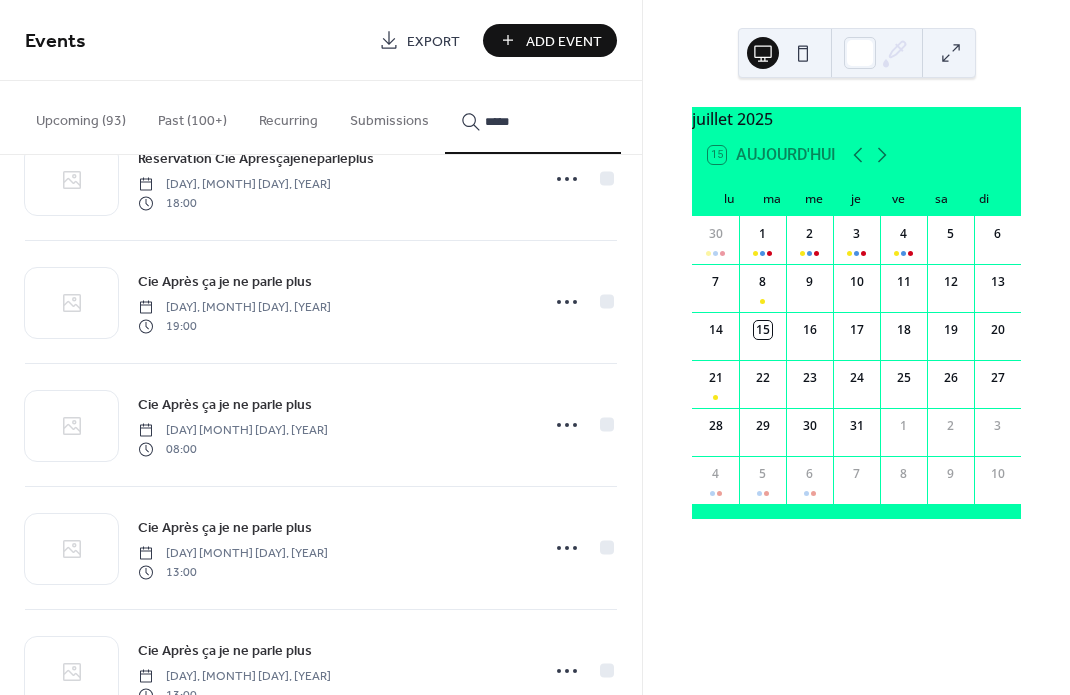scroll, scrollTop: 196, scrollLeft: 0, axis: vertical 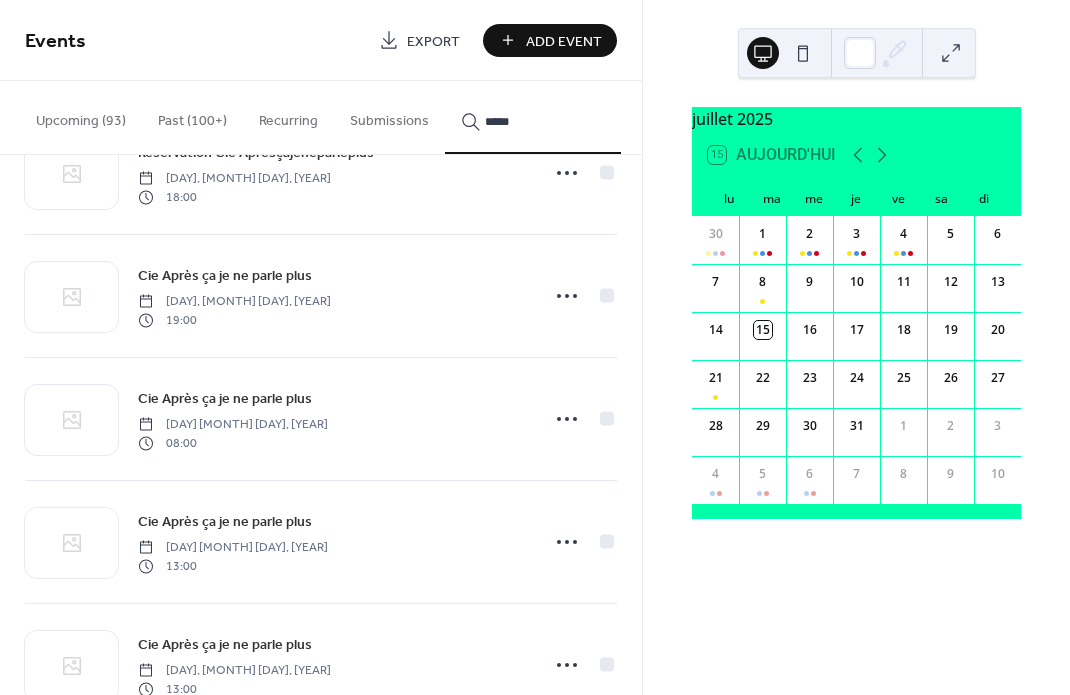 type on "*****" 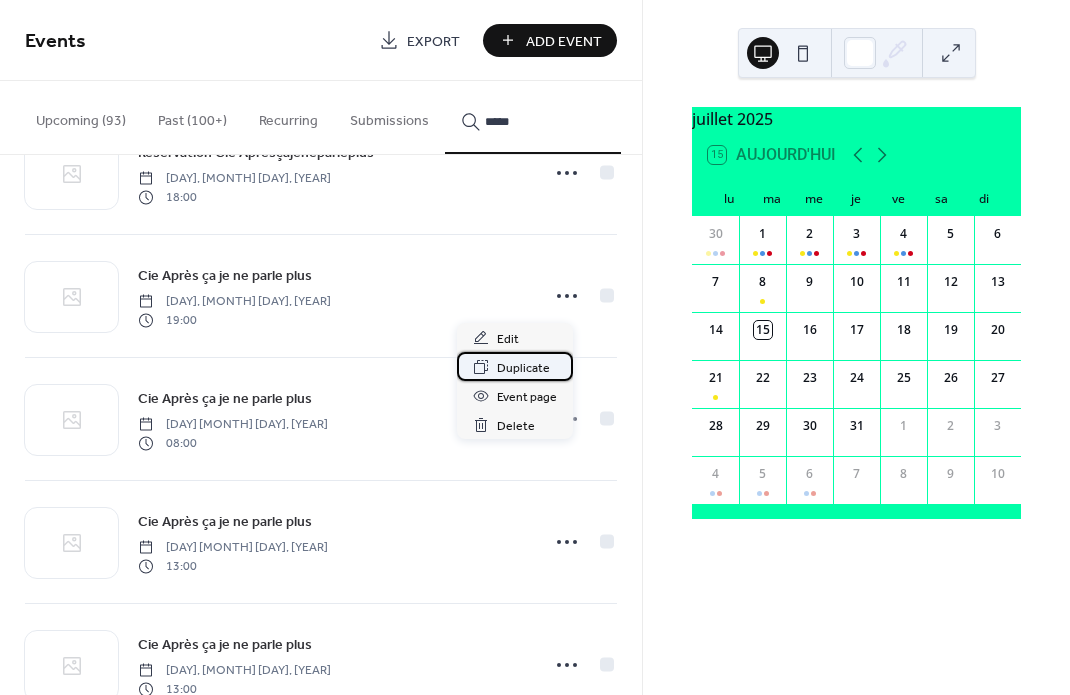 click on "Duplicate" at bounding box center (523, 368) 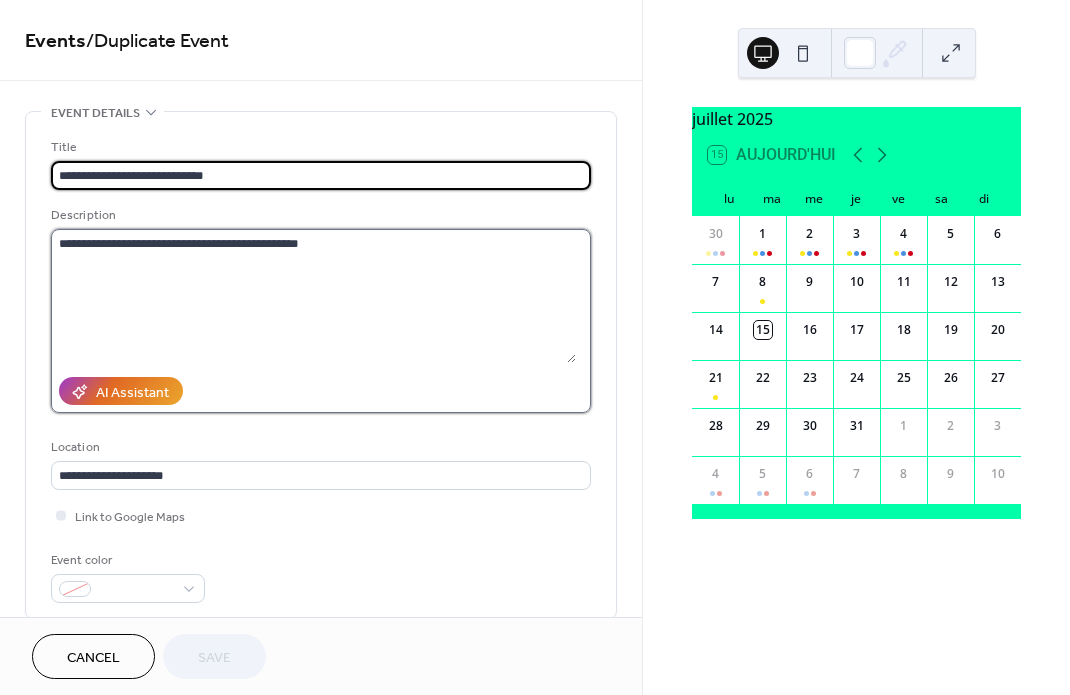 click on "**********" at bounding box center (313, 296) 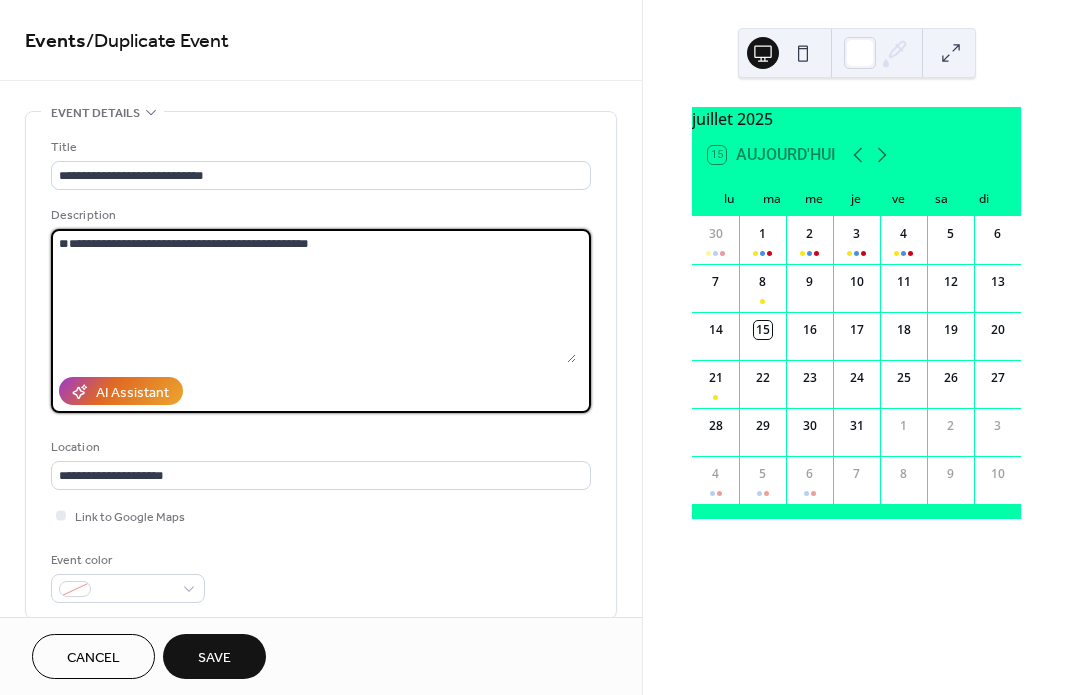 click on "**********" at bounding box center (313, 296) 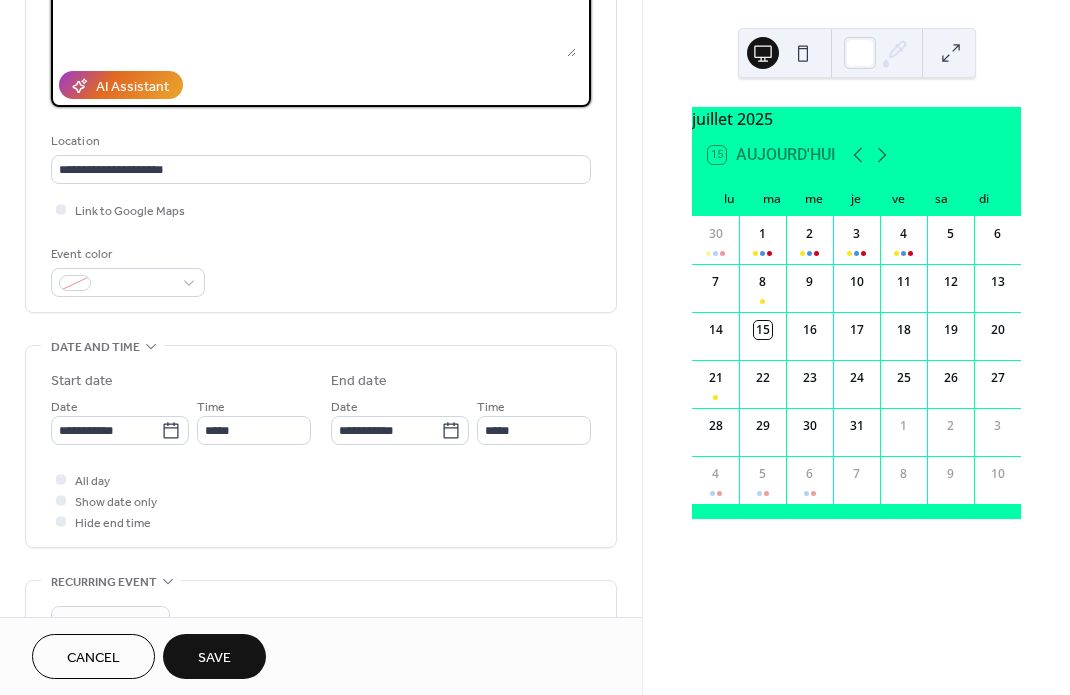 scroll, scrollTop: 310, scrollLeft: 0, axis: vertical 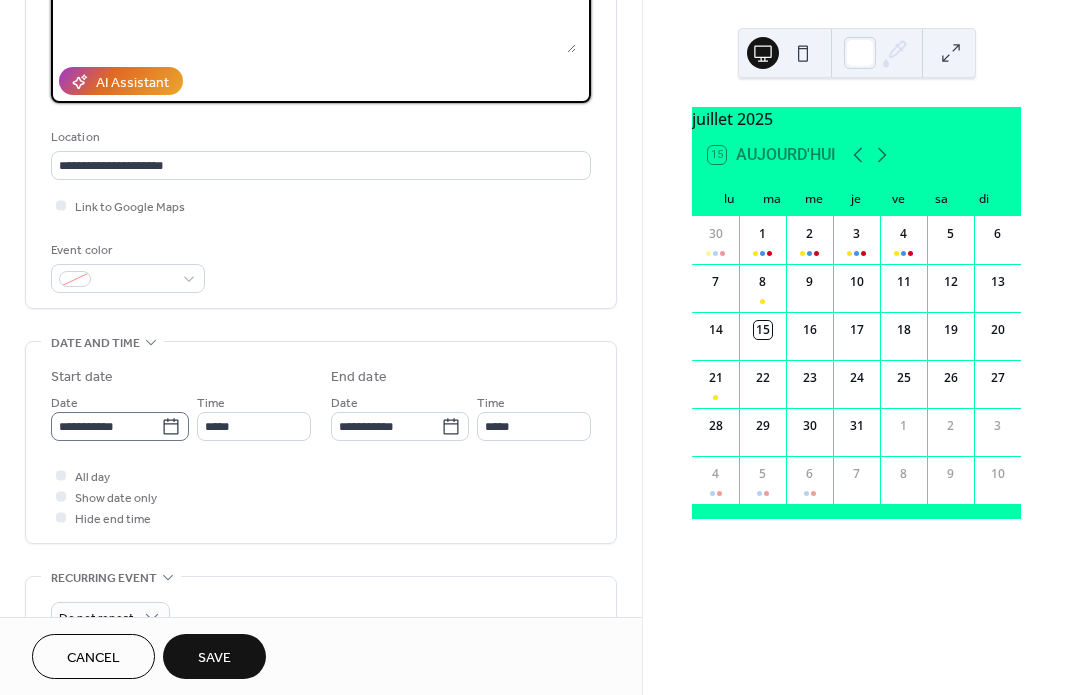 type on "**********" 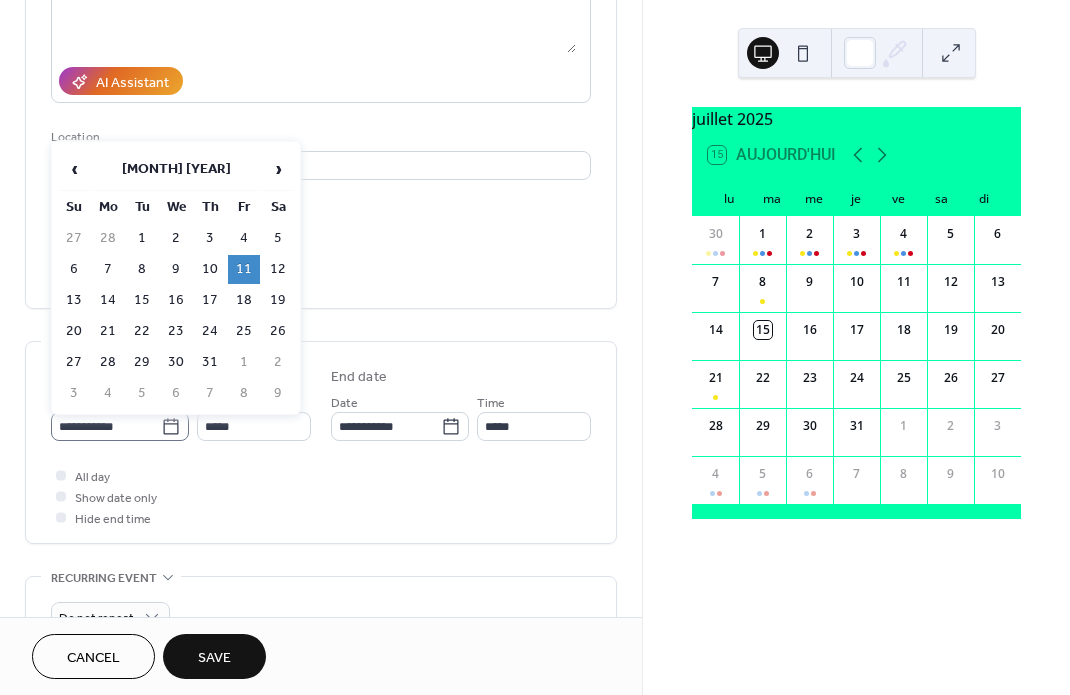 click 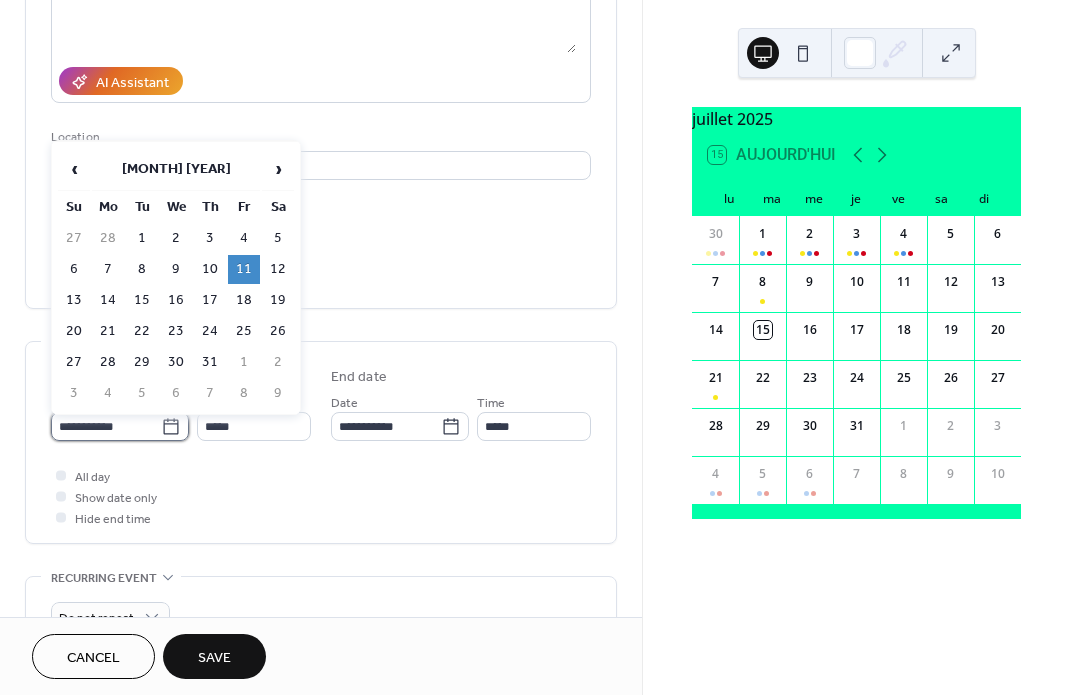 click on "**********" at bounding box center (106, 426) 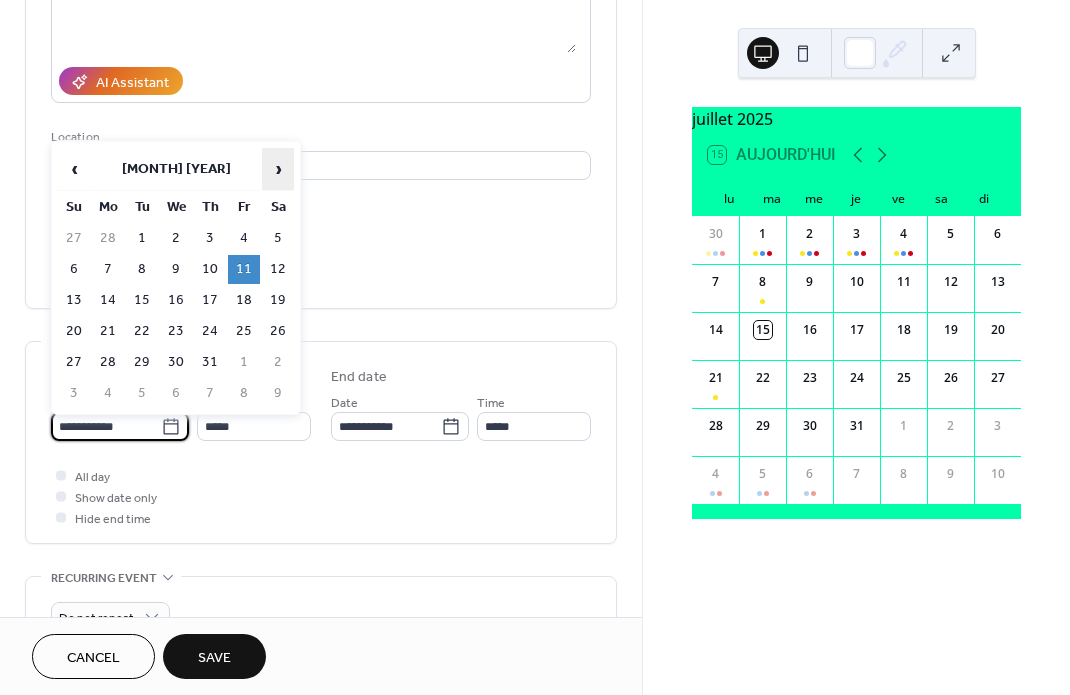click on "›" at bounding box center [278, 169] 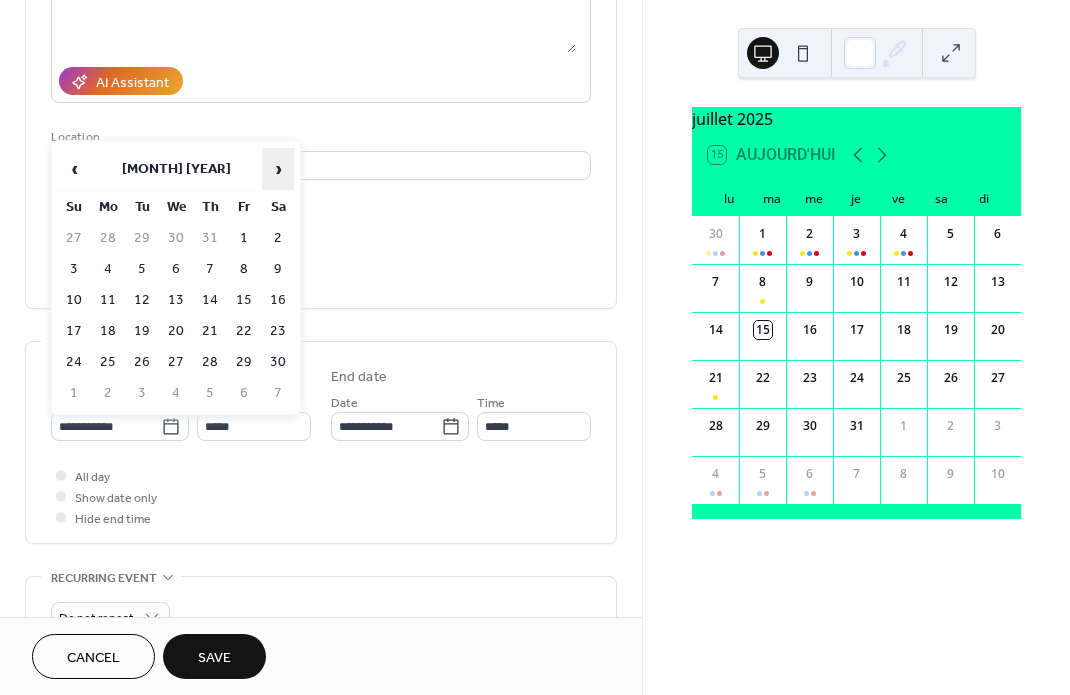 click on "›" at bounding box center (278, 169) 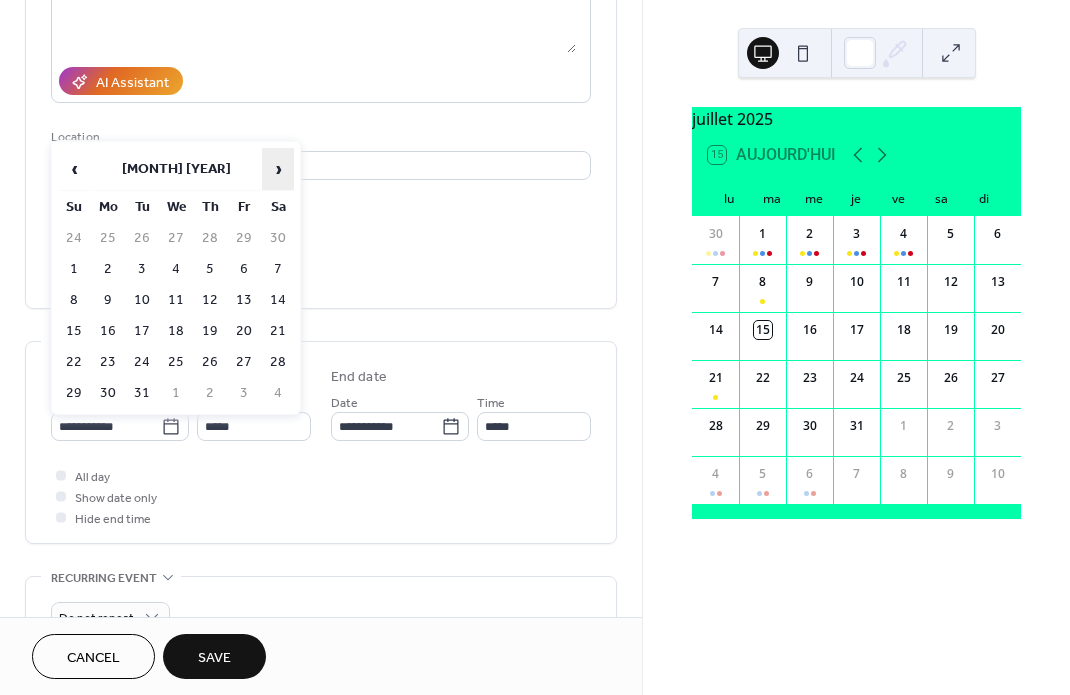 click on "›" at bounding box center [278, 169] 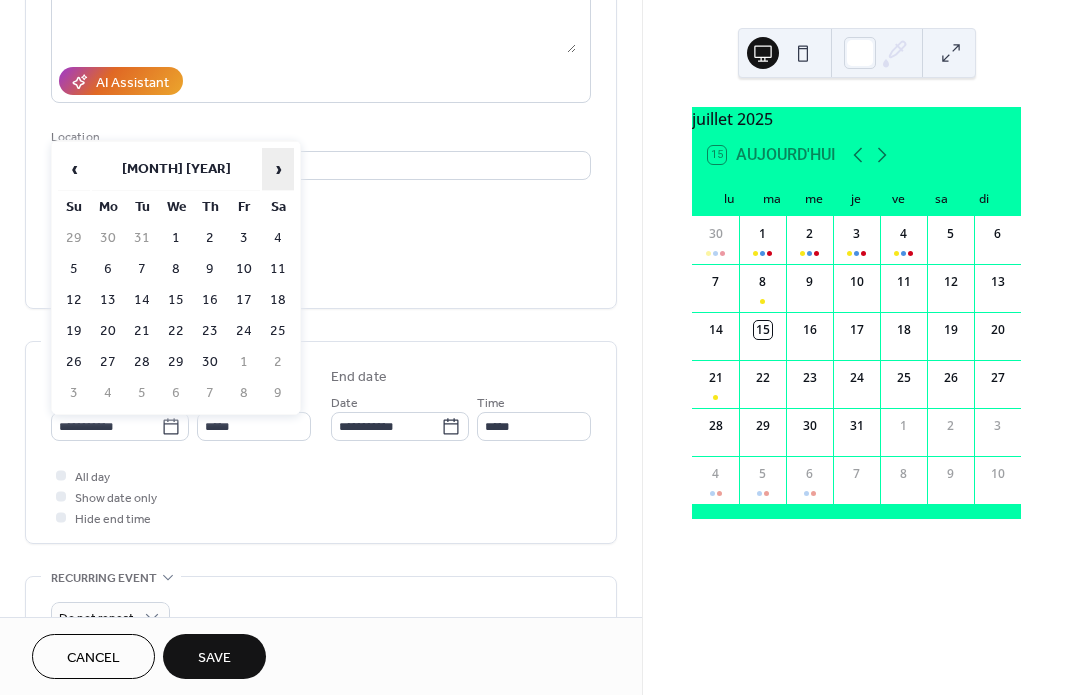 click on "›" at bounding box center [278, 169] 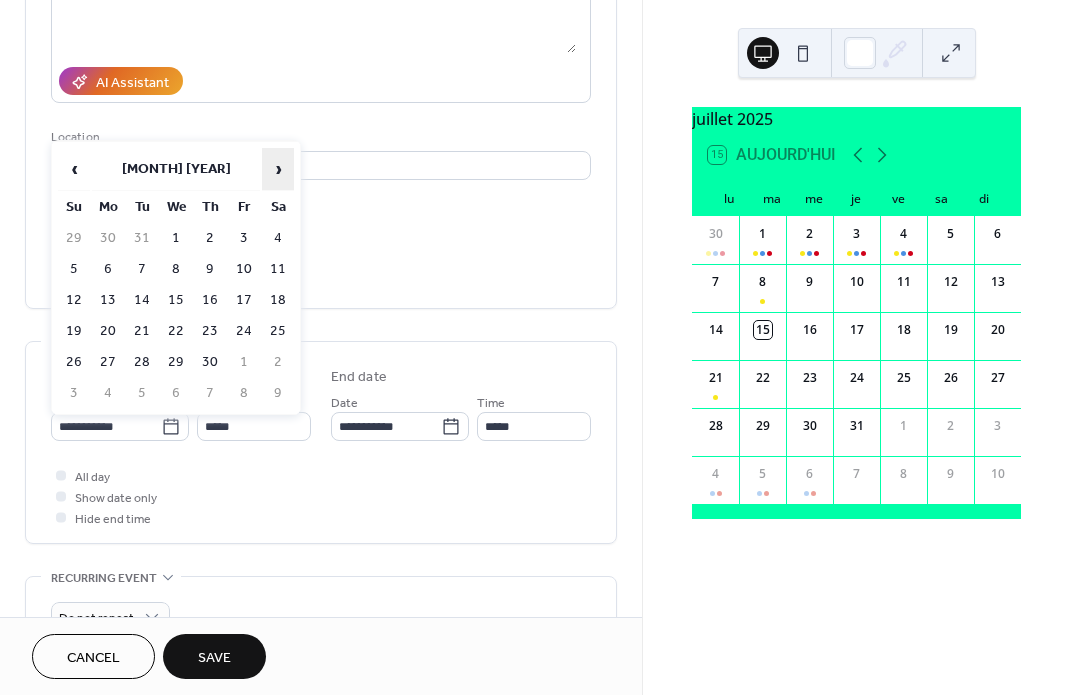 click on "›" at bounding box center [278, 169] 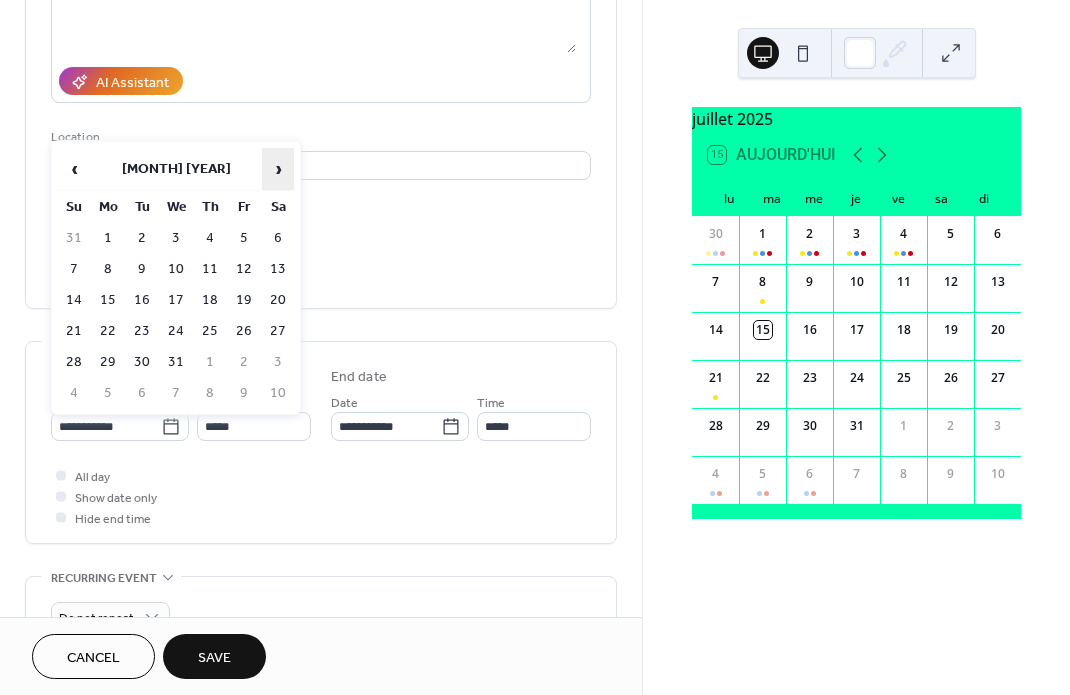 click on "›" at bounding box center (278, 169) 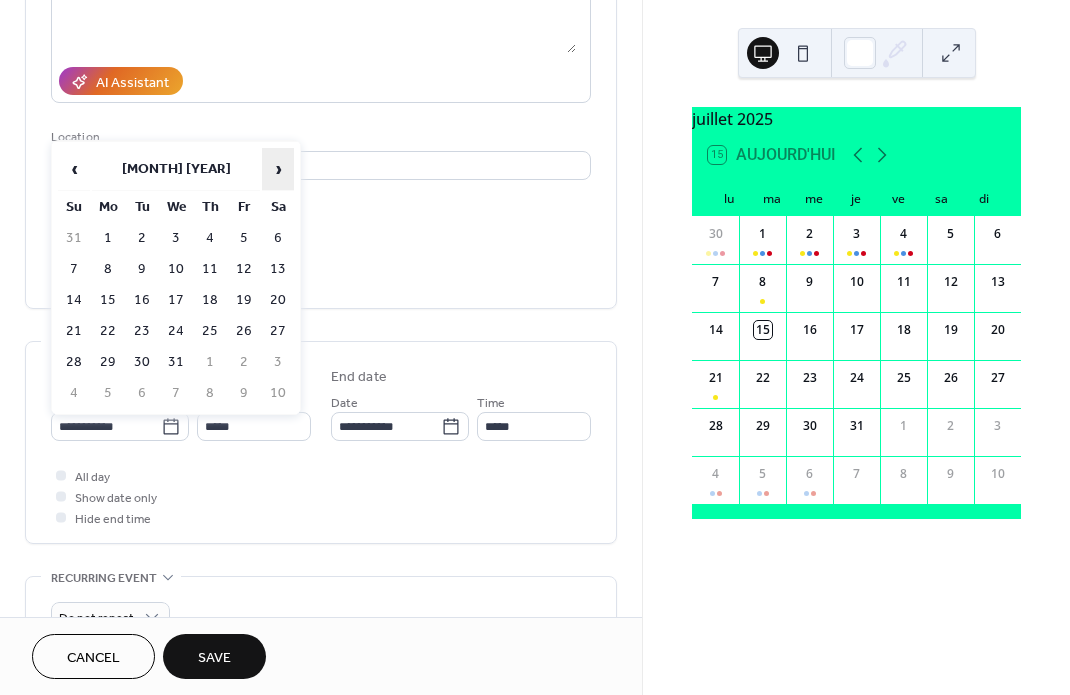 click on "›" at bounding box center (278, 169) 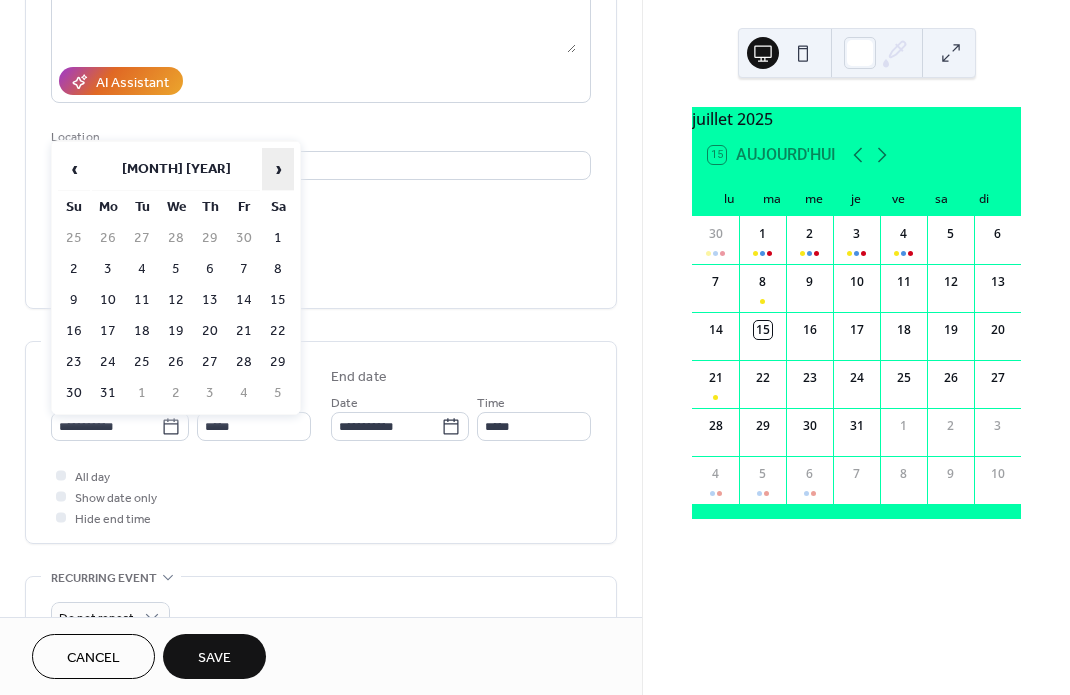 click on "›" at bounding box center (278, 169) 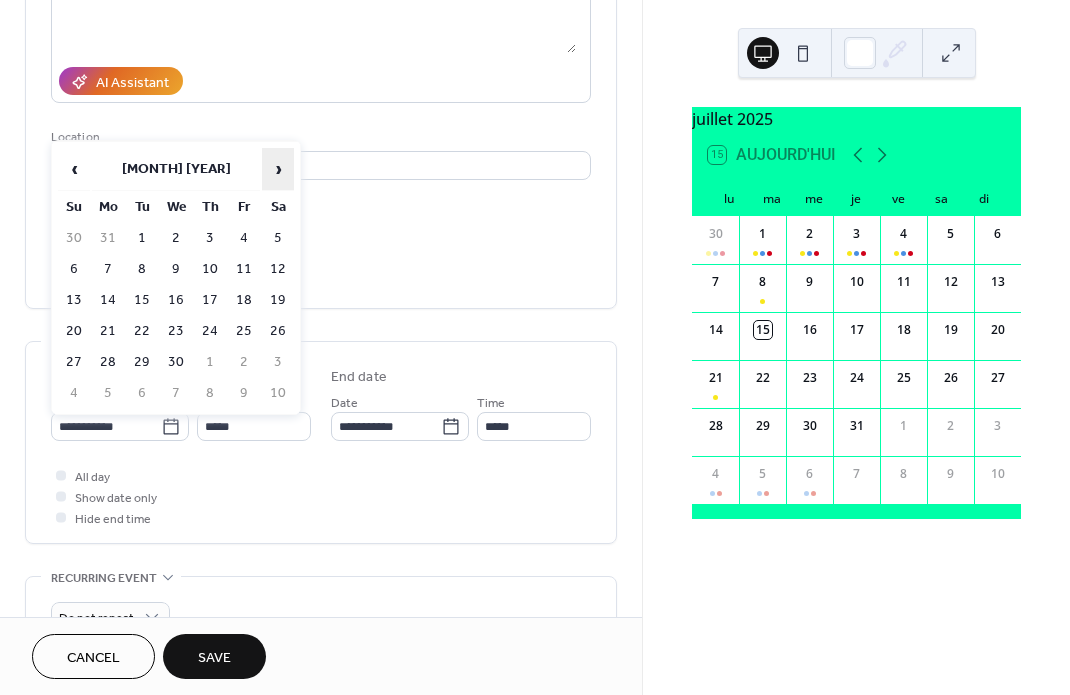click on "›" at bounding box center (278, 169) 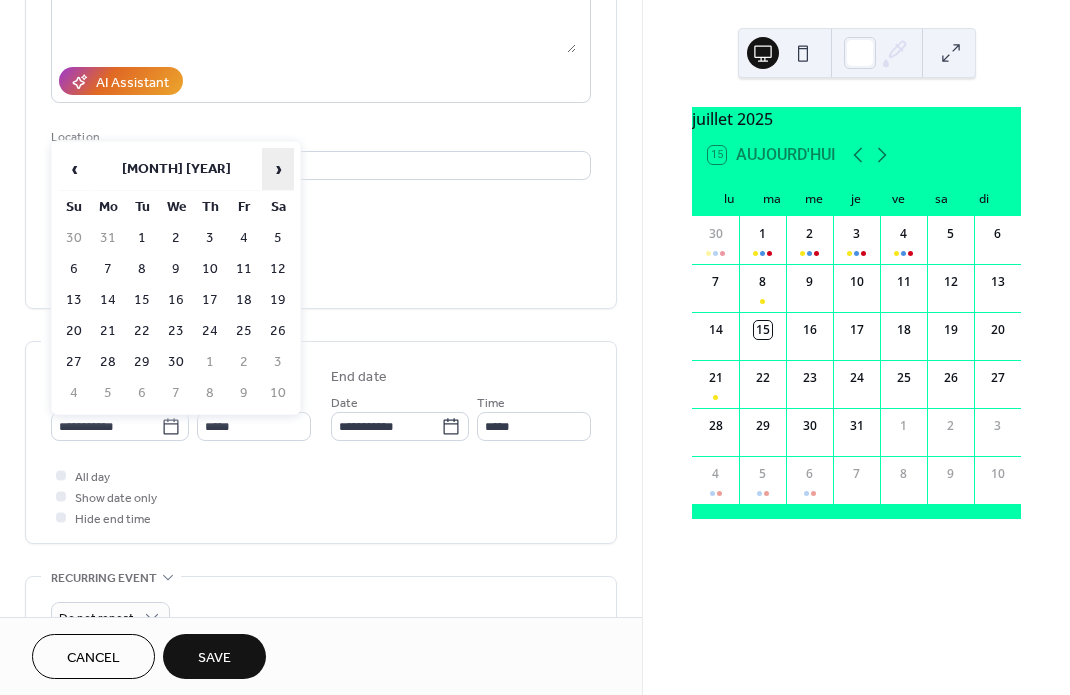 click on "›" at bounding box center (278, 169) 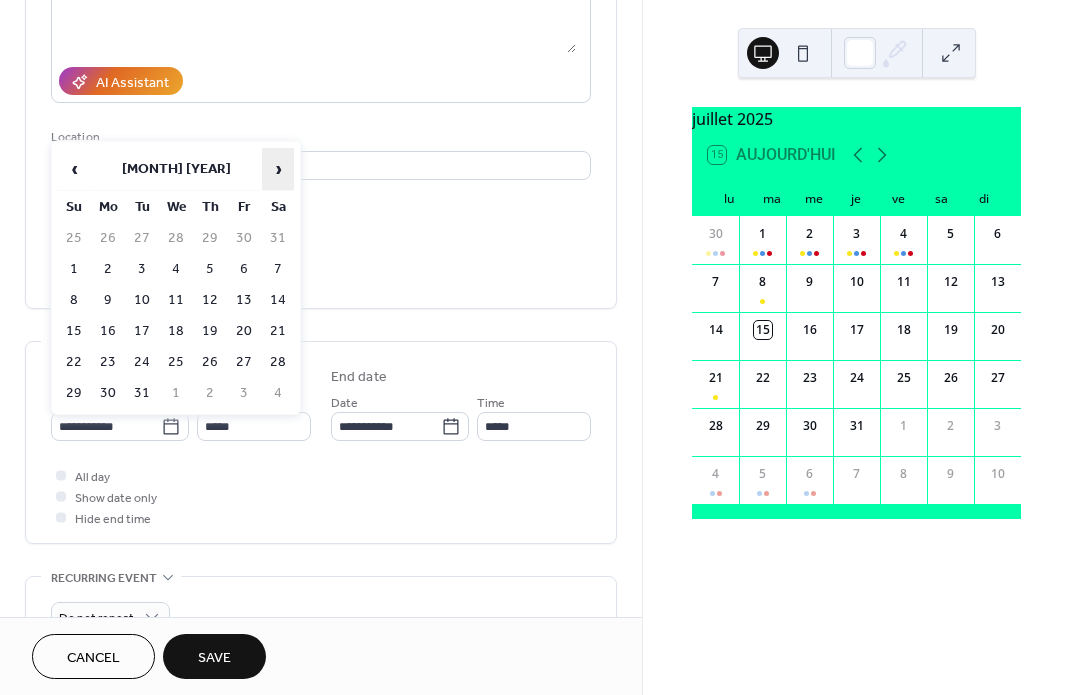 click on "›" at bounding box center (278, 169) 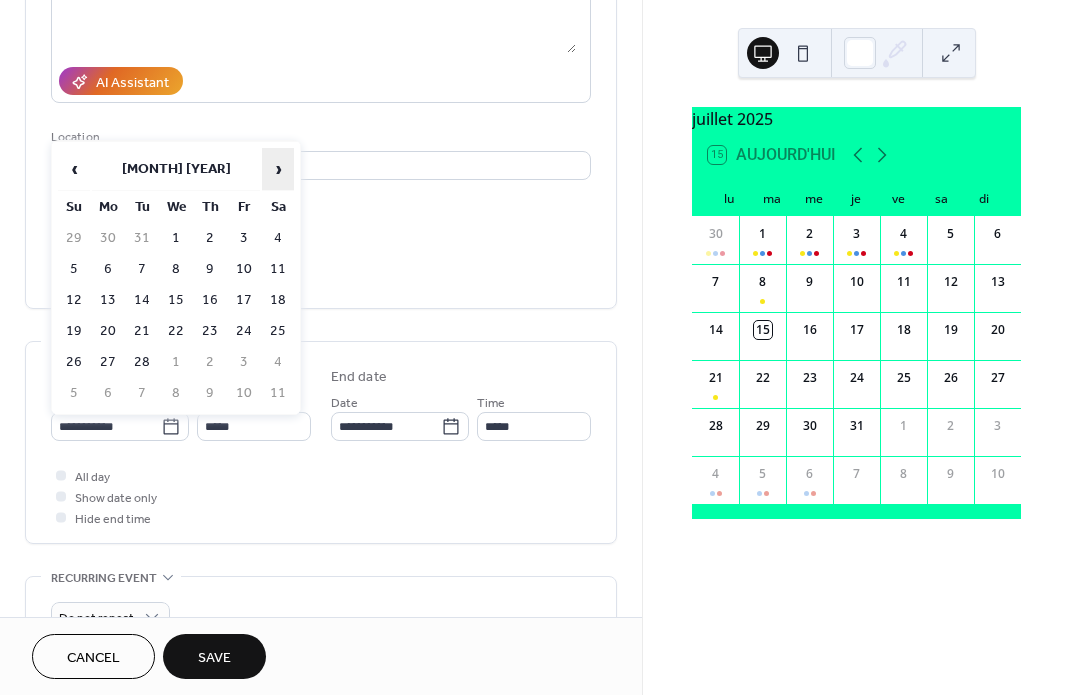 click on "›" at bounding box center [278, 169] 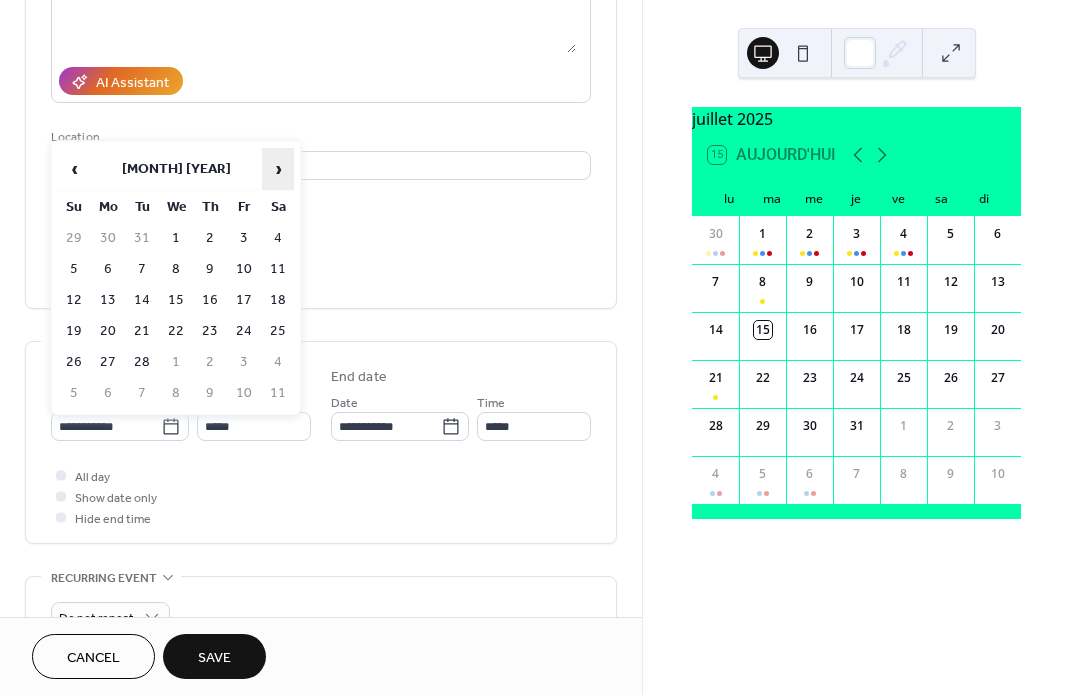 click on "›" at bounding box center (278, 169) 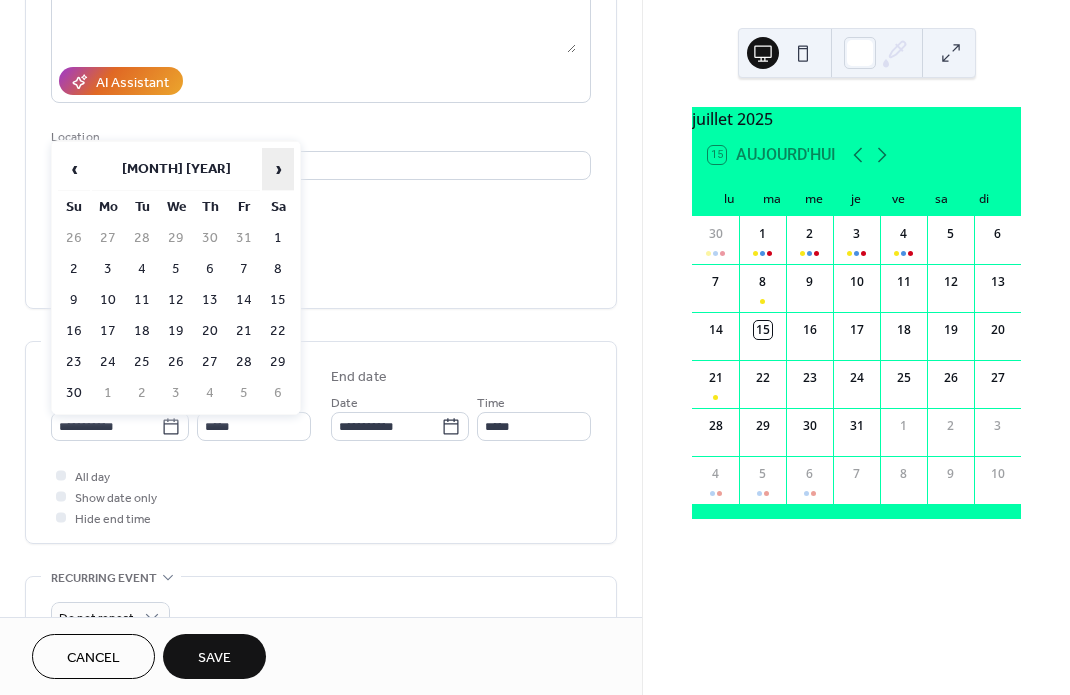 click on "›" at bounding box center (278, 169) 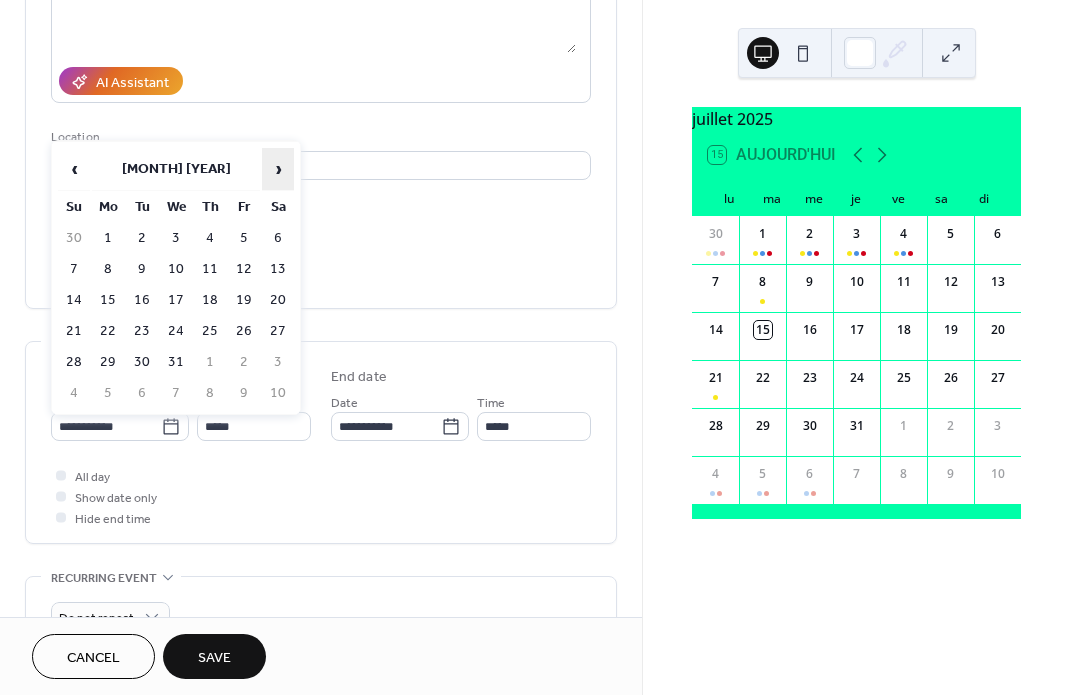 click on "›" at bounding box center [278, 169] 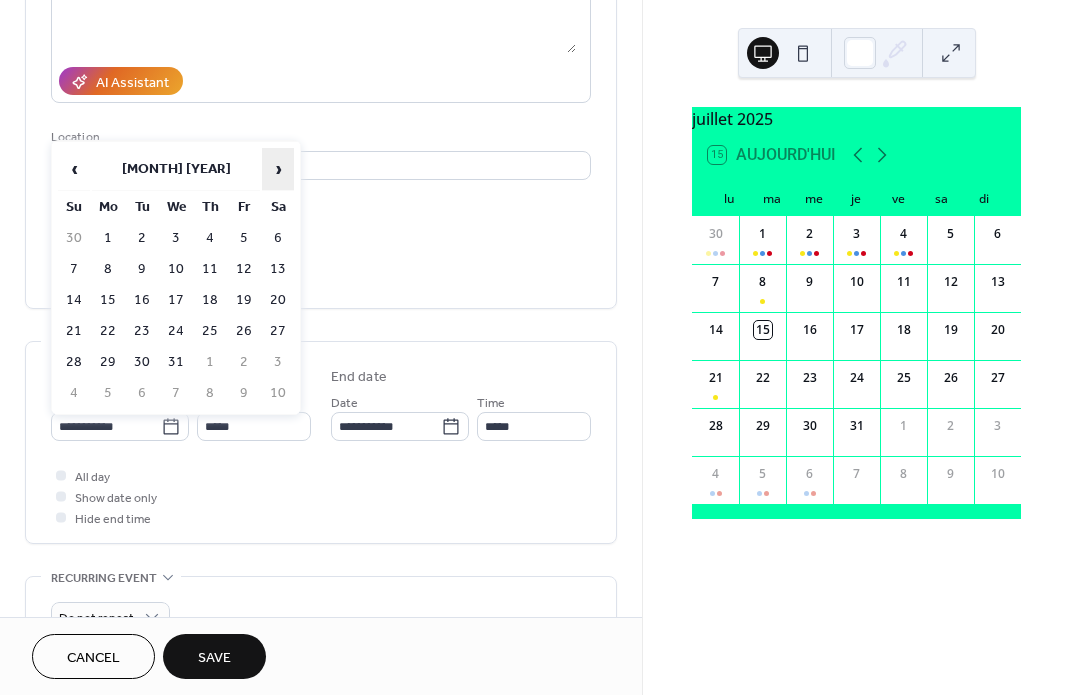 click on "›" at bounding box center (278, 169) 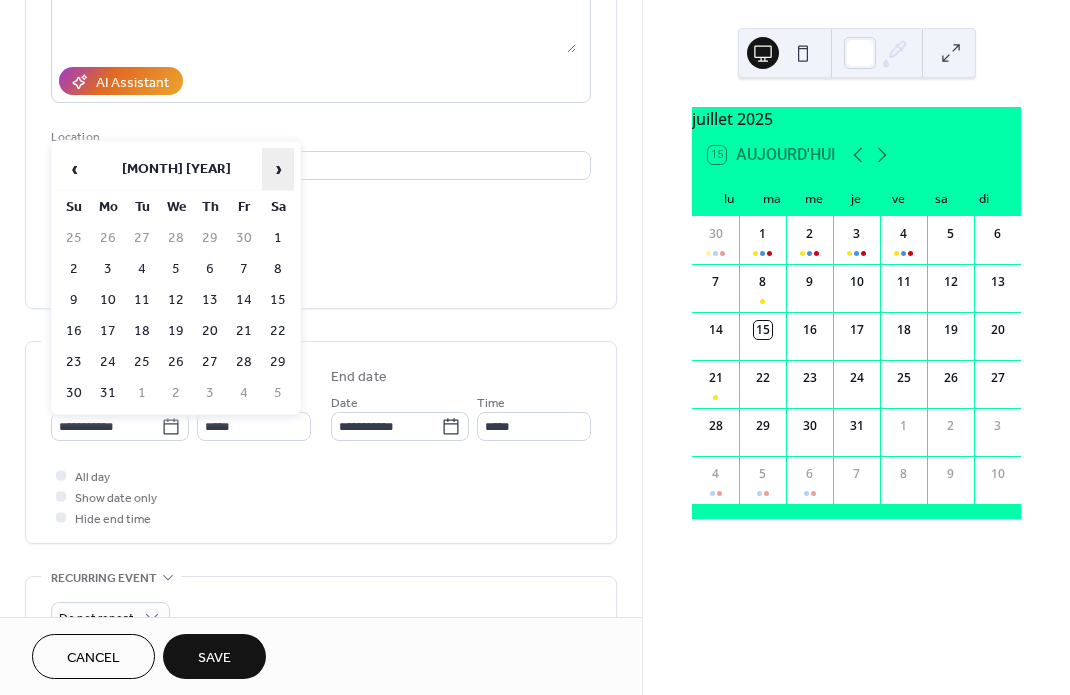 click on "›" at bounding box center [278, 169] 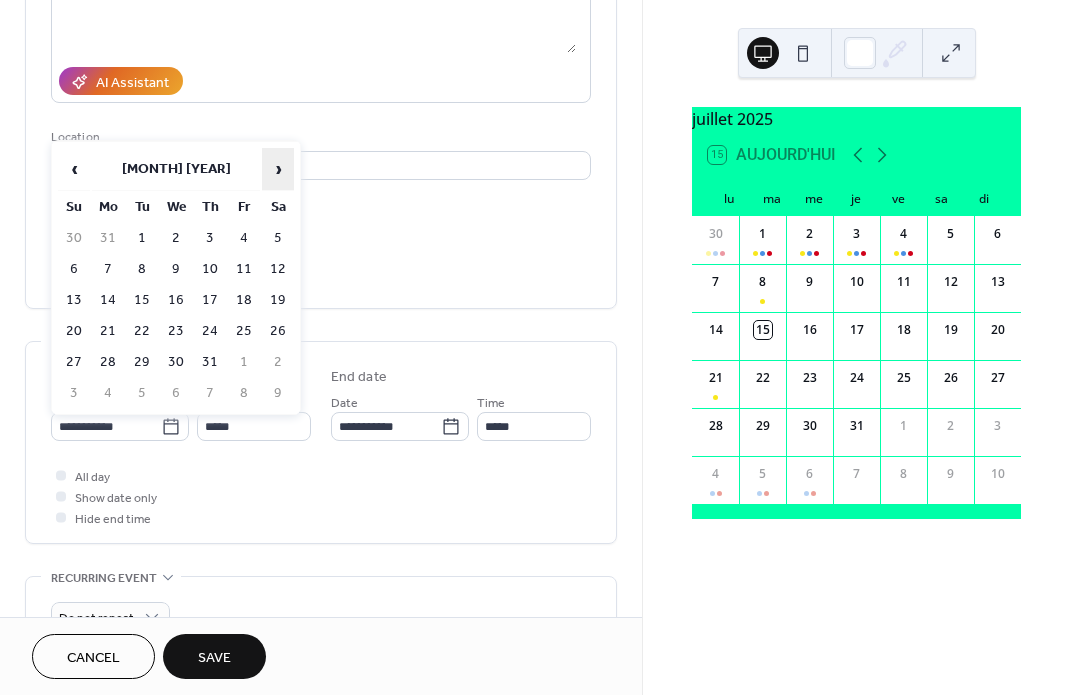 click on "›" at bounding box center (278, 169) 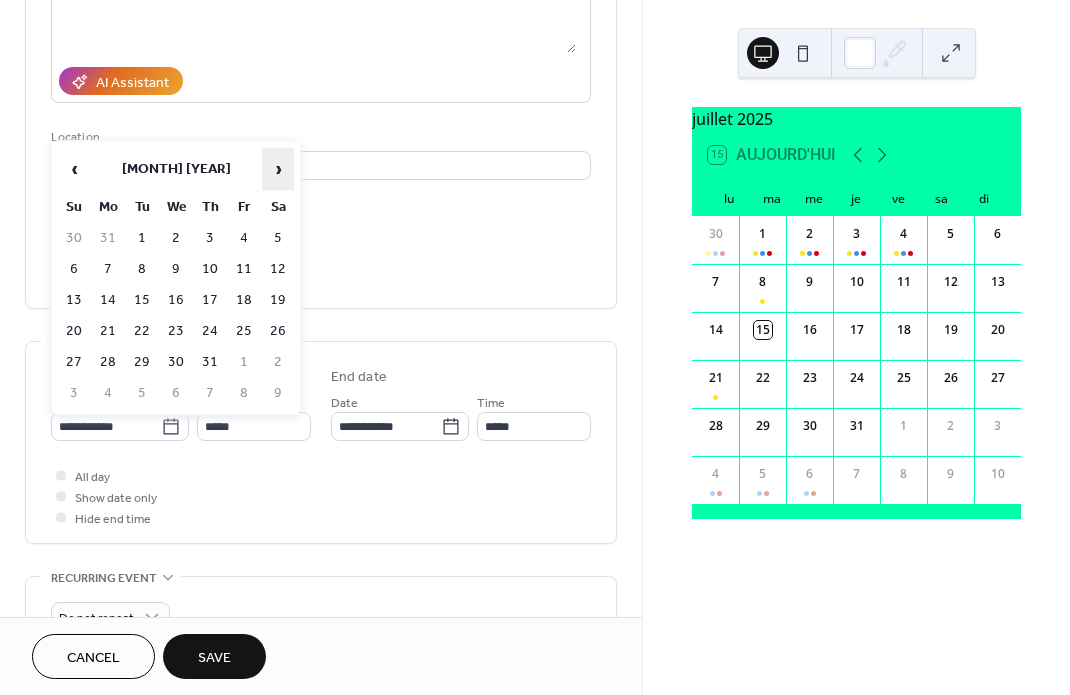 click on "›" at bounding box center [278, 169] 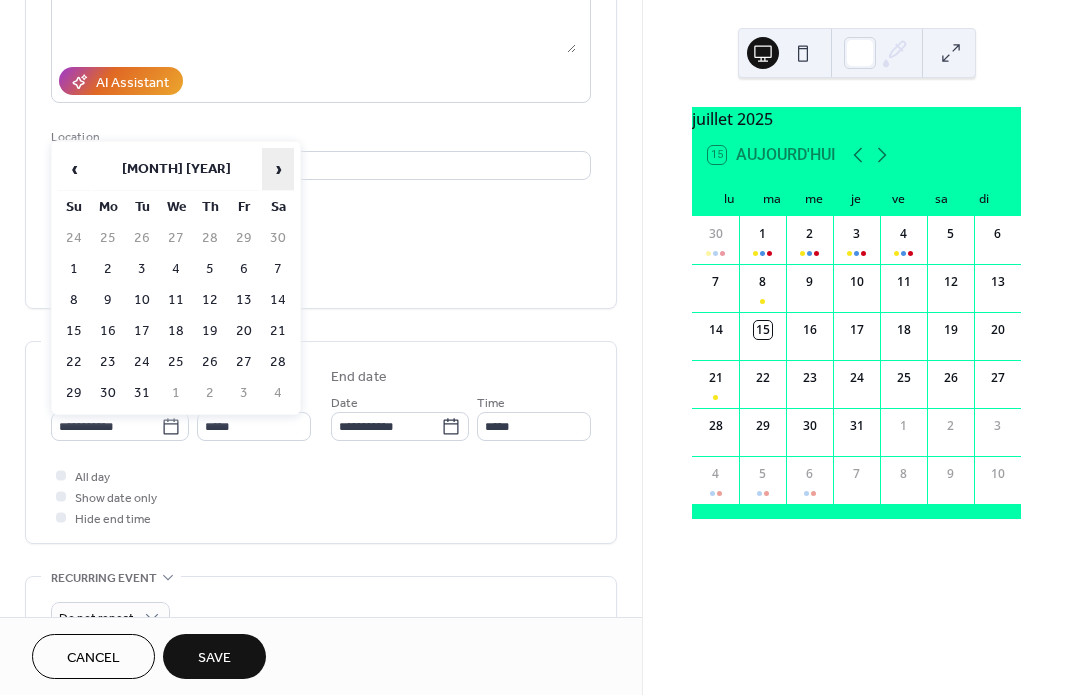 click on "›" at bounding box center (278, 169) 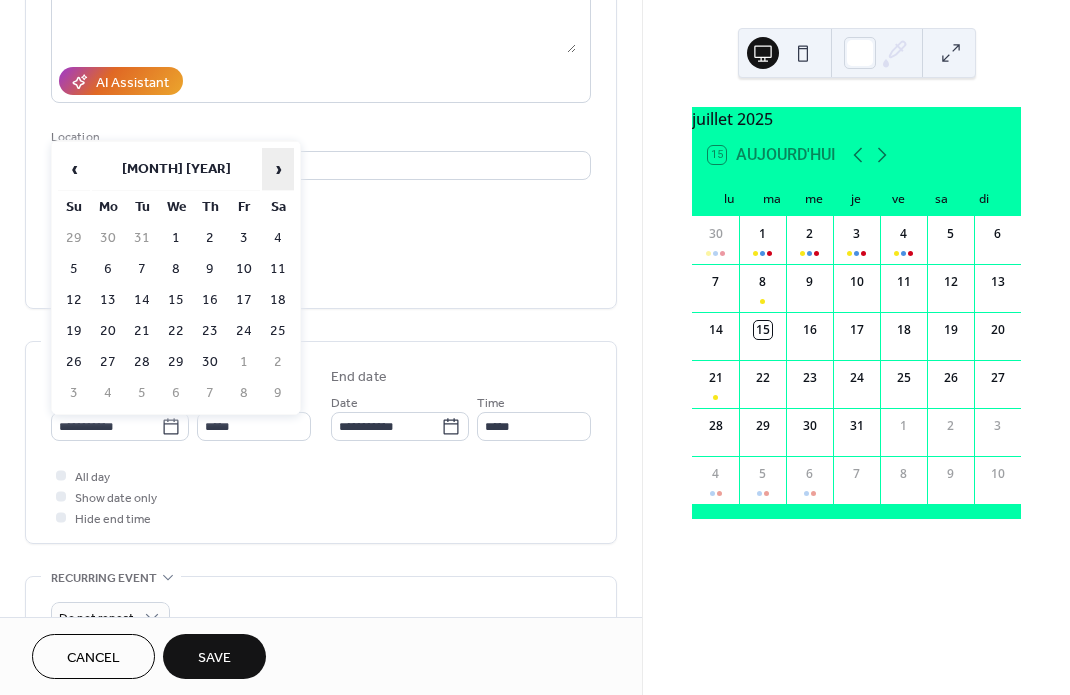 click on "›" at bounding box center [278, 169] 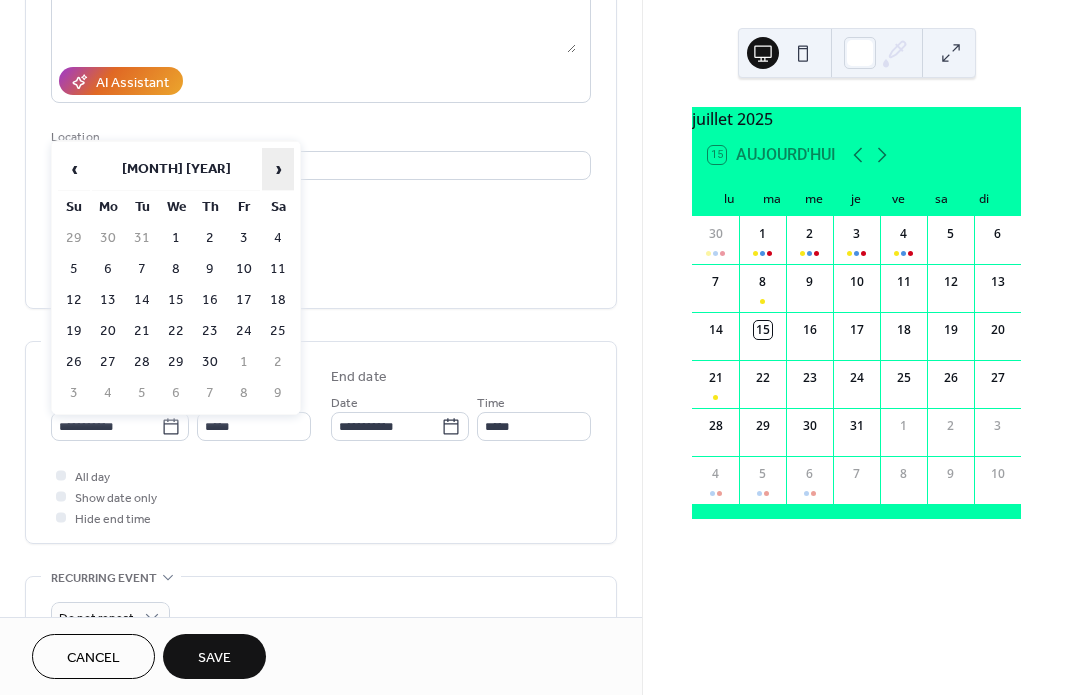 click on "›" at bounding box center (278, 169) 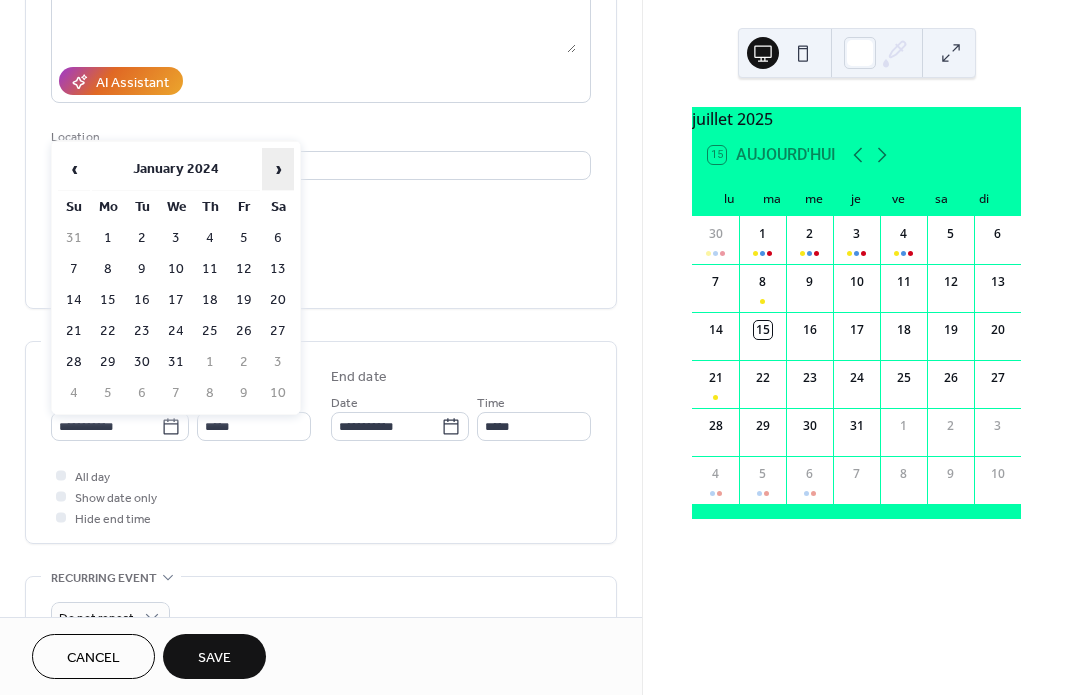 click on "›" at bounding box center [278, 169] 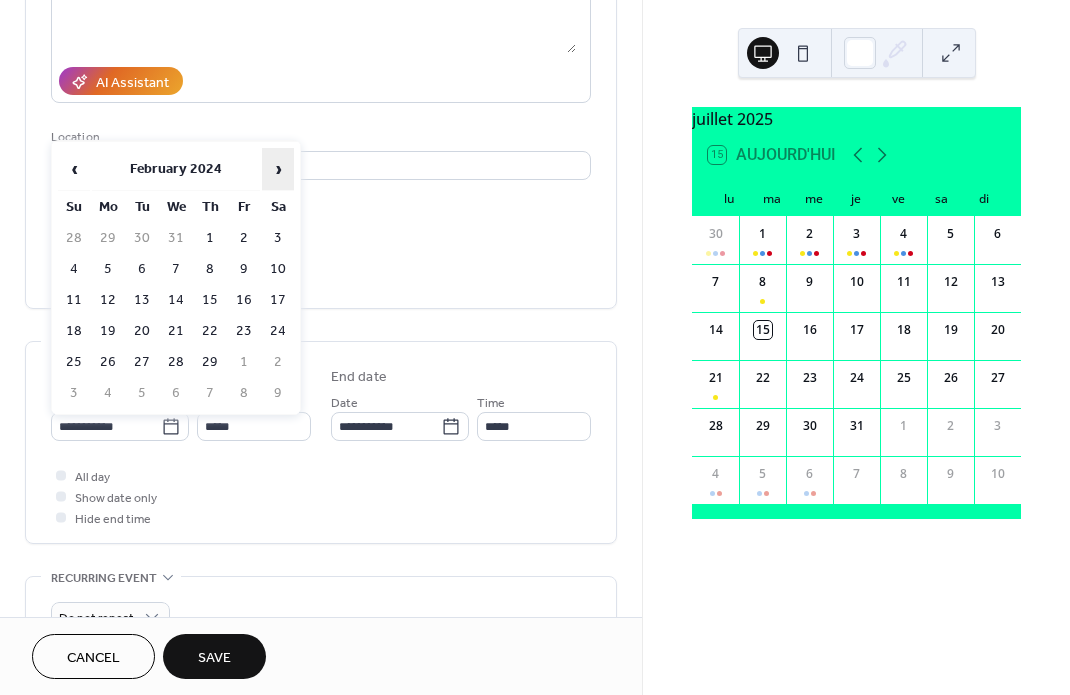 click on "›" at bounding box center [278, 169] 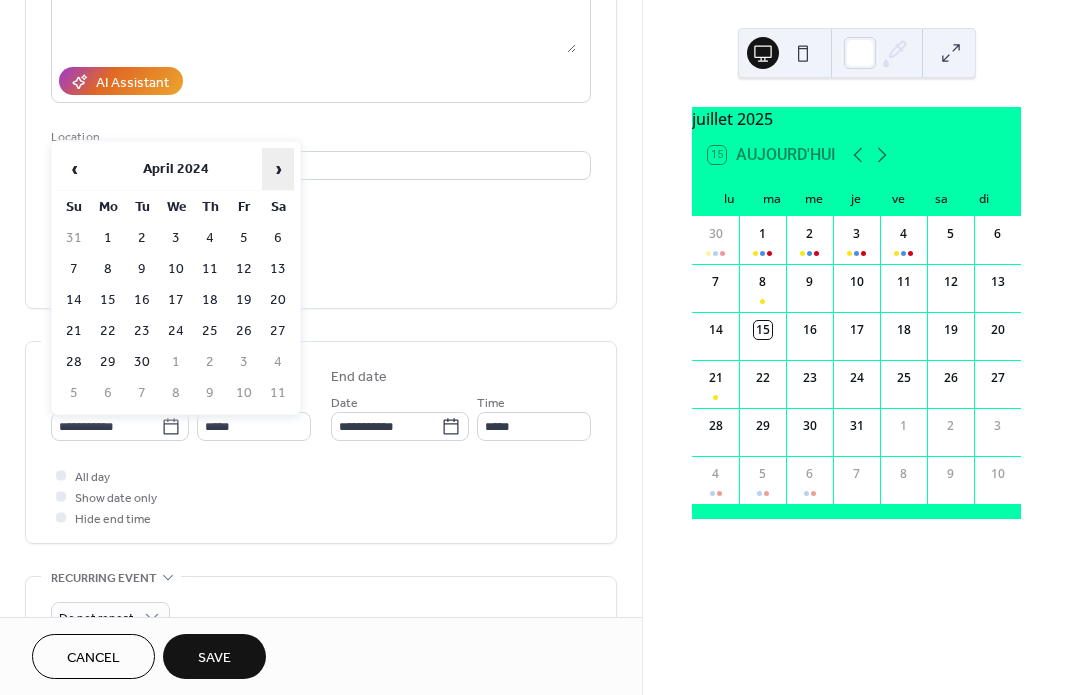 click on "›" at bounding box center [278, 169] 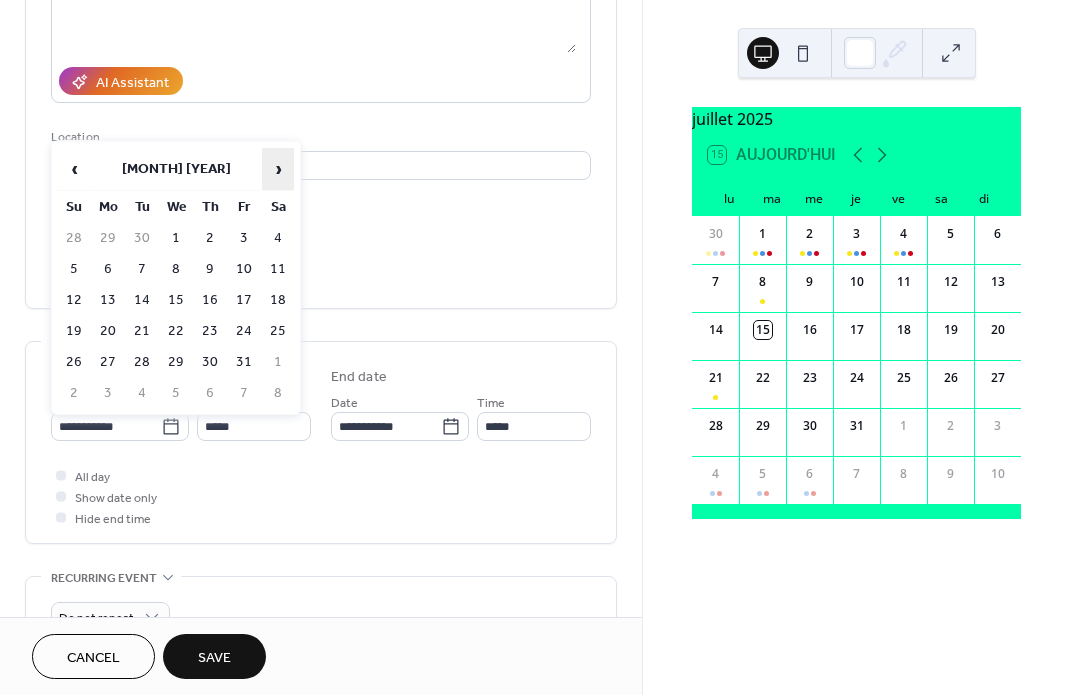 click on "›" at bounding box center [278, 169] 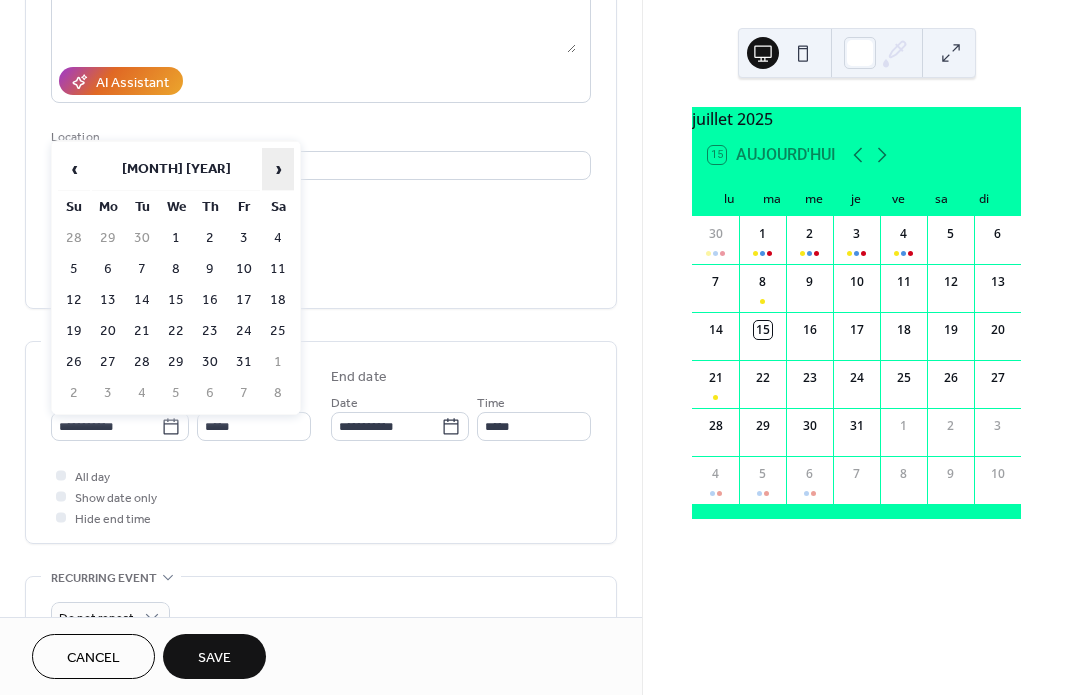 click on "›" at bounding box center [278, 169] 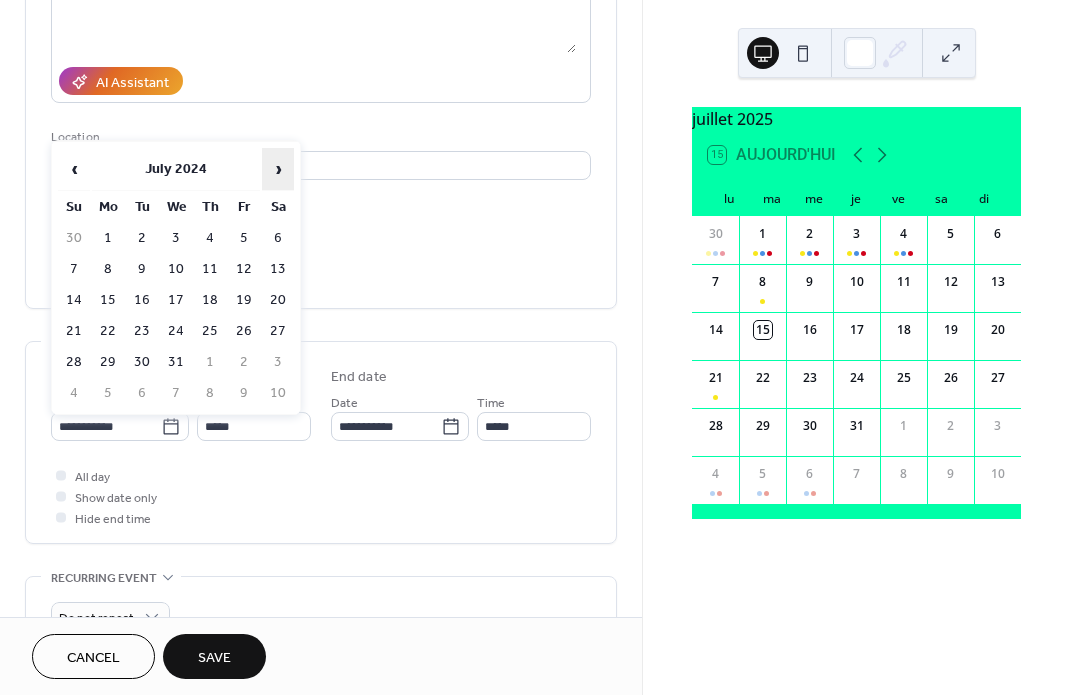 click on "›" at bounding box center (278, 169) 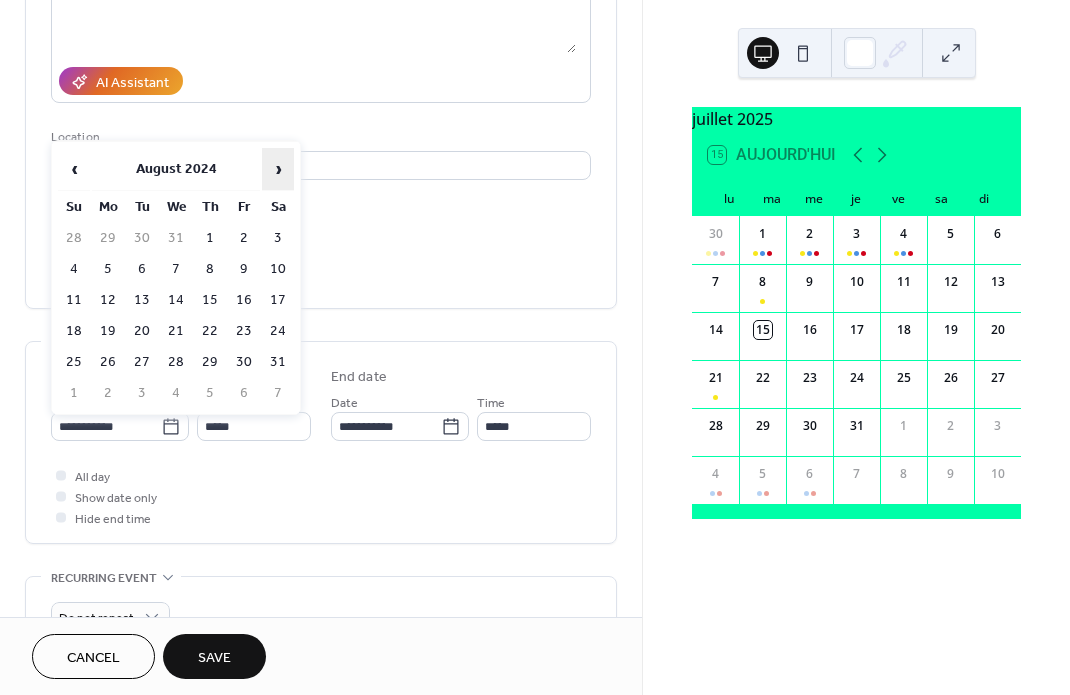 click on "›" at bounding box center (278, 169) 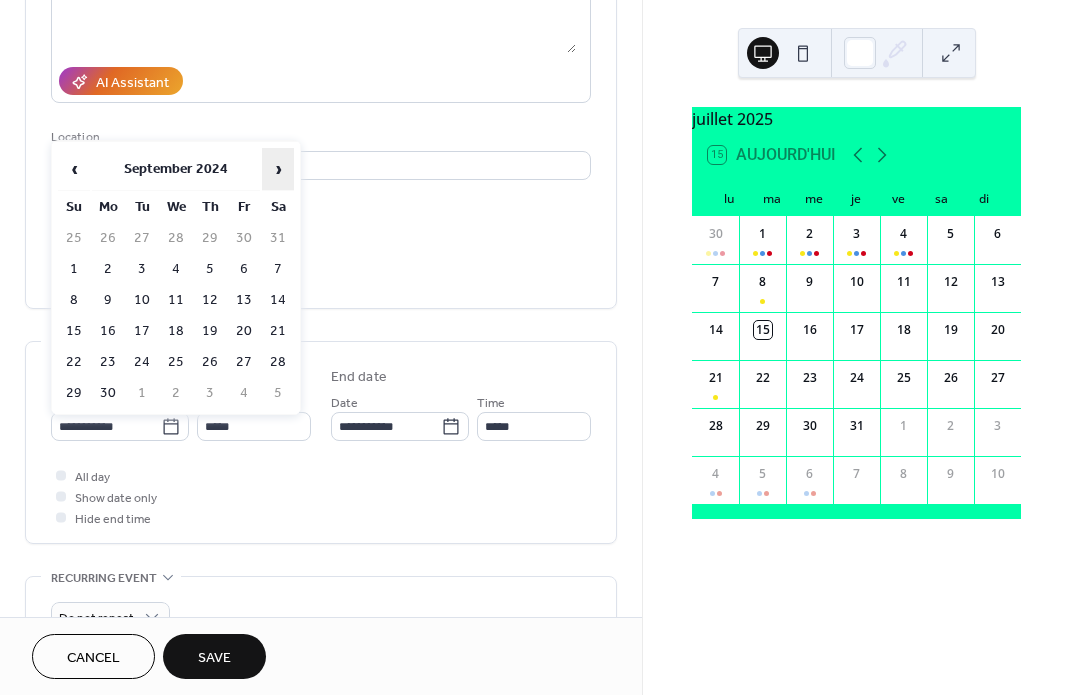 click on "›" at bounding box center (278, 169) 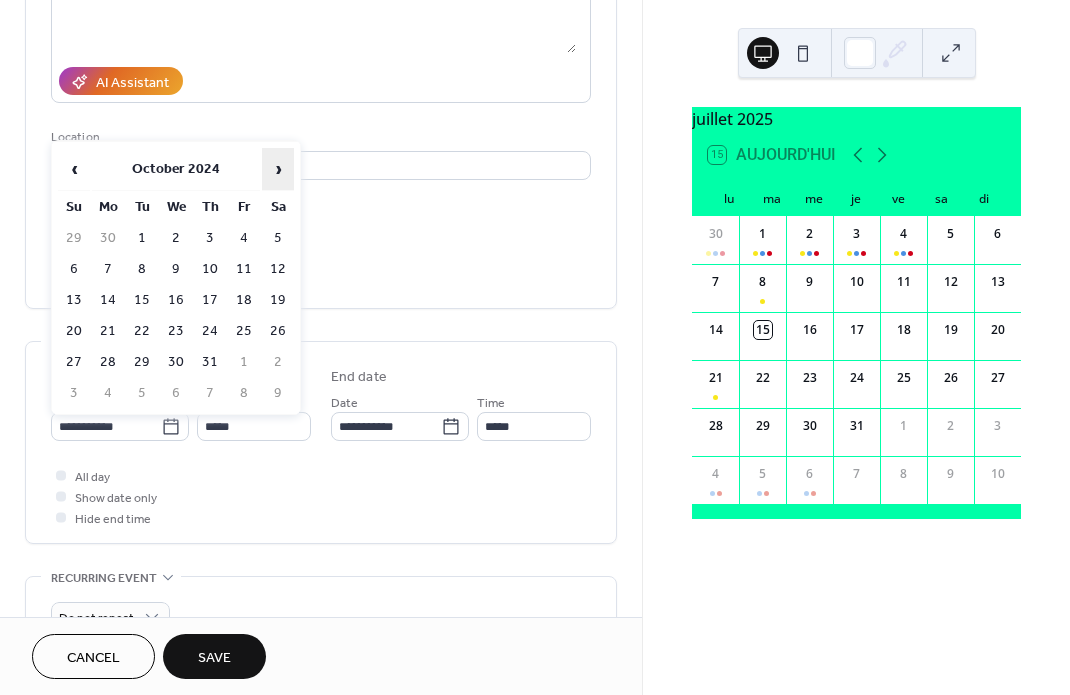 click on "›" at bounding box center [278, 169] 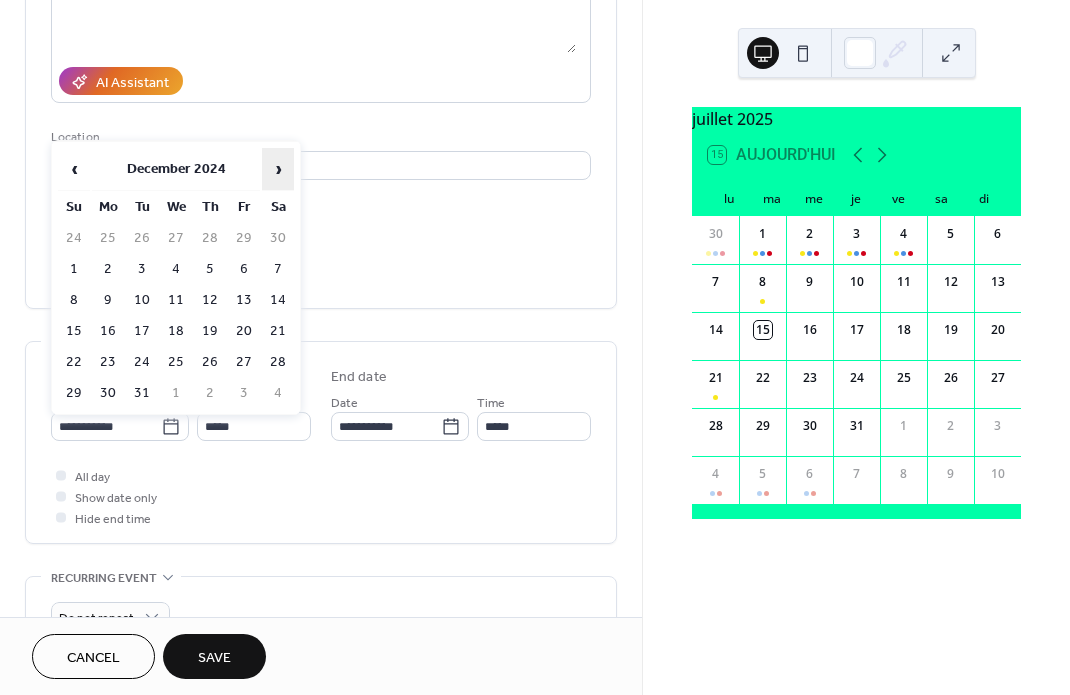 click on "›" at bounding box center [278, 169] 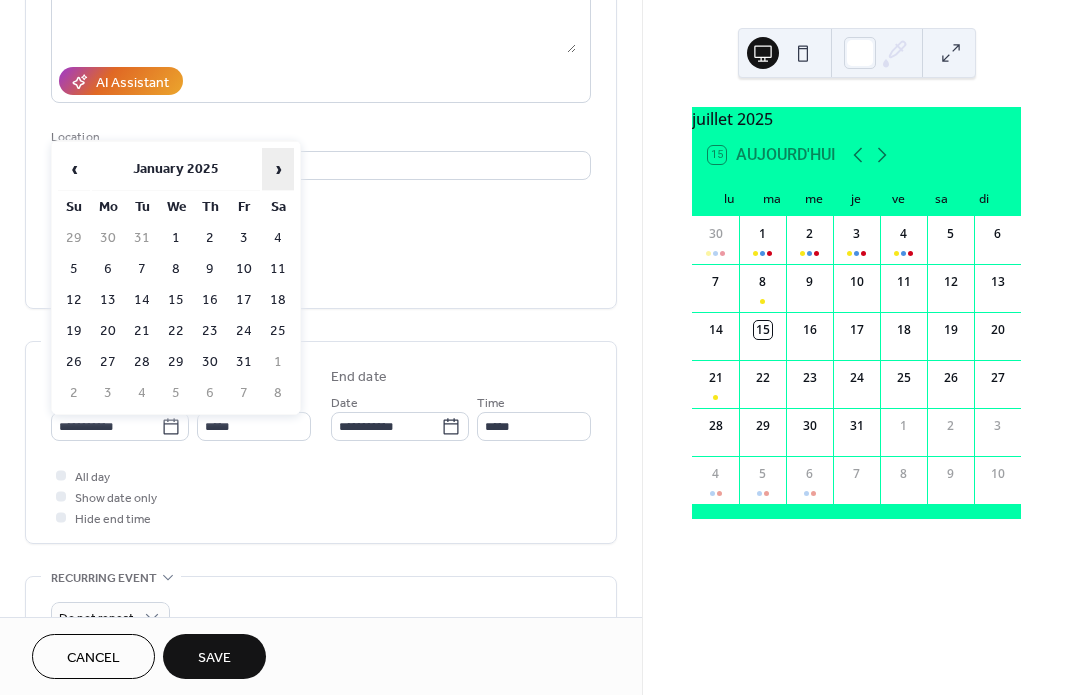 click on "›" at bounding box center [278, 169] 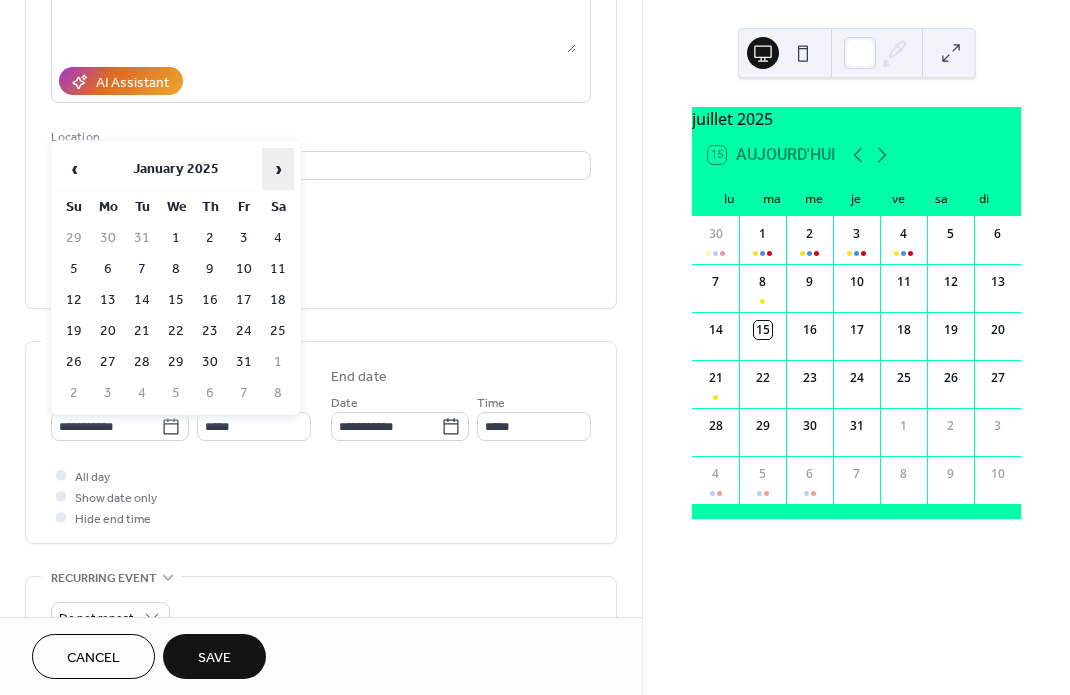 click on "›" at bounding box center (278, 169) 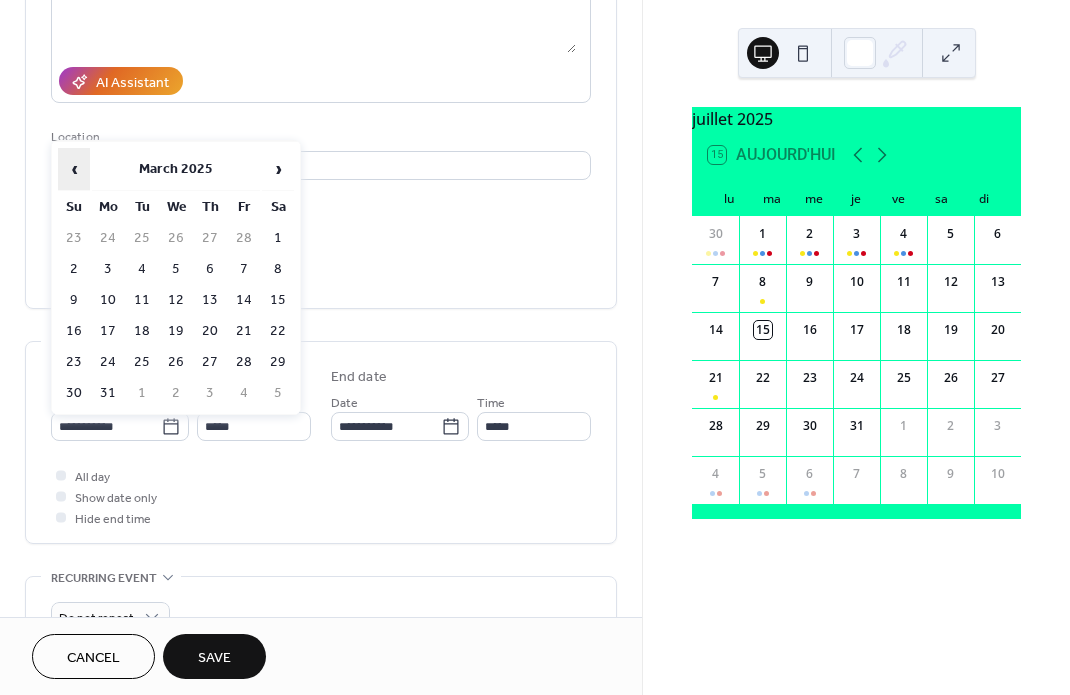 click on "‹" at bounding box center (74, 169) 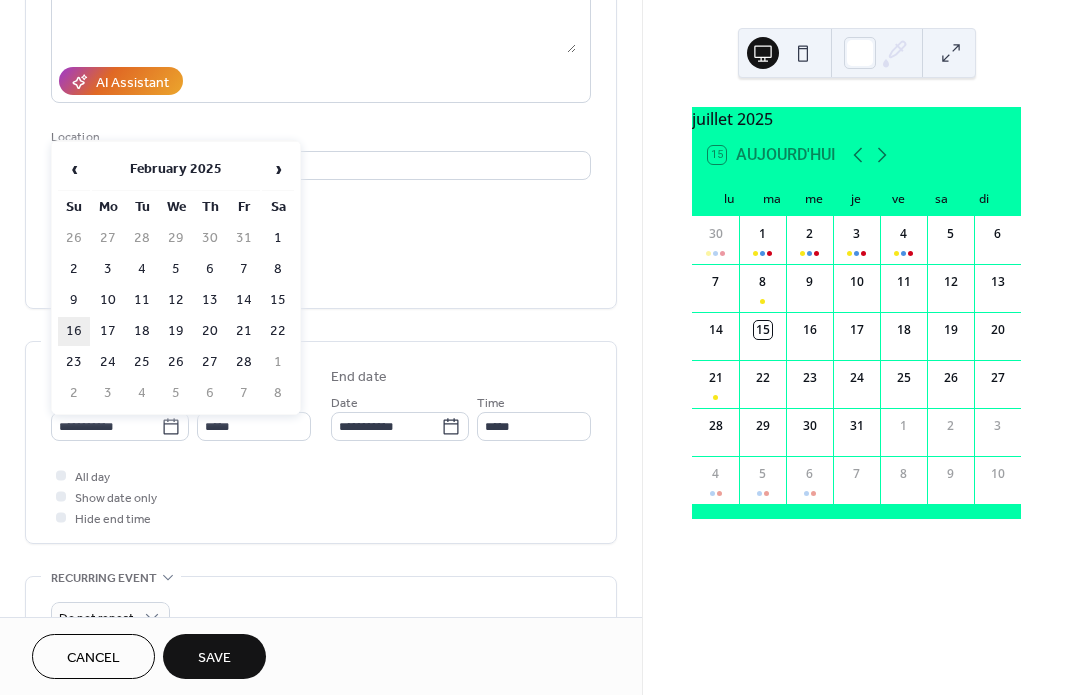 click on "16" at bounding box center [74, 331] 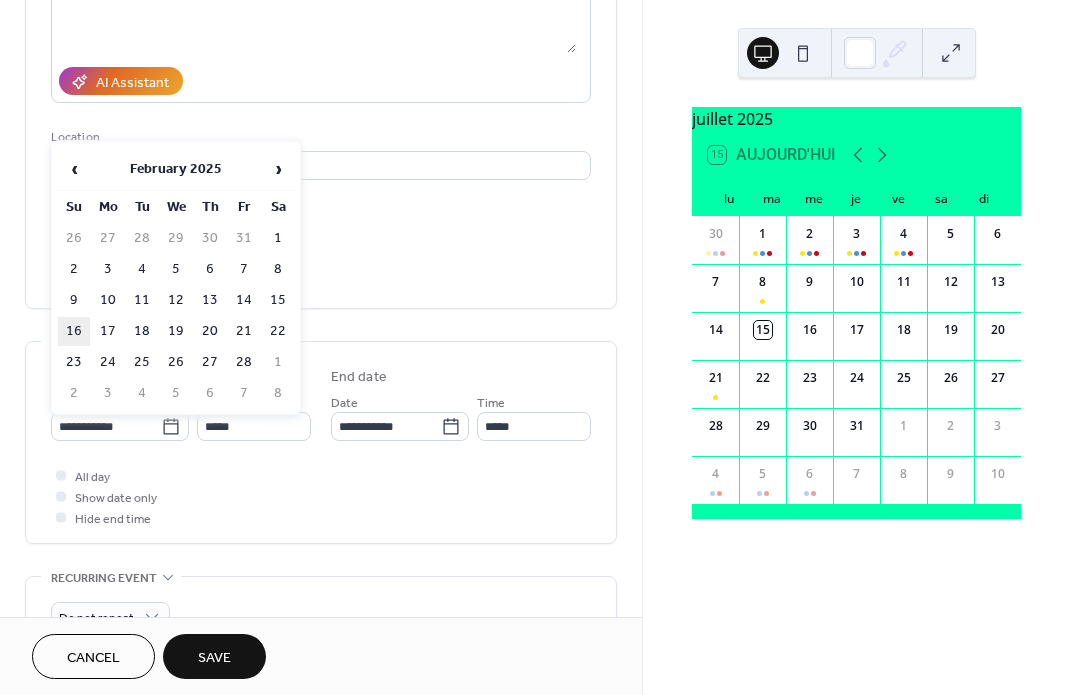 type on "**********" 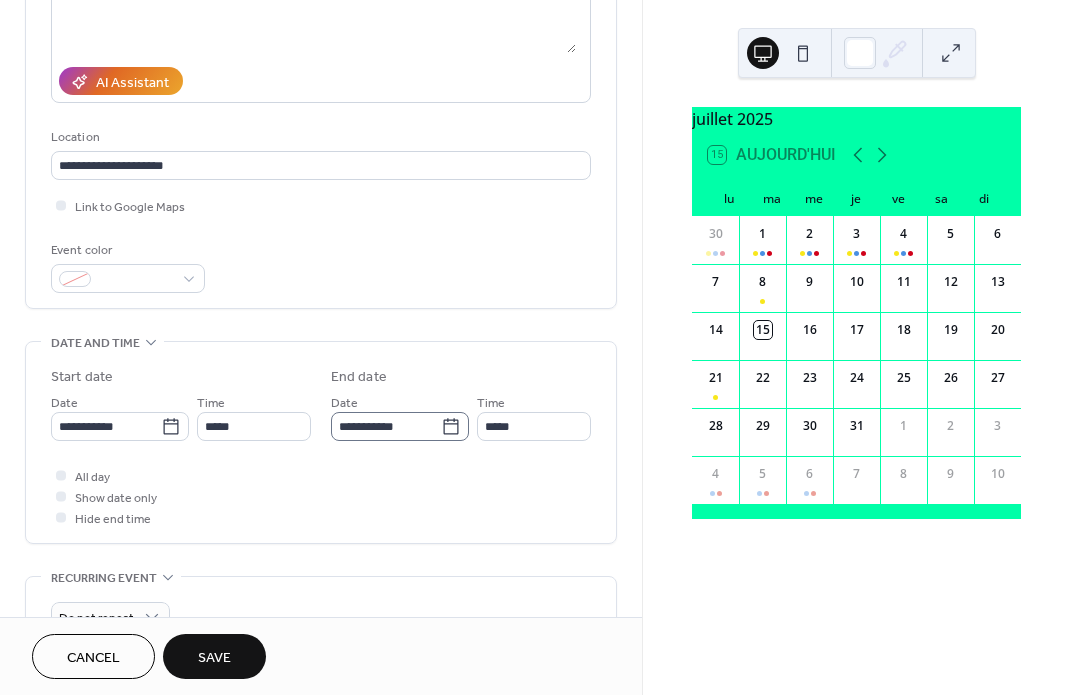 click 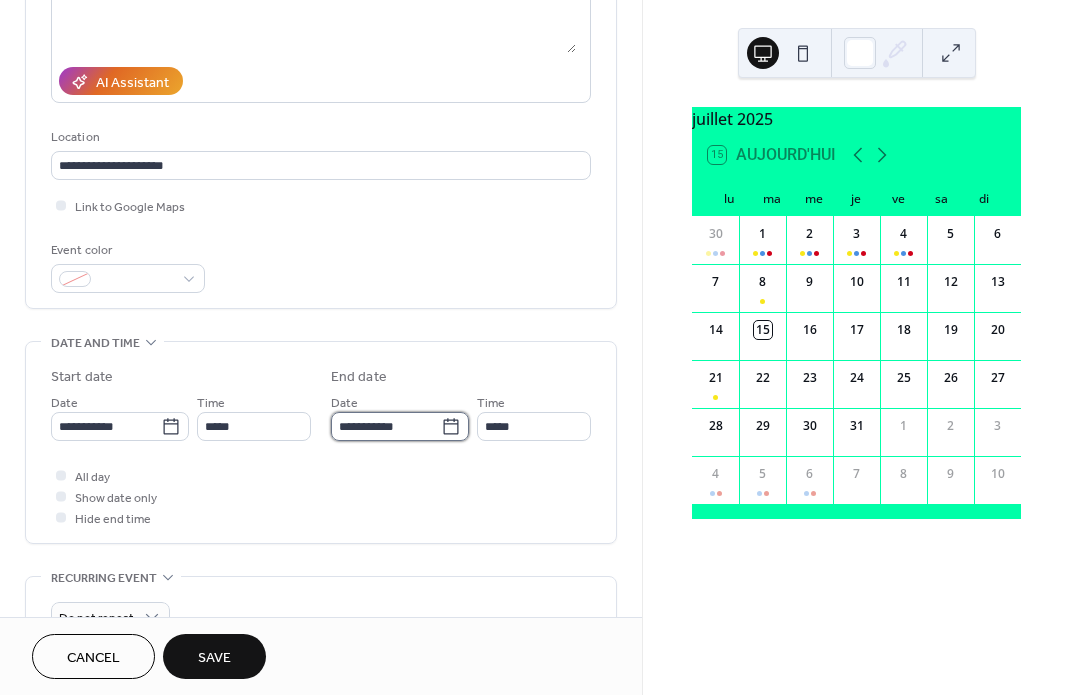 click on "**********" at bounding box center (386, 426) 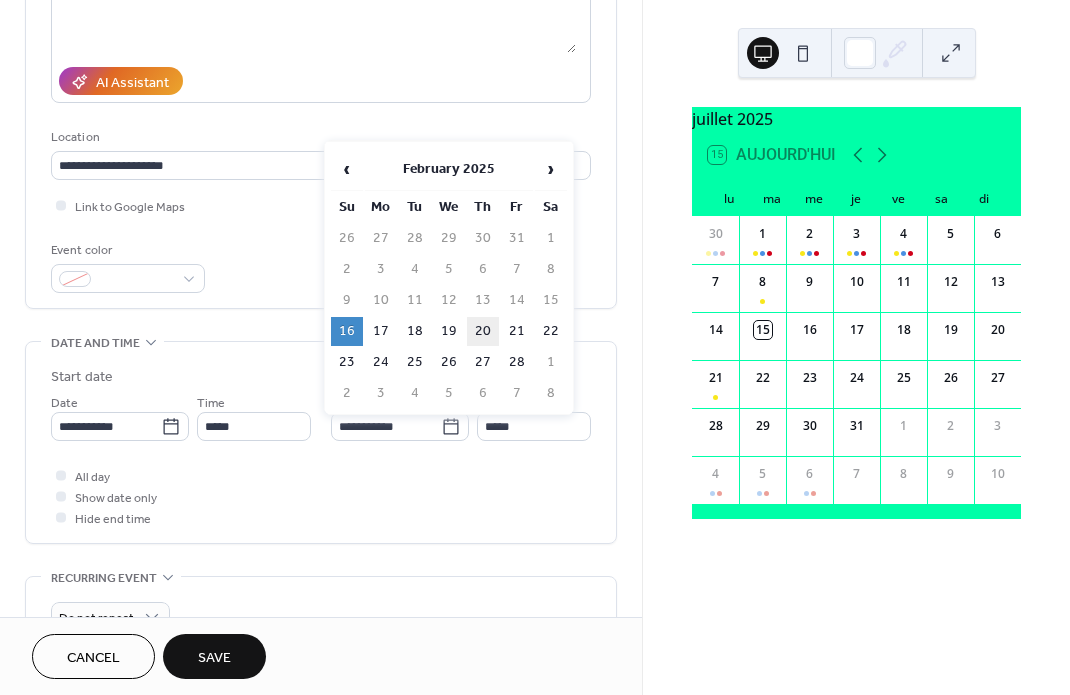 click on "20" at bounding box center (483, 331) 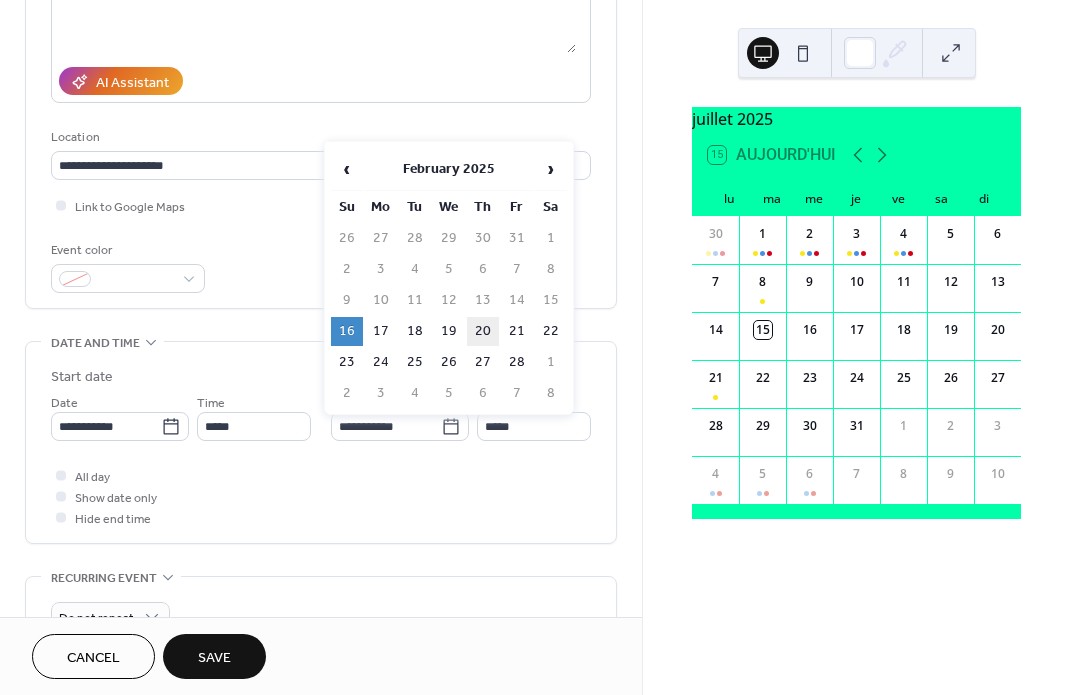 type on "**********" 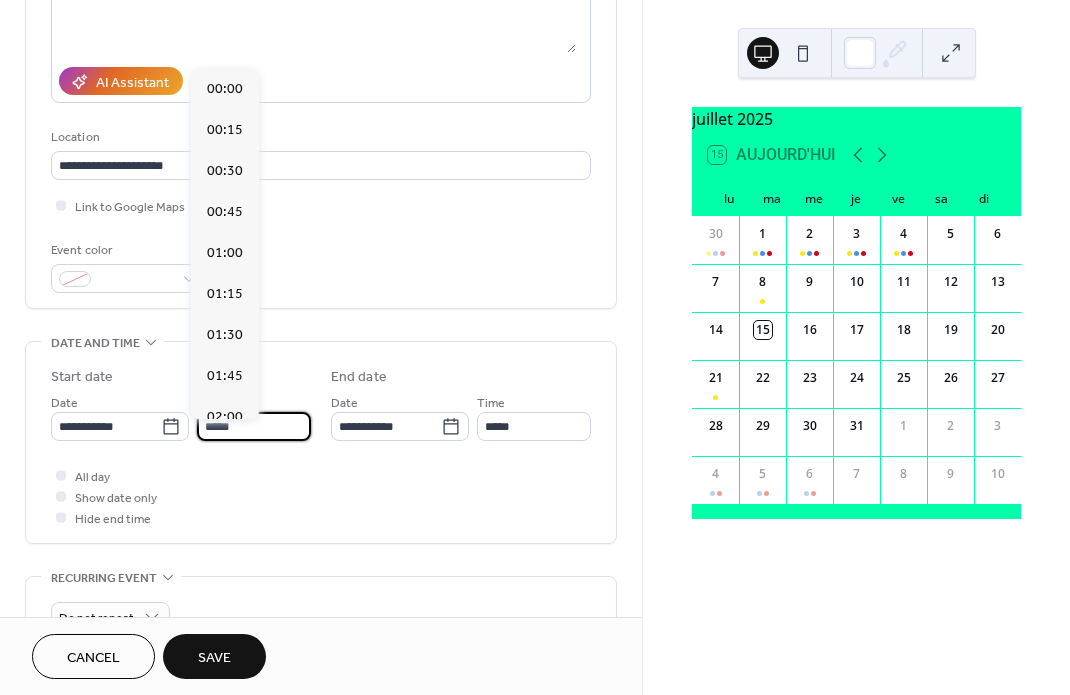 scroll, scrollTop: 3184, scrollLeft: 0, axis: vertical 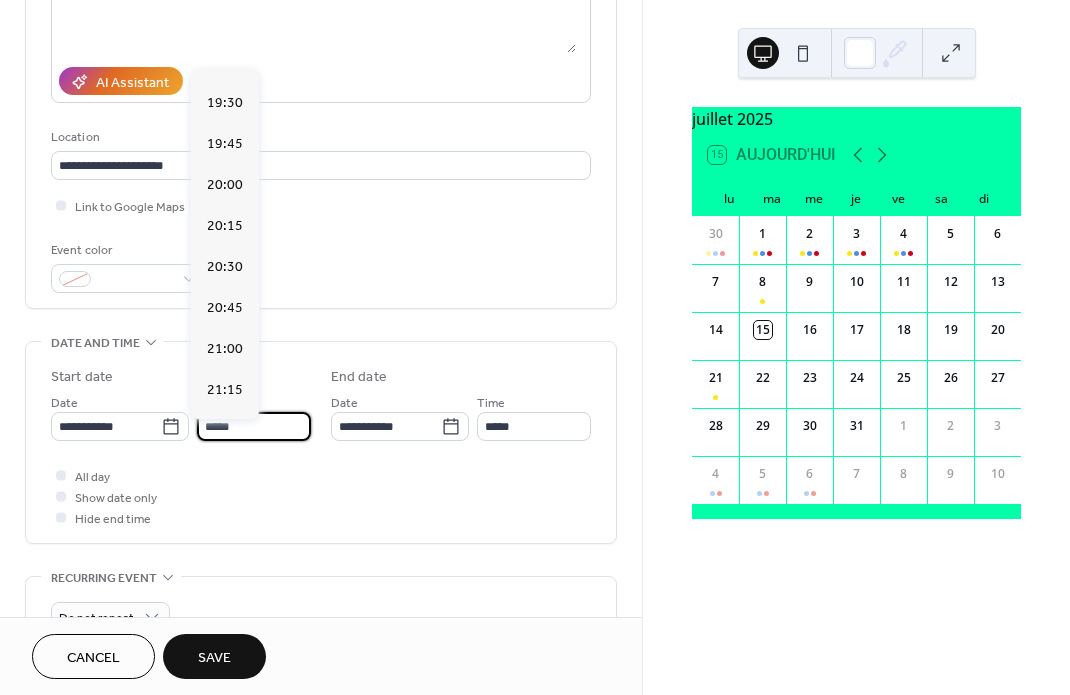 click on "*****" at bounding box center [254, 426] 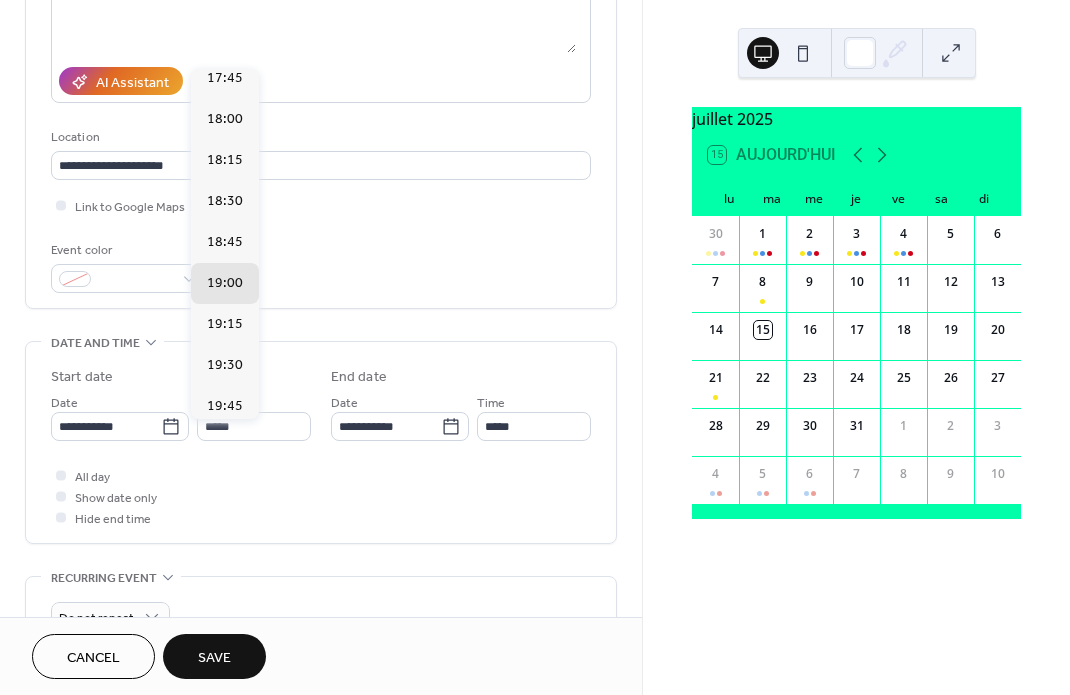 scroll, scrollTop: 2786, scrollLeft: 0, axis: vertical 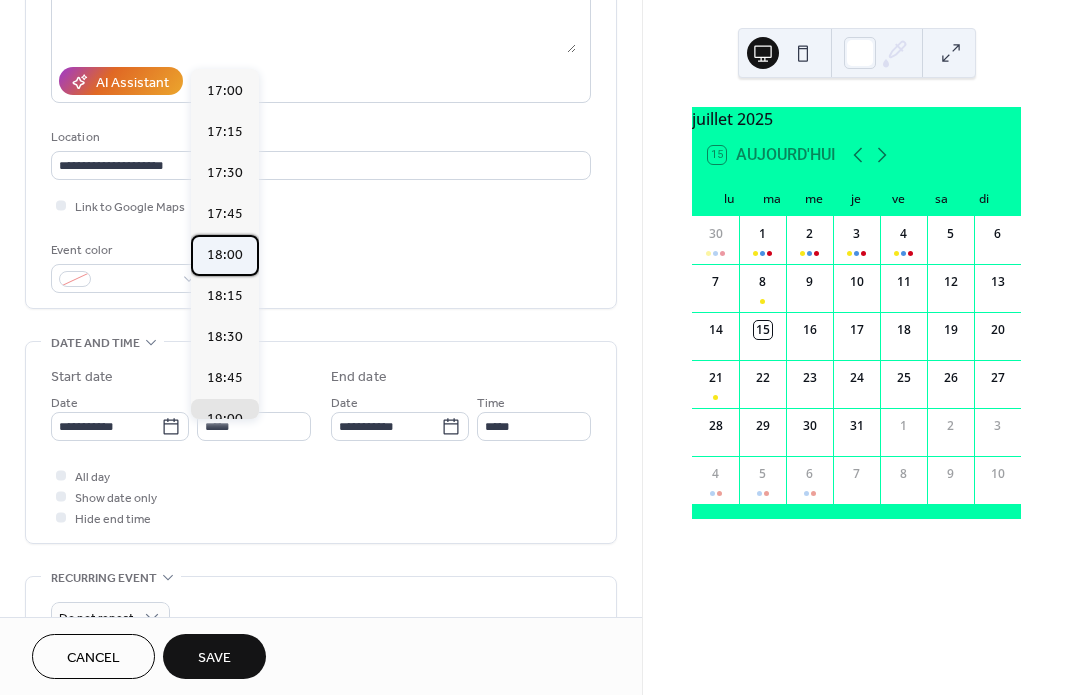 click on "18:00" at bounding box center (225, 255) 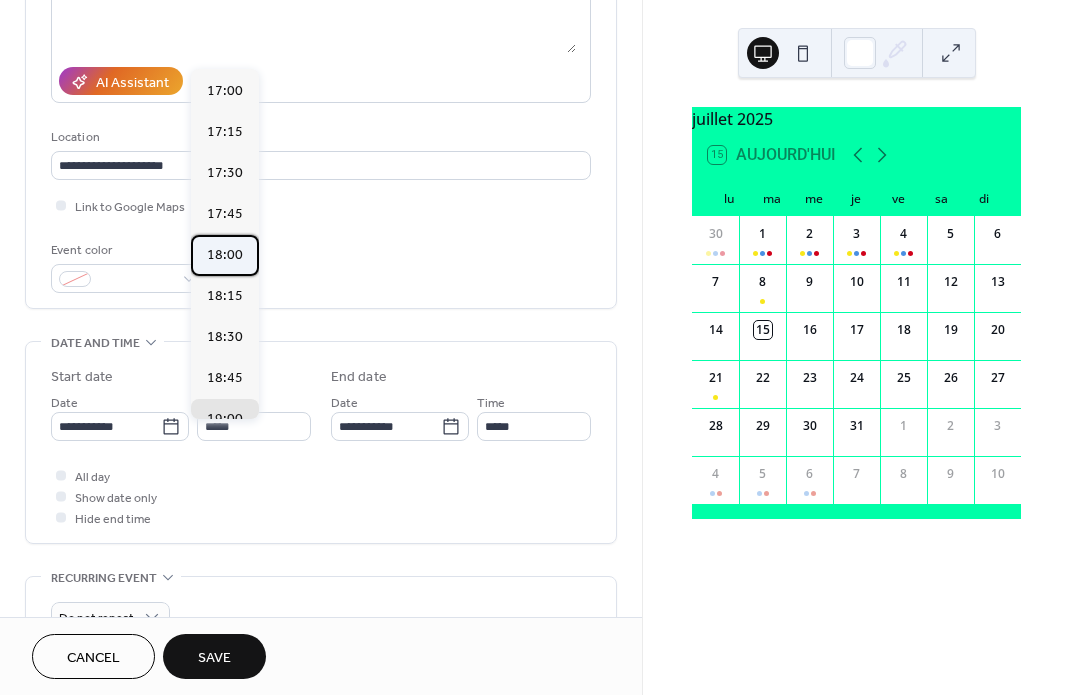 type on "*****" 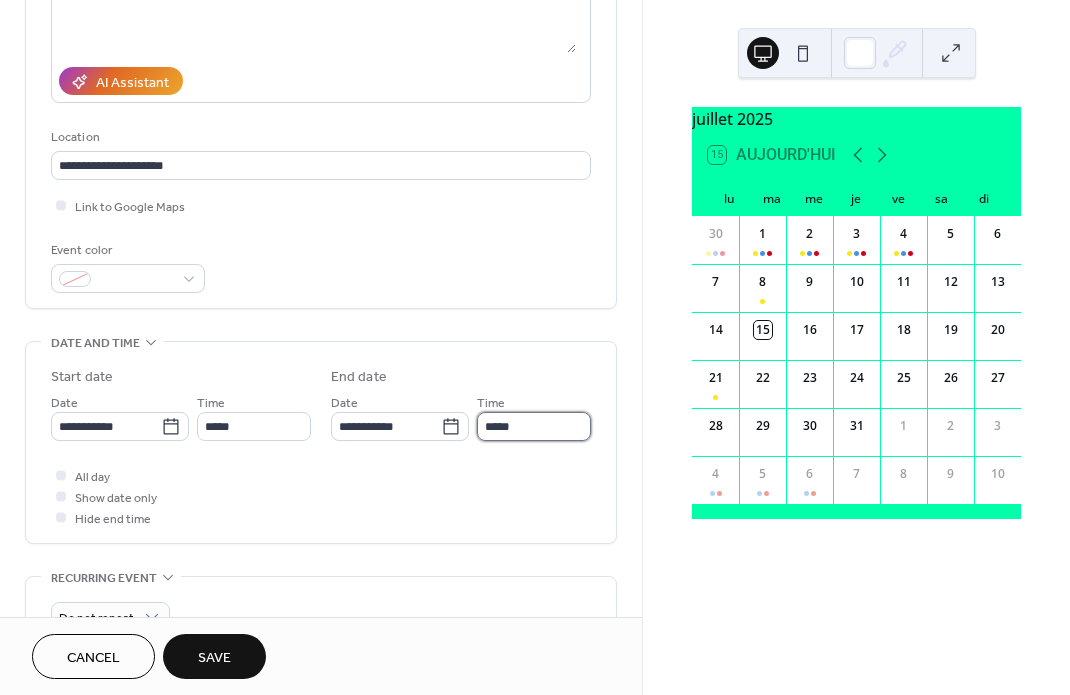 click on "*****" at bounding box center (534, 426) 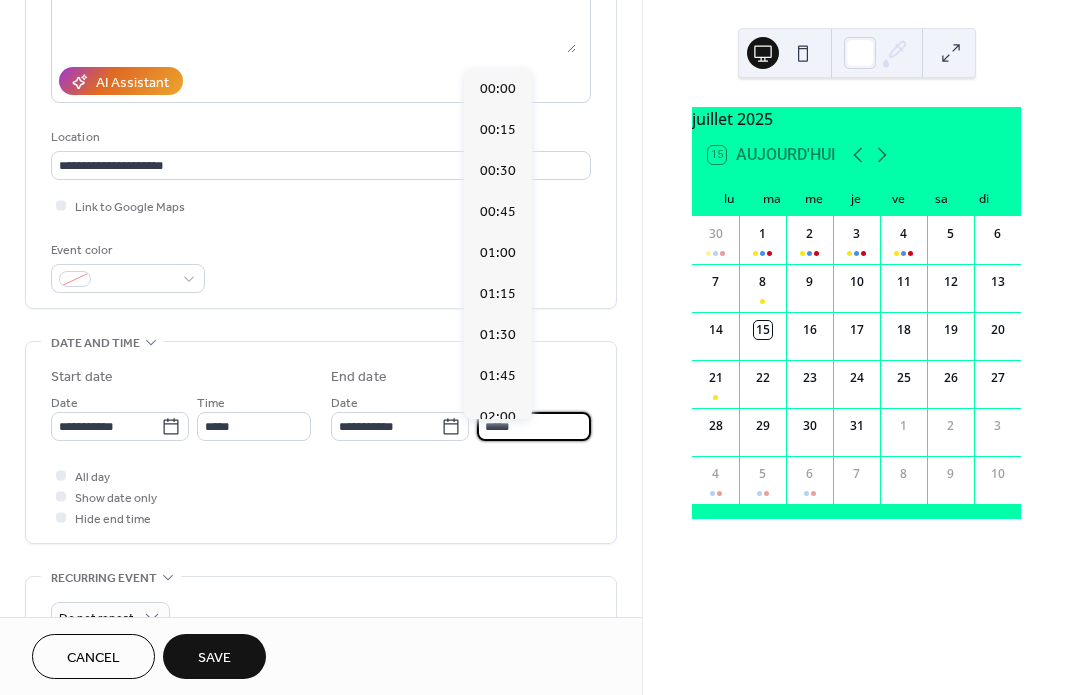 scroll, scrollTop: 3519, scrollLeft: 0, axis: vertical 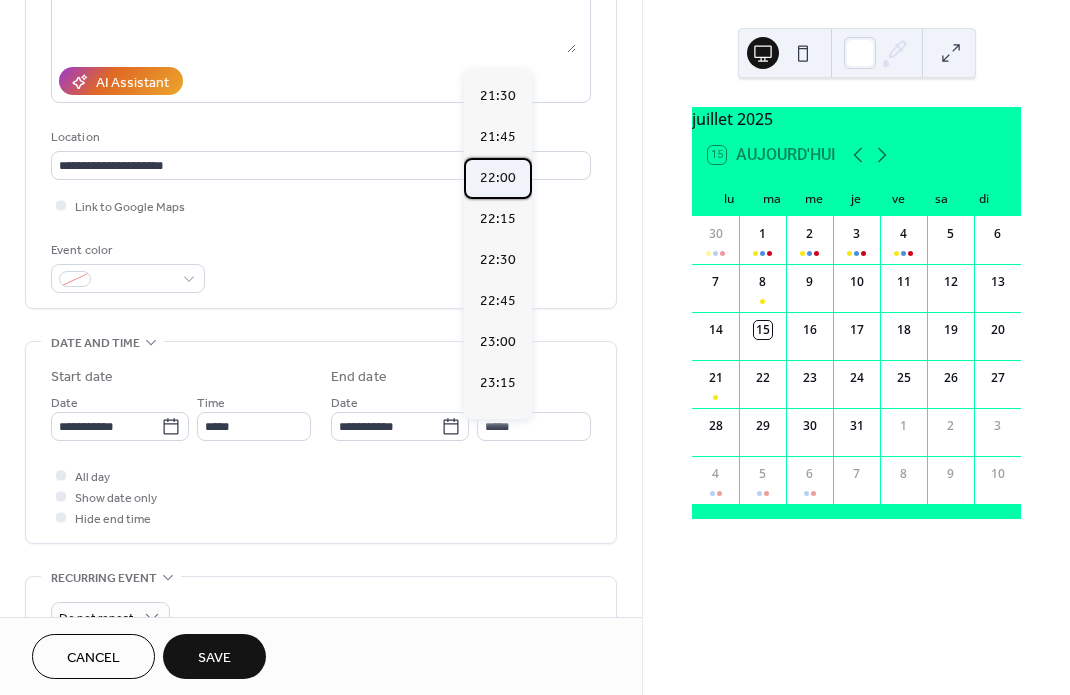 click on "22:00" at bounding box center [498, 178] 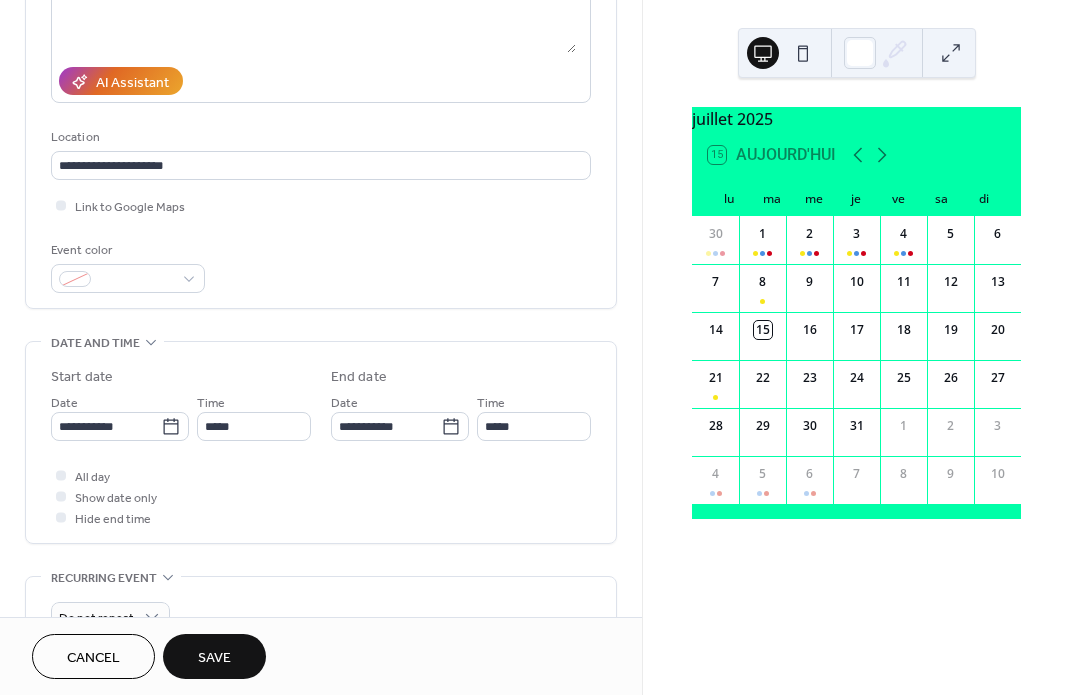 click on "Save" at bounding box center [214, 658] 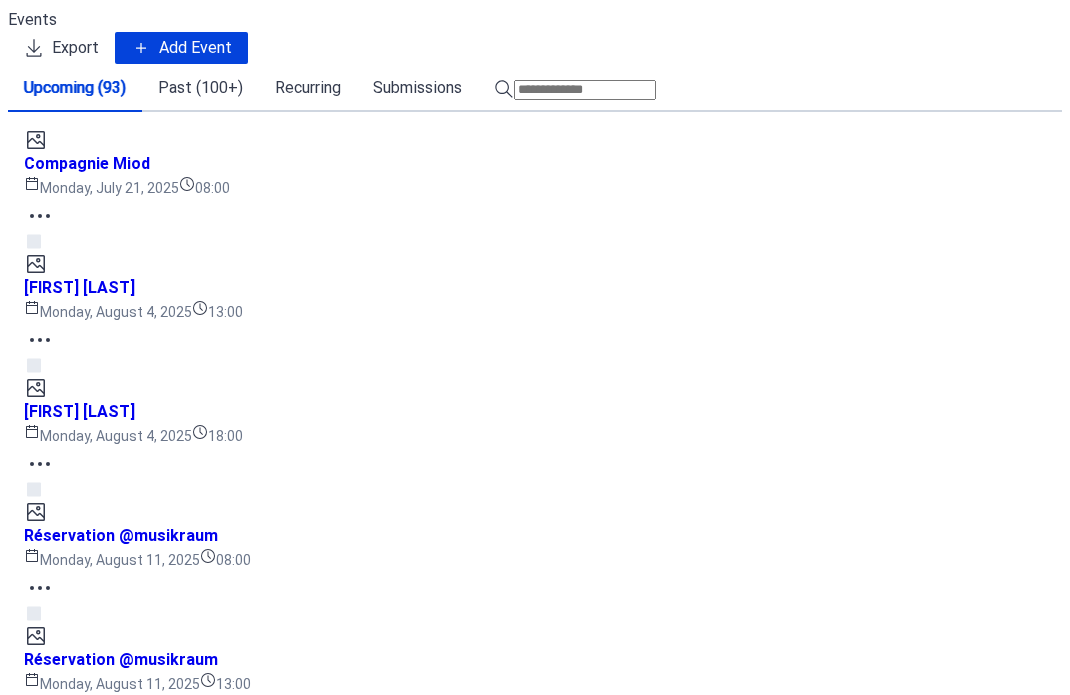 scroll, scrollTop: 0, scrollLeft: 0, axis: both 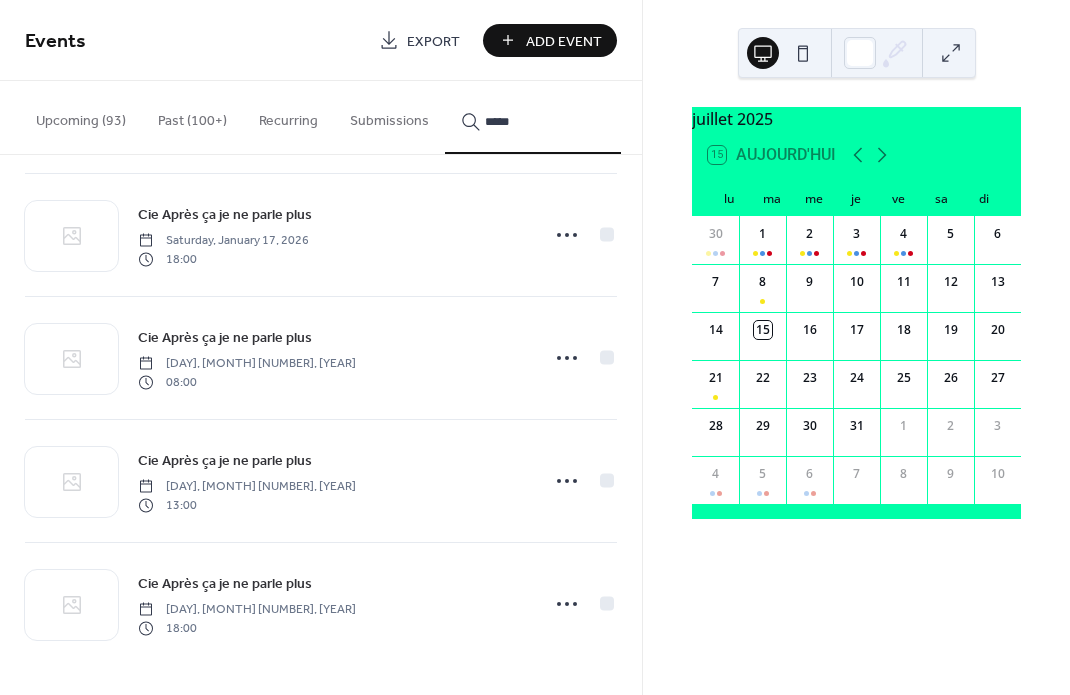 type on "*****" 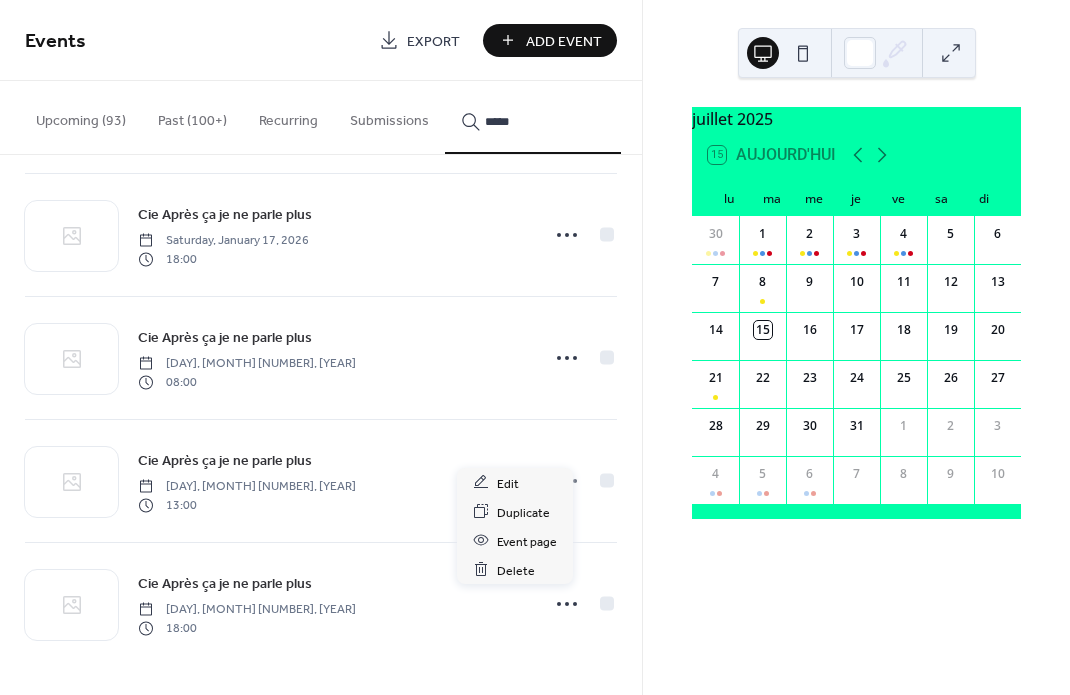 click 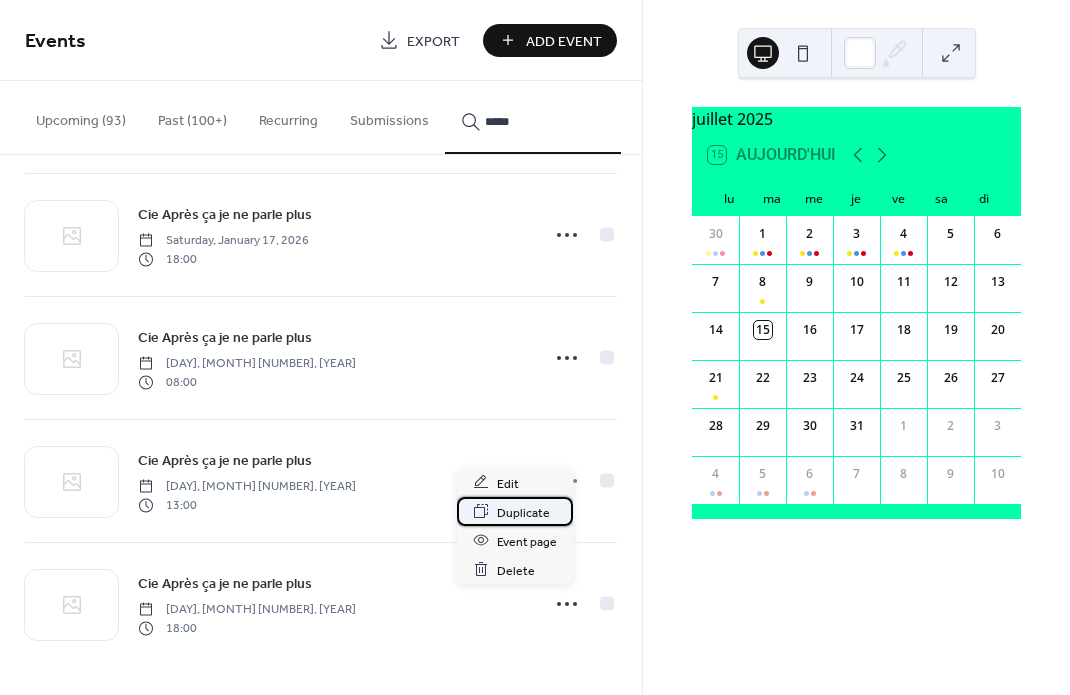 click on "Duplicate" at bounding box center [523, 512] 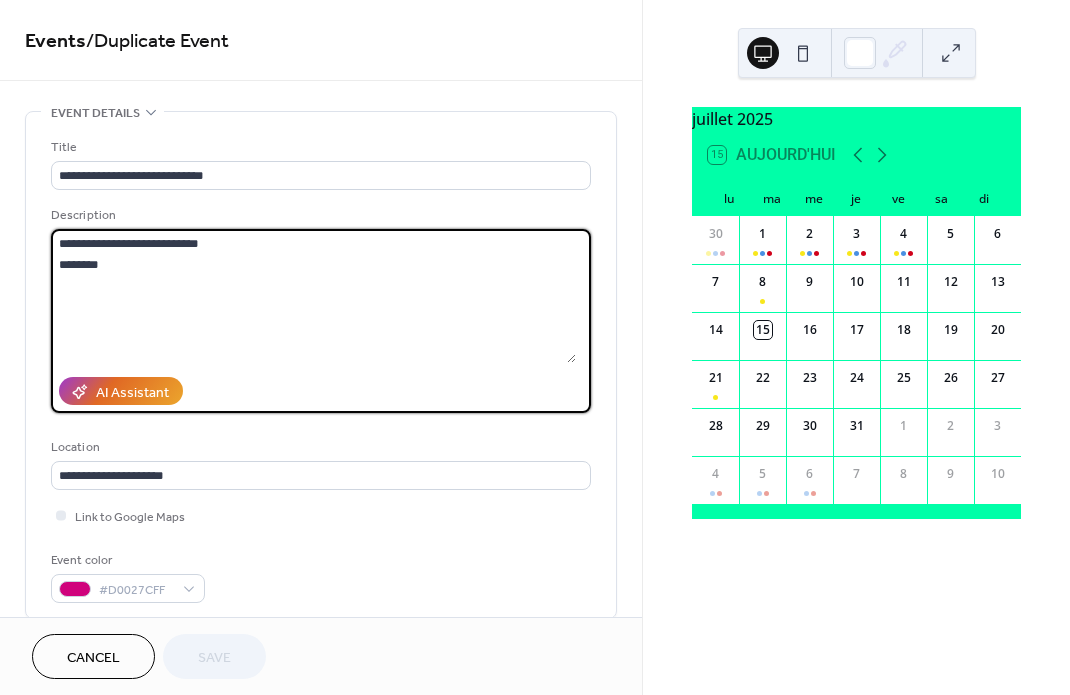 drag, startPoint x: 115, startPoint y: 269, endPoint x: -9, endPoint y: 269, distance: 124 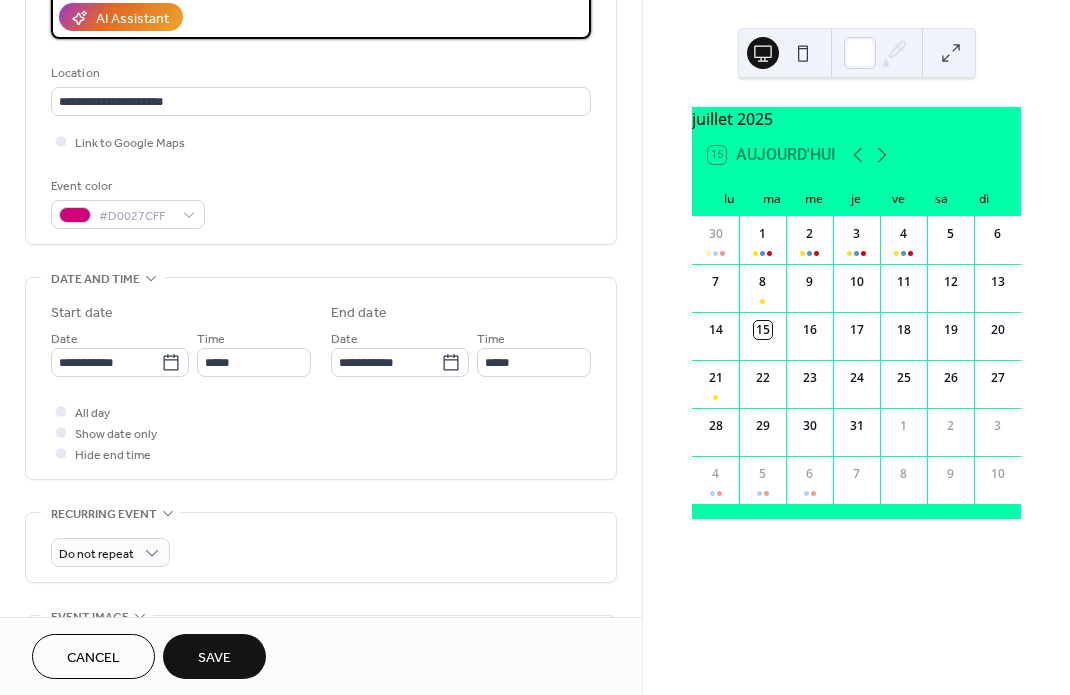 scroll, scrollTop: 408, scrollLeft: 0, axis: vertical 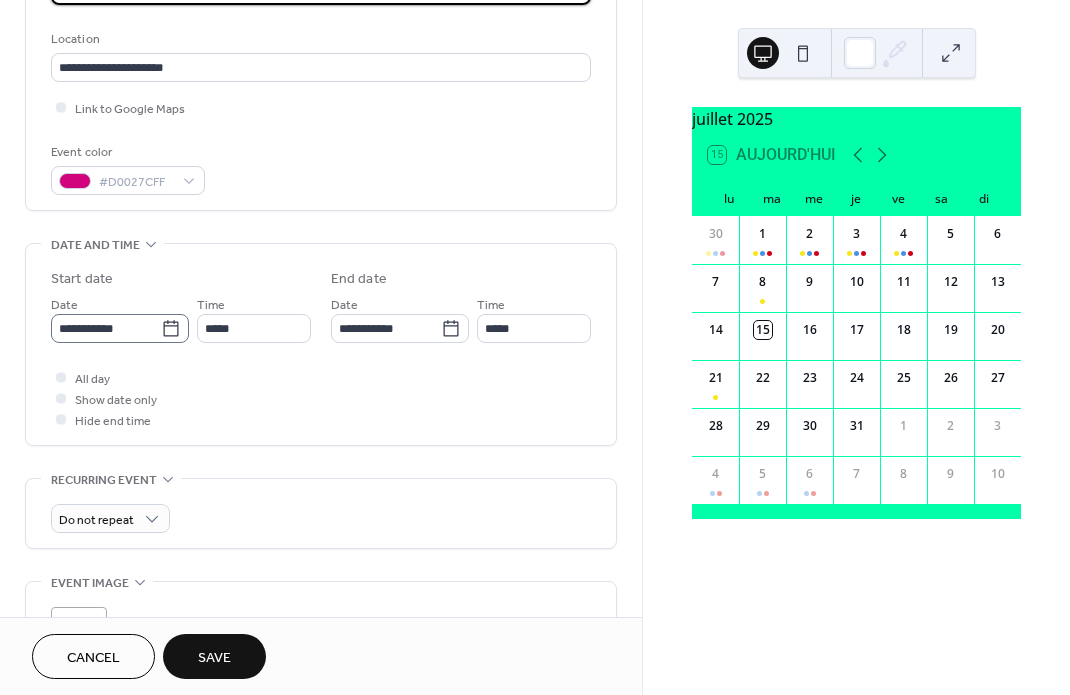 type on "**********" 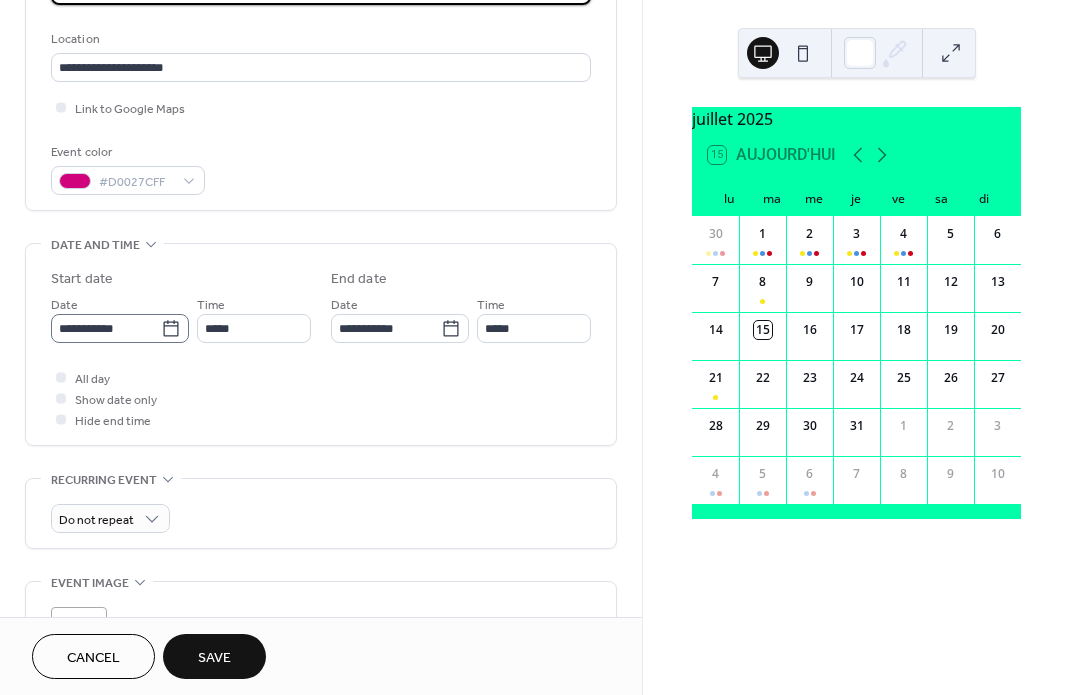 click 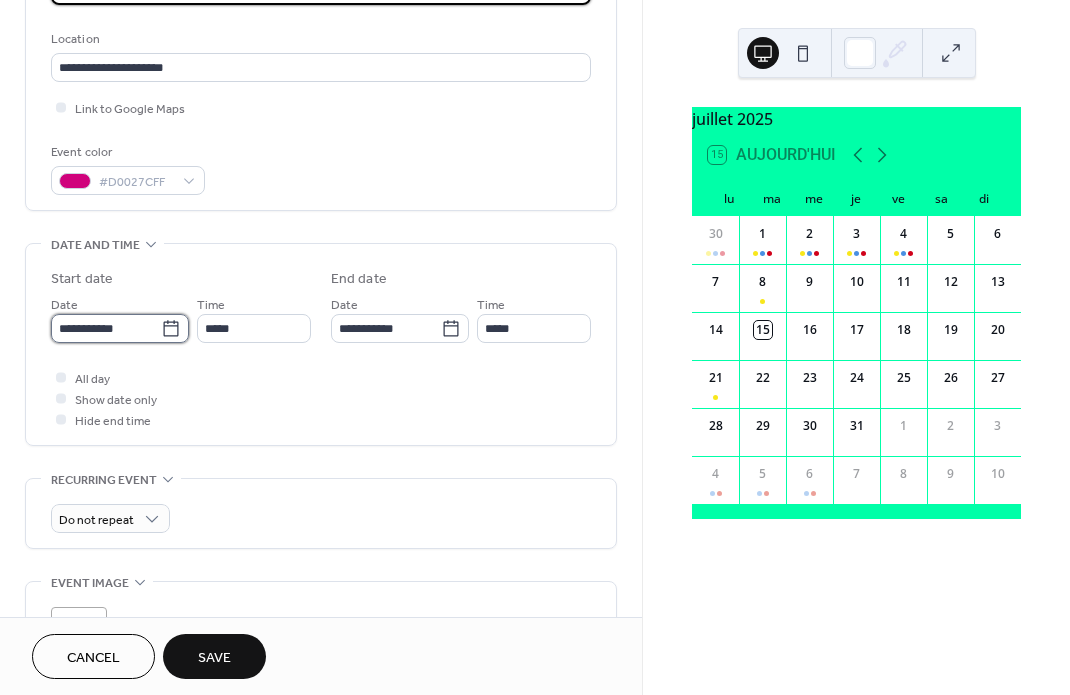 click on "**********" at bounding box center (106, 328) 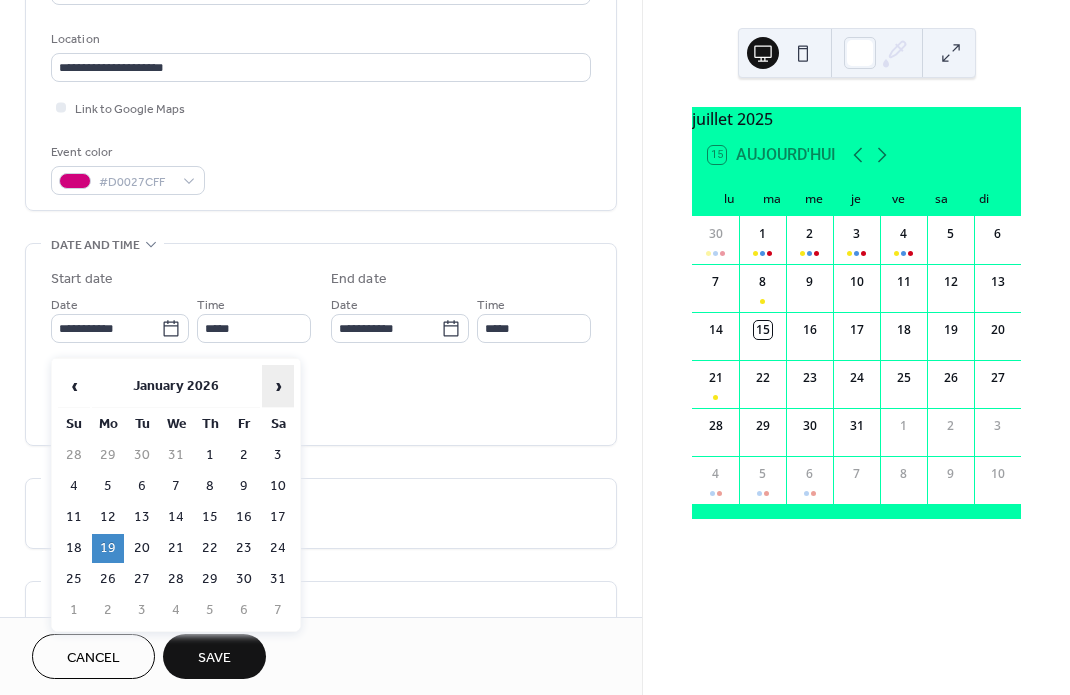 click on "›" at bounding box center [278, 386] 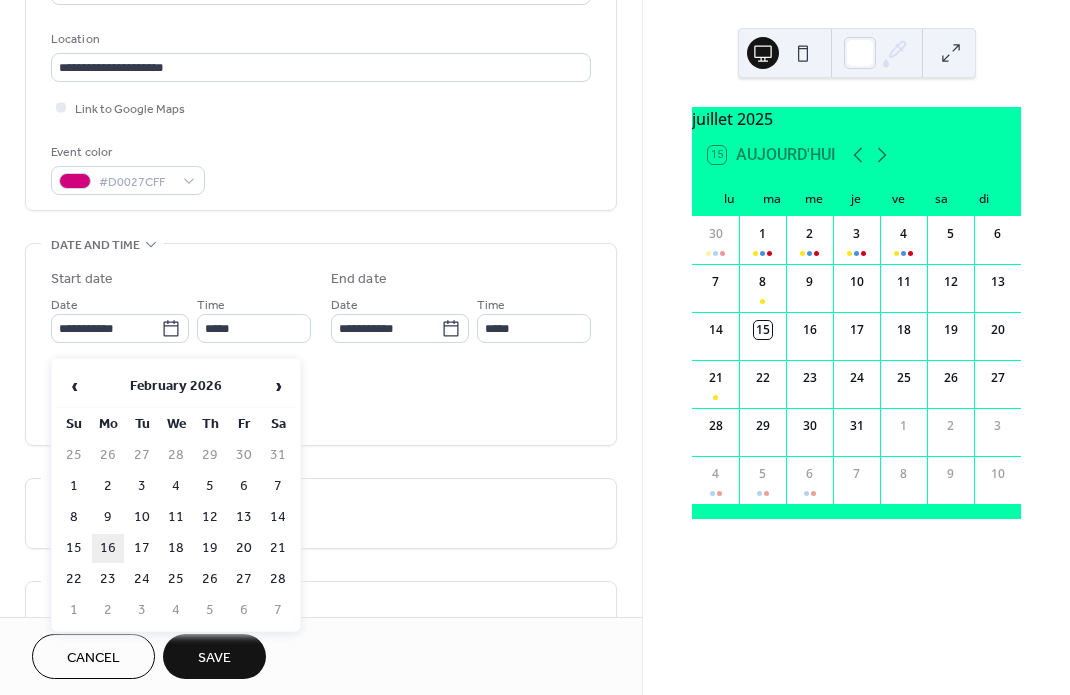 click on "16" at bounding box center [108, 548] 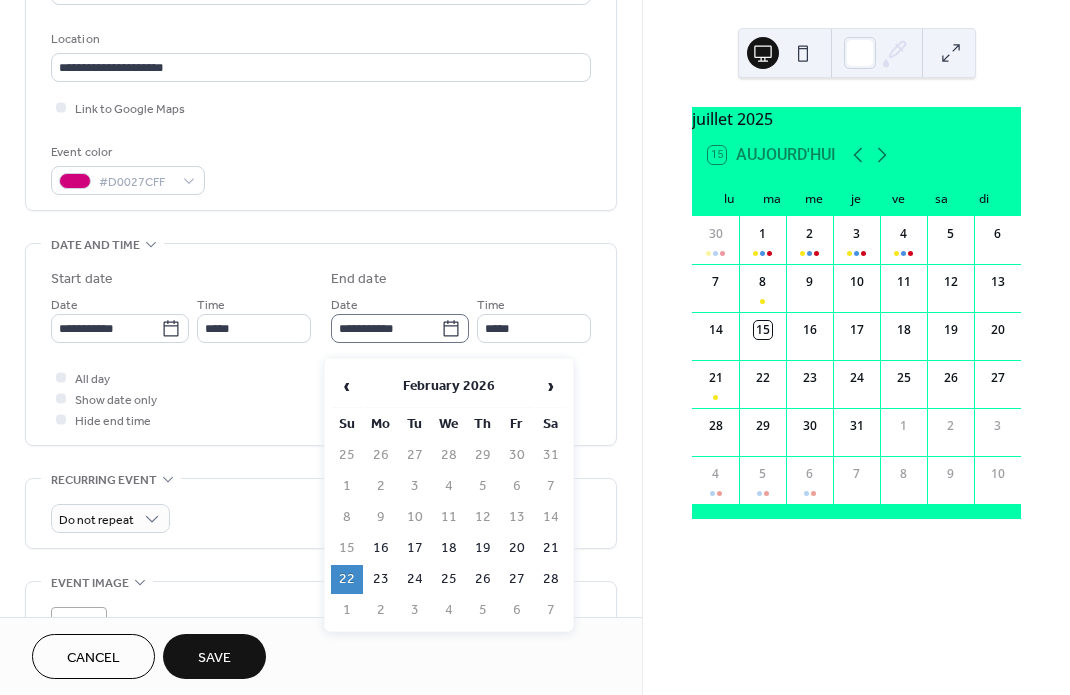 click 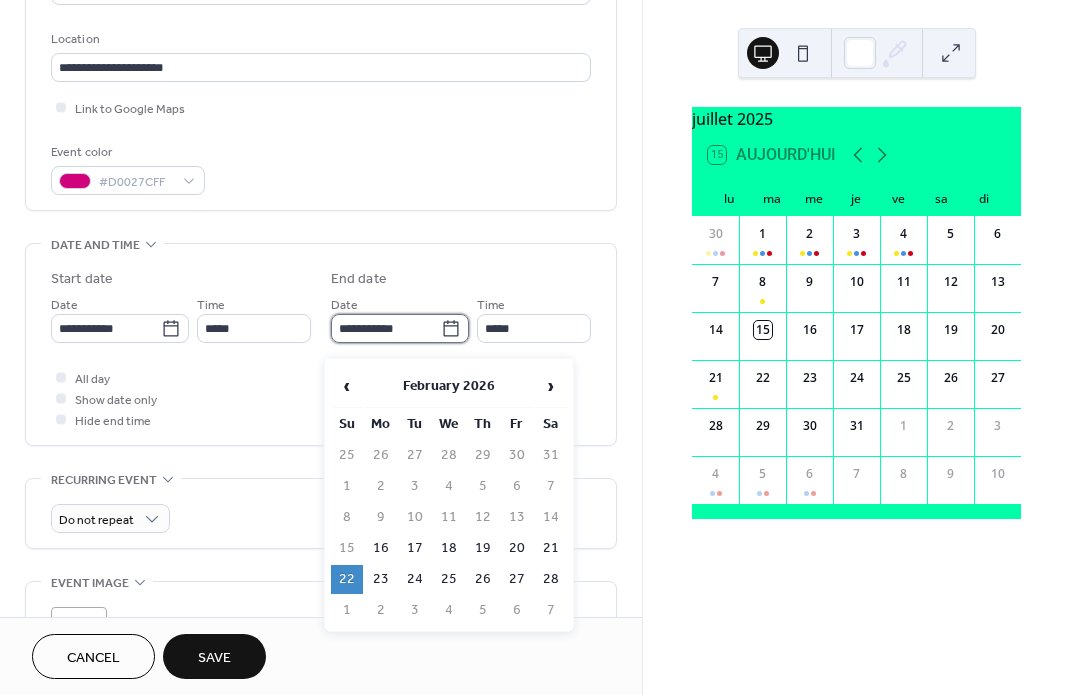 click on "**********" at bounding box center [386, 328] 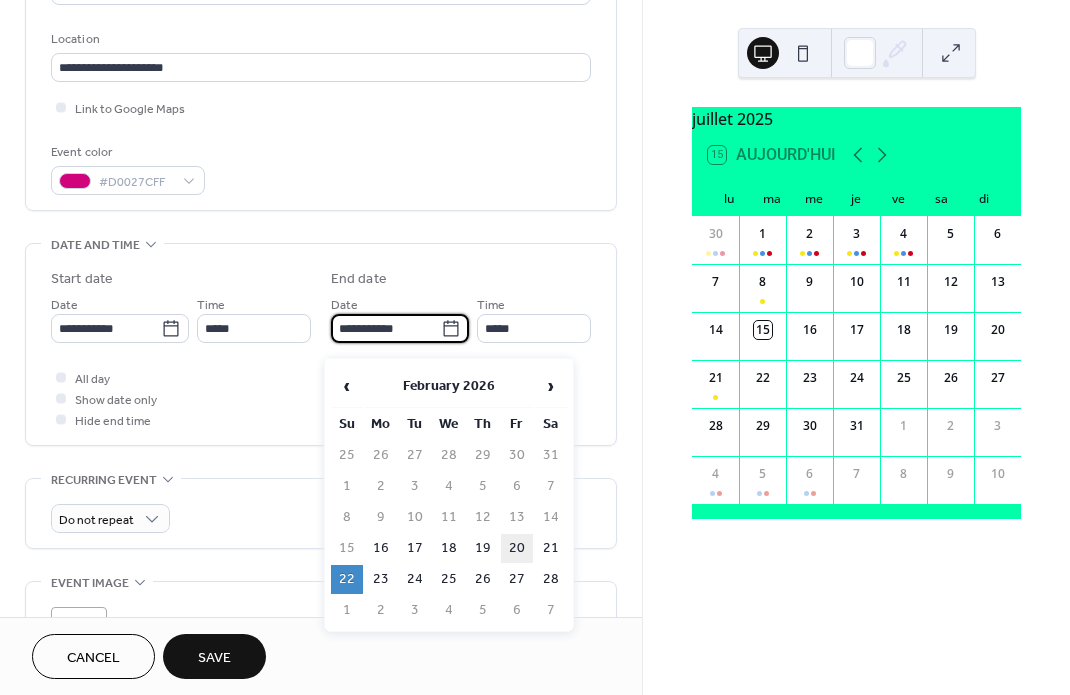 click on "20" at bounding box center (517, 548) 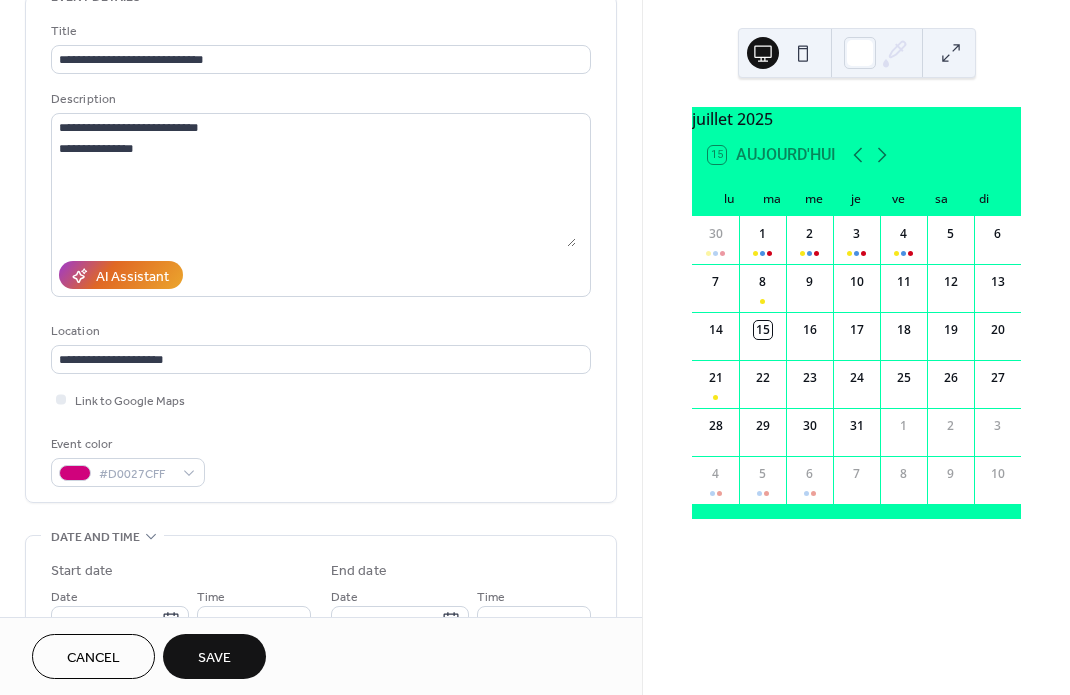 scroll, scrollTop: 0, scrollLeft: 0, axis: both 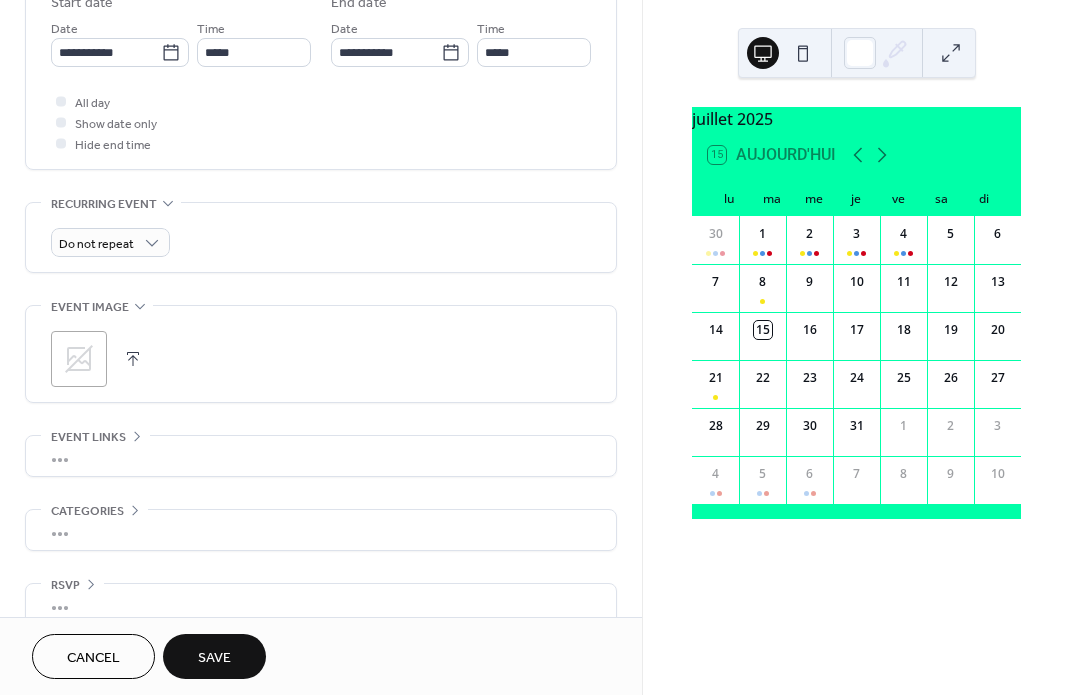 click on "Save" at bounding box center [214, 658] 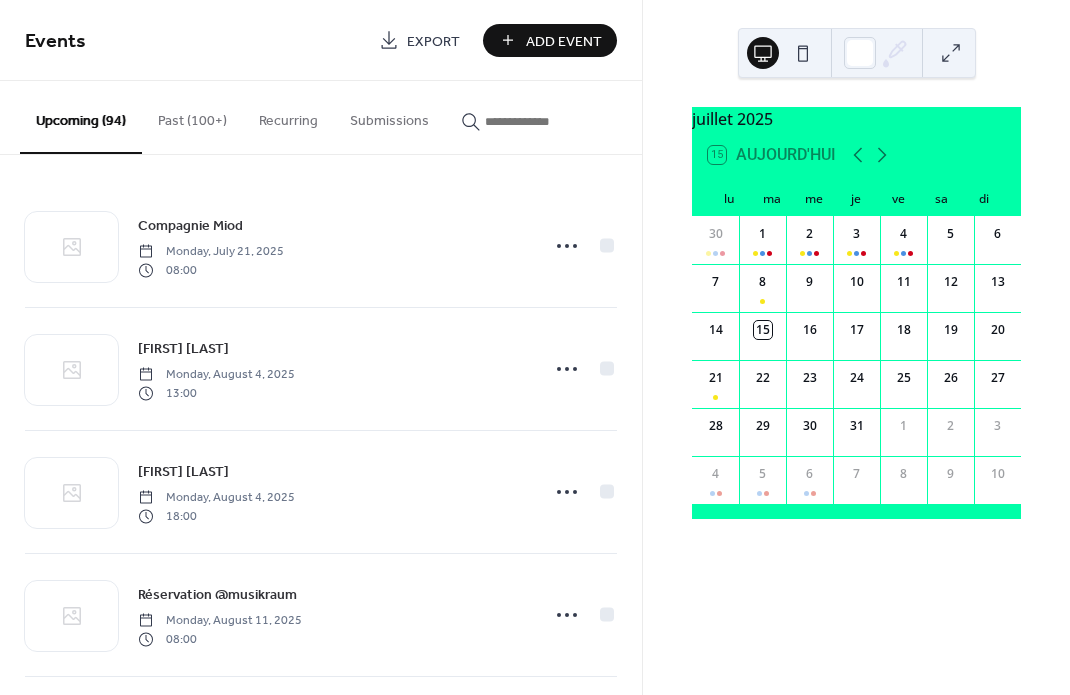 click at bounding box center (545, 121) 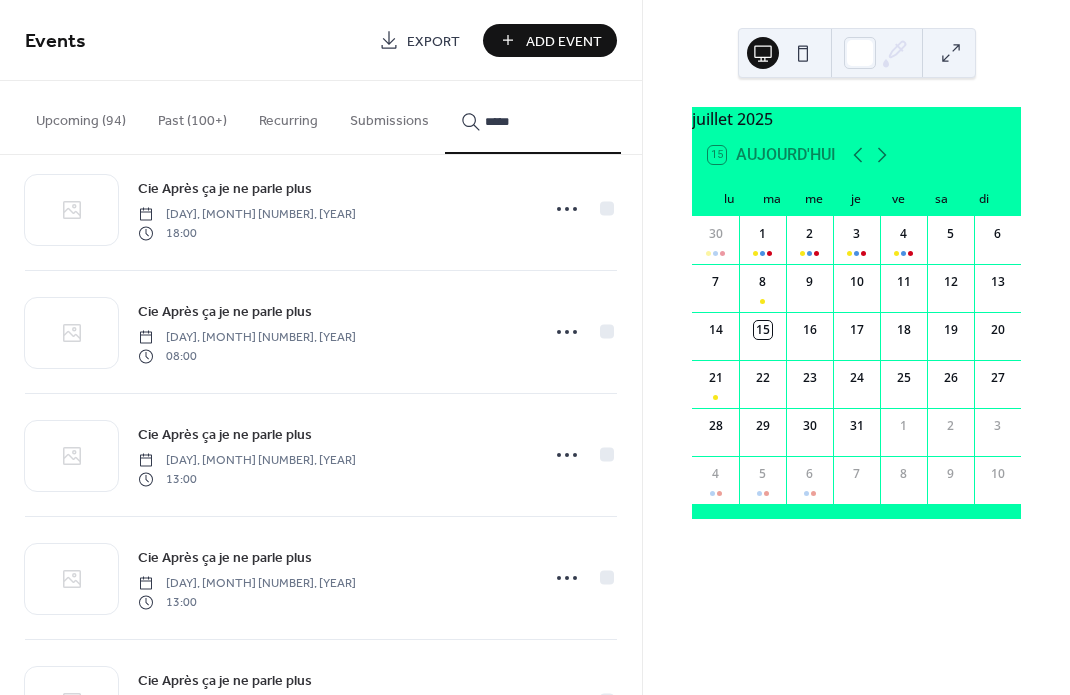 scroll, scrollTop: 3129, scrollLeft: 0, axis: vertical 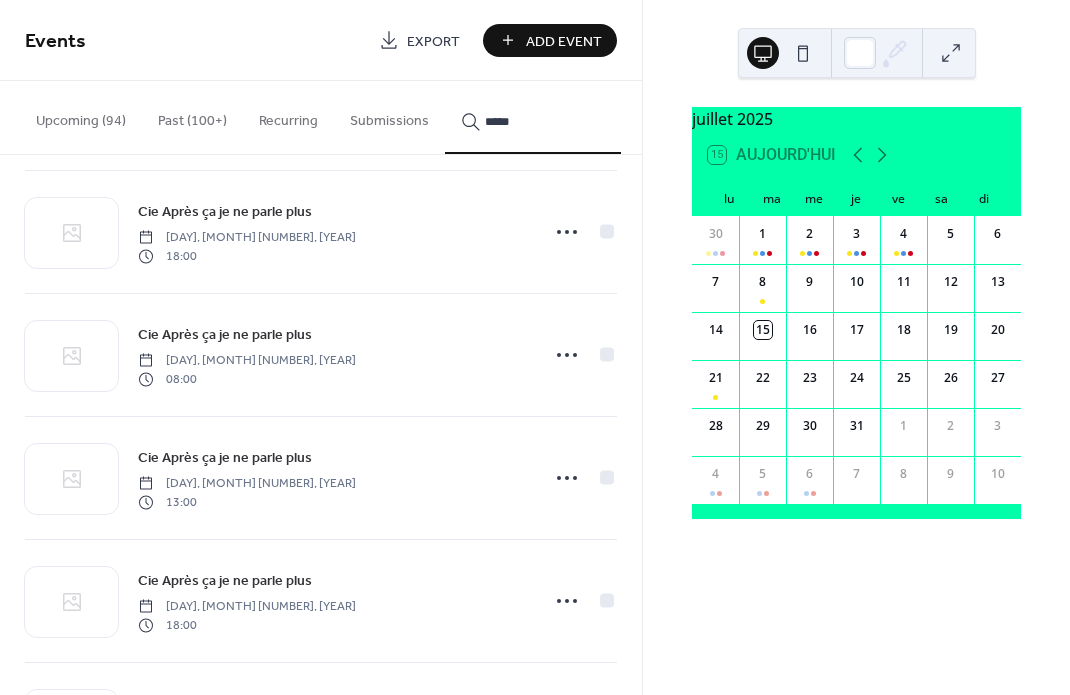 type on "*****" 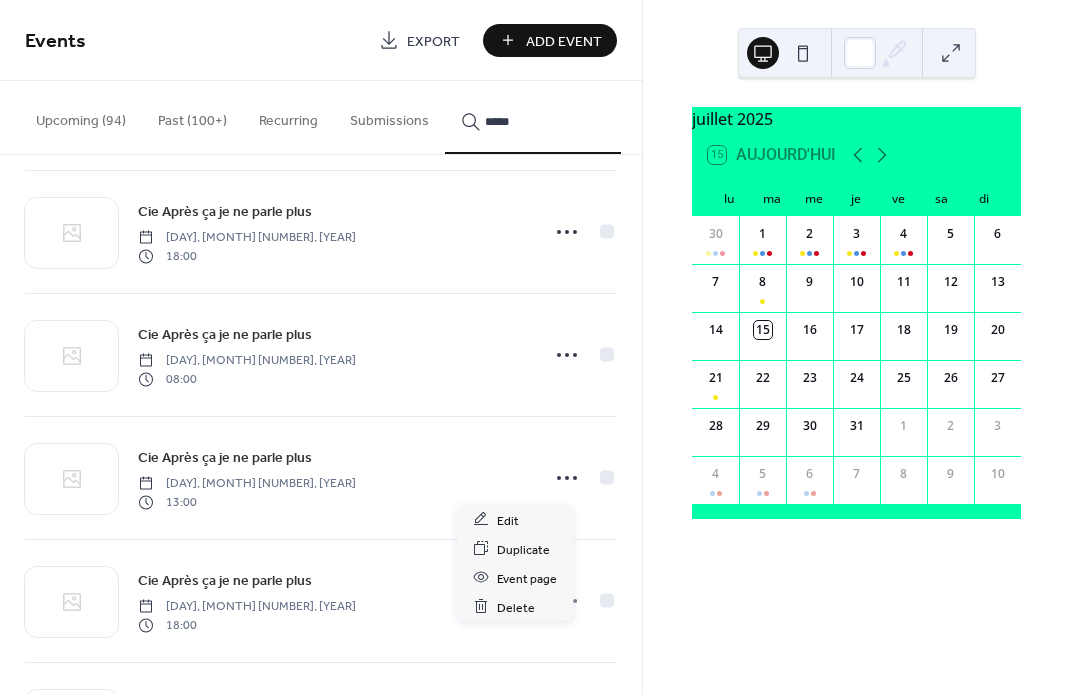 click 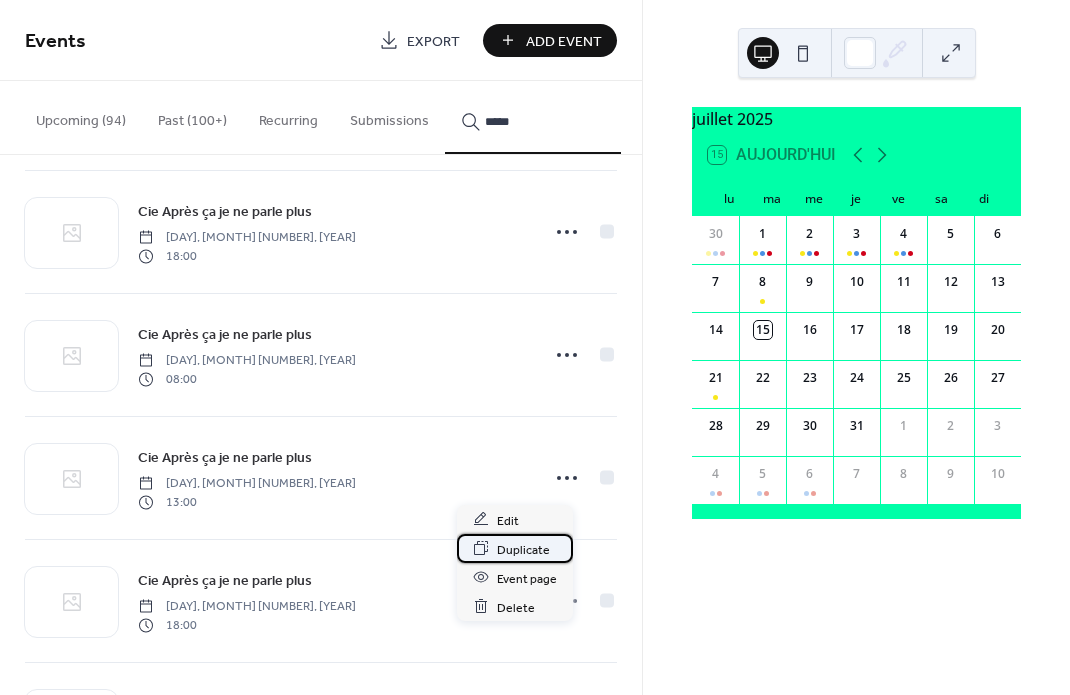 click on "Duplicate" at bounding box center (523, 549) 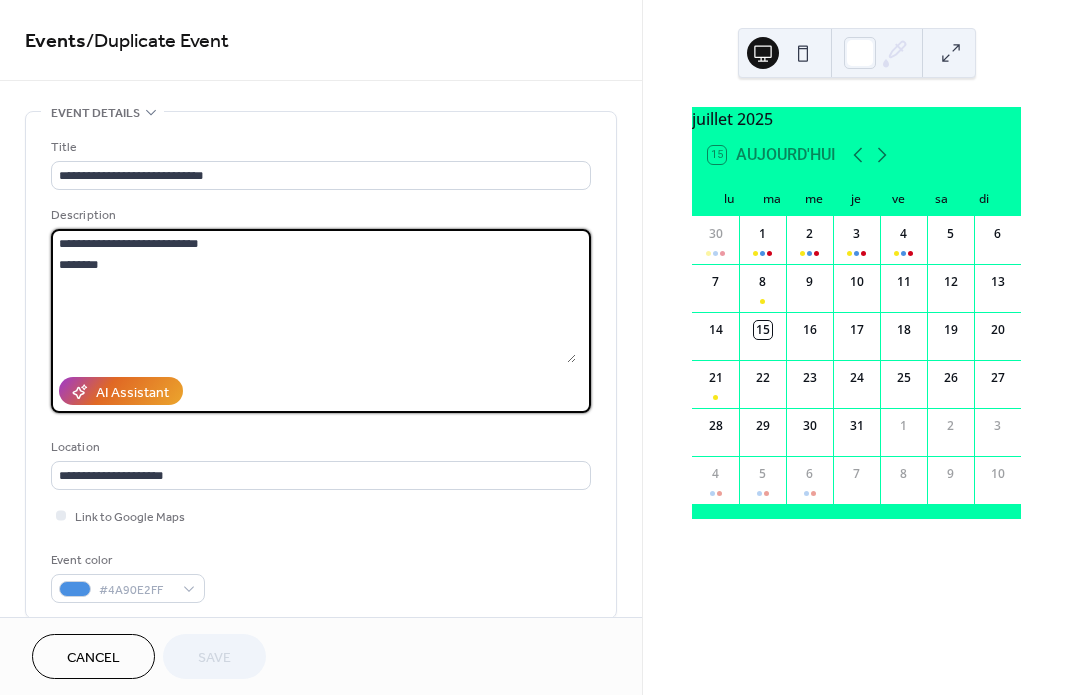 drag, startPoint x: 56, startPoint y: 271, endPoint x: 173, endPoint y: 311, distance: 123.6487 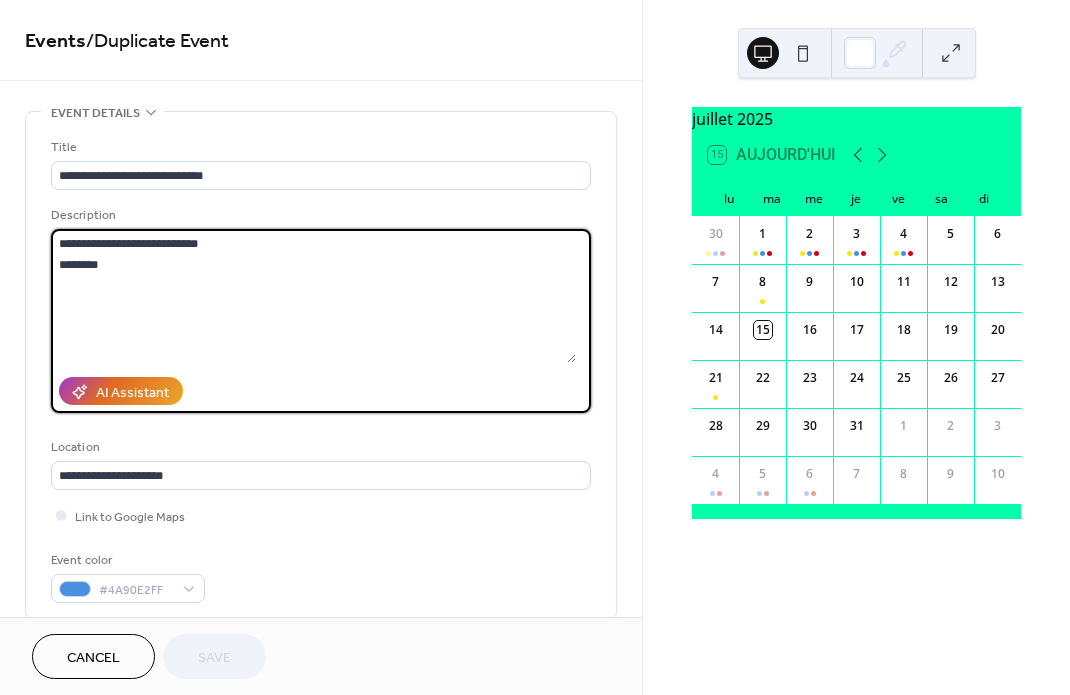 click on "**********" at bounding box center [313, 296] 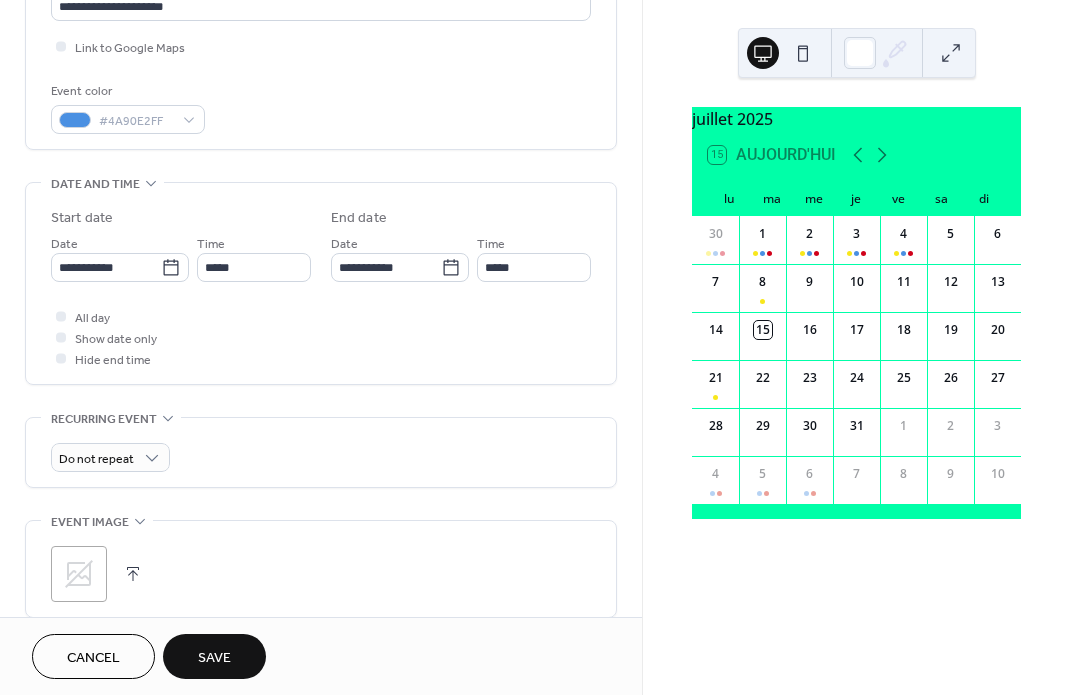 scroll, scrollTop: 475, scrollLeft: 0, axis: vertical 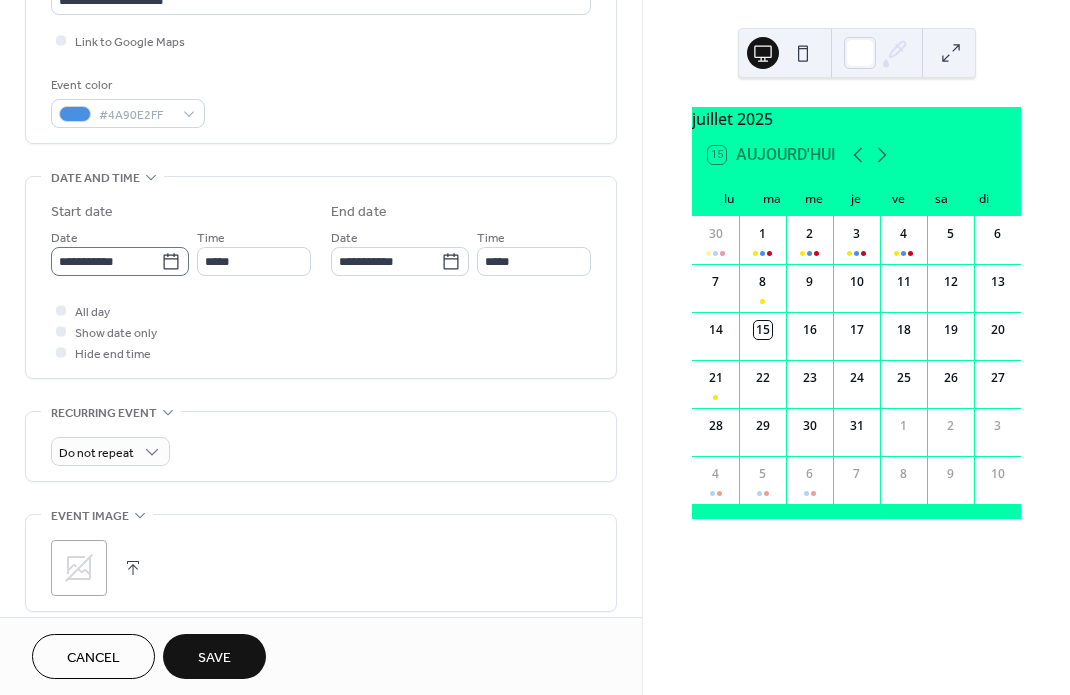 type on "**********" 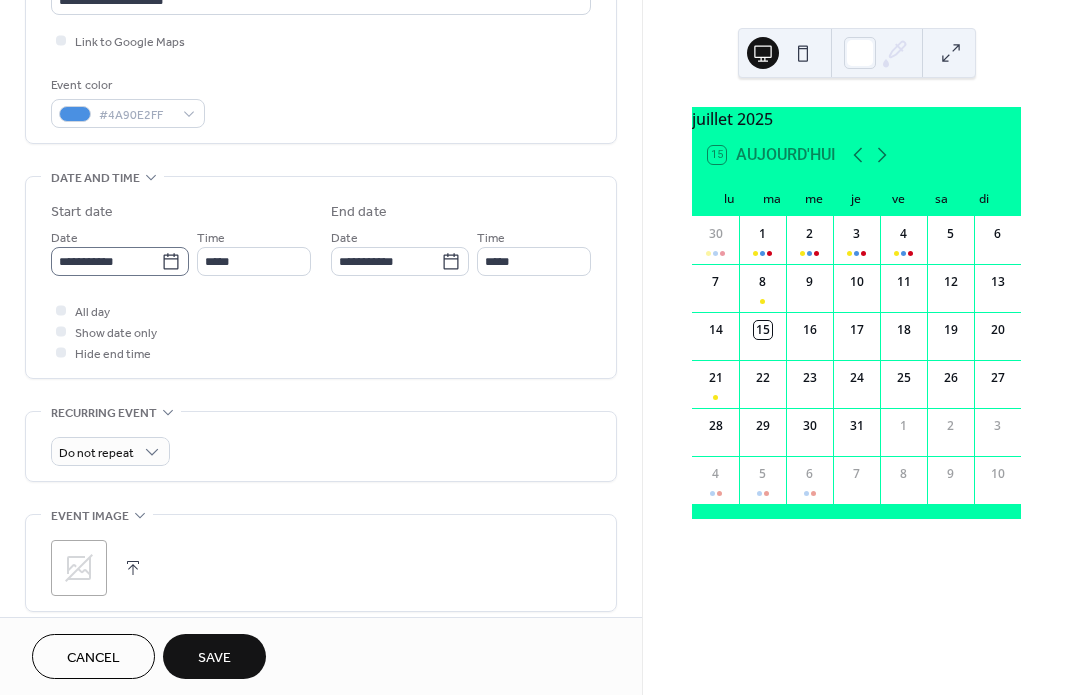 click 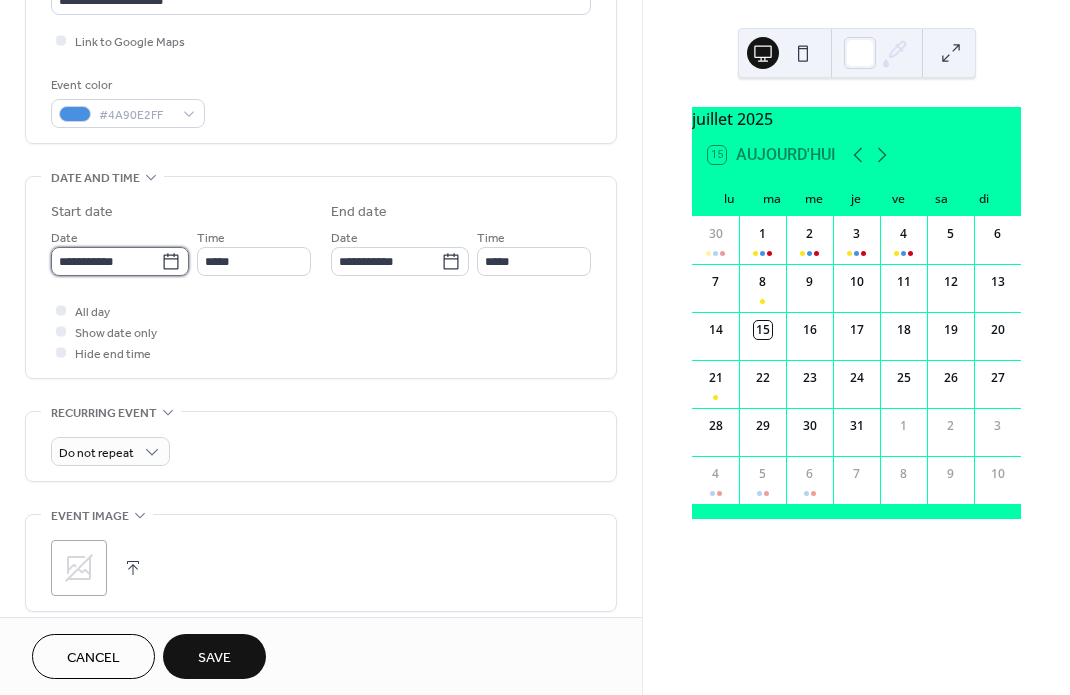 click on "**********" at bounding box center (106, 261) 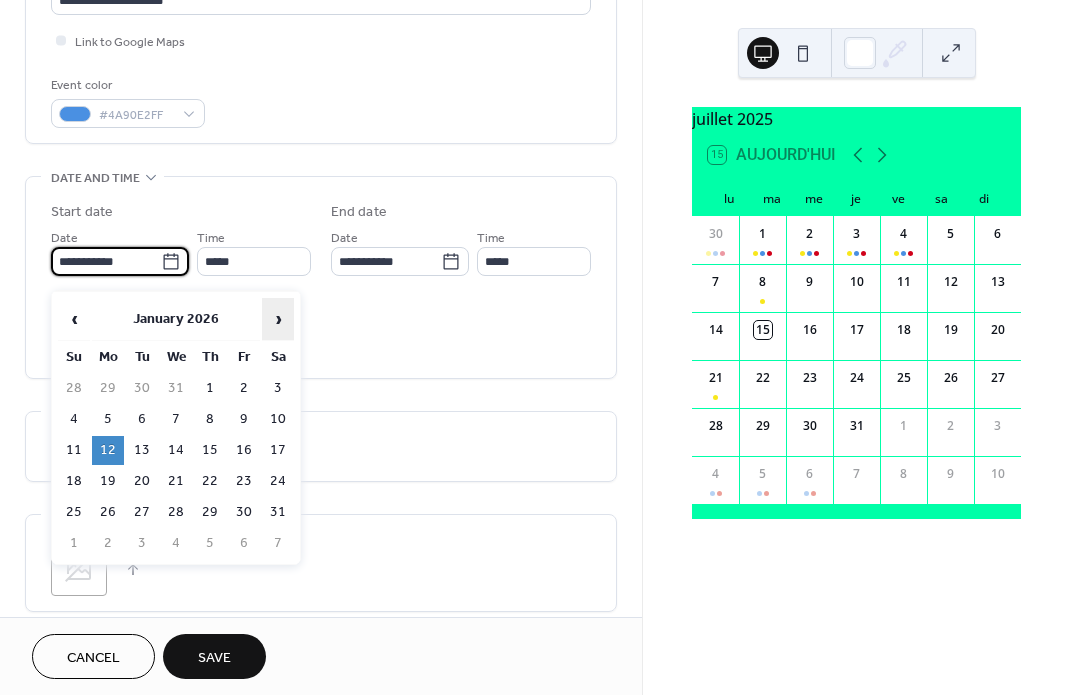click on "›" at bounding box center [278, 319] 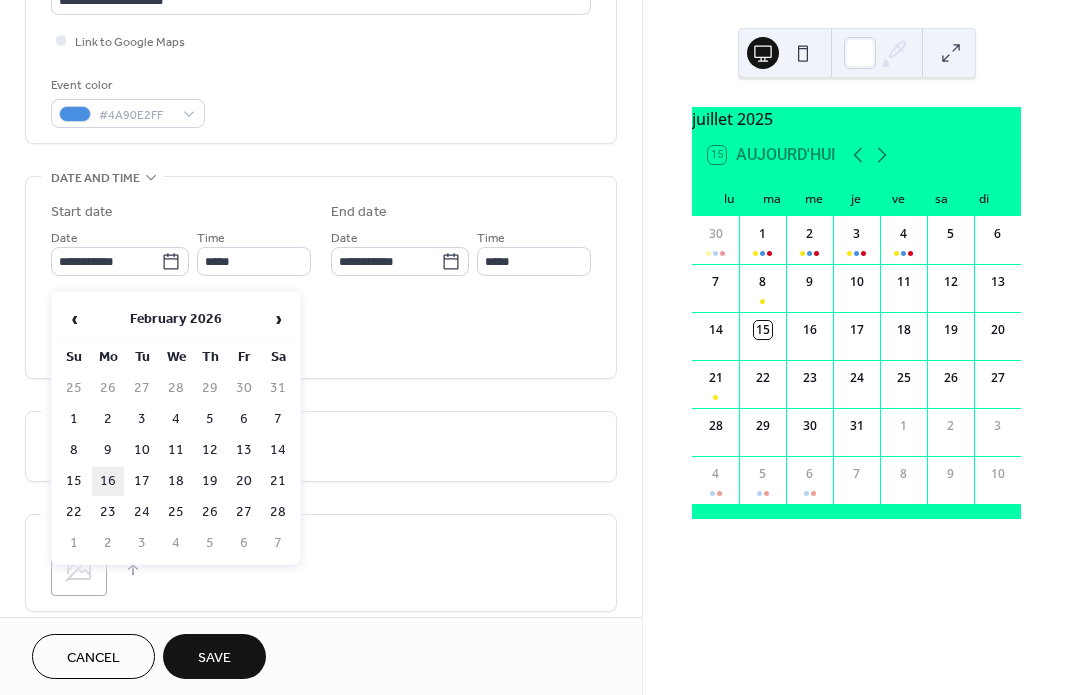click on "16" at bounding box center [108, 481] 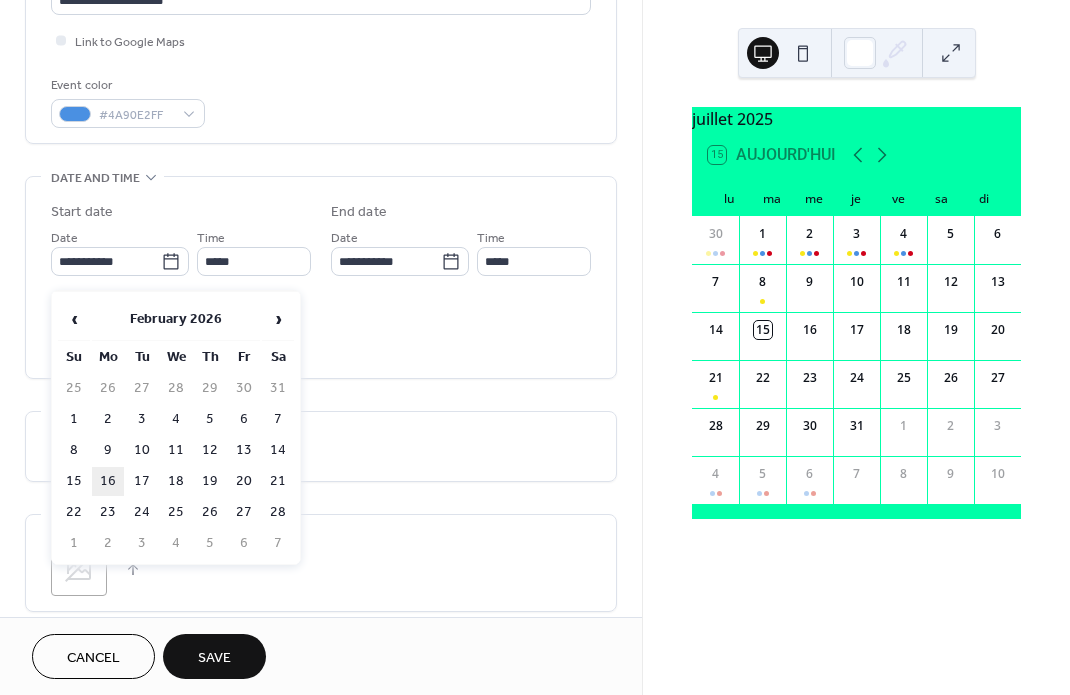 type on "**********" 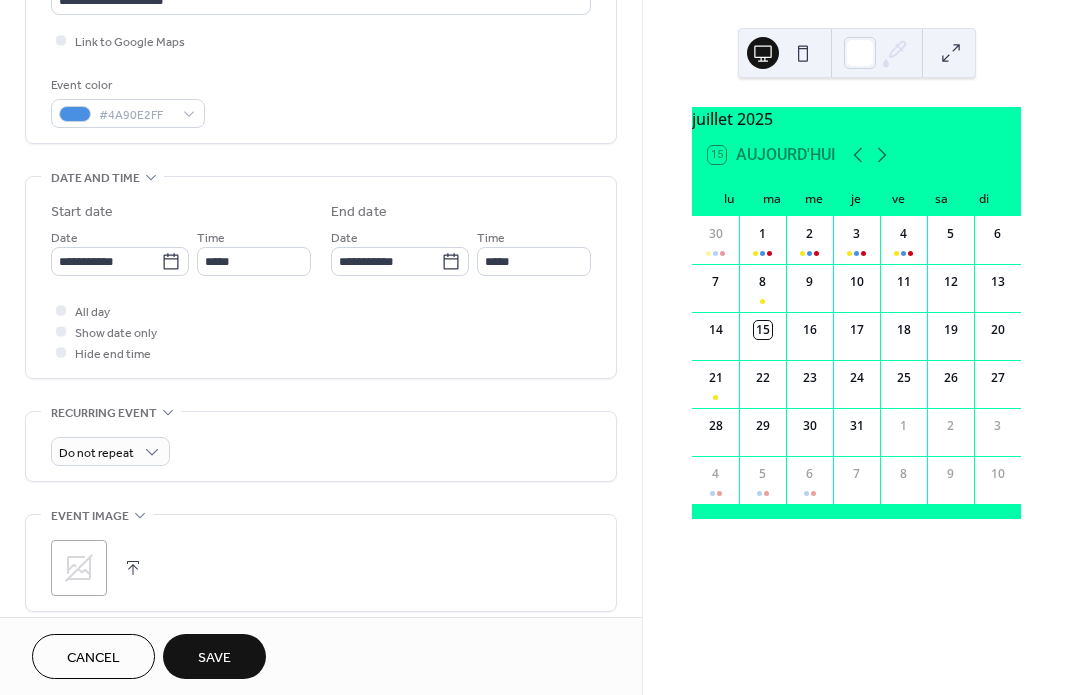 click on "Save" at bounding box center (214, 658) 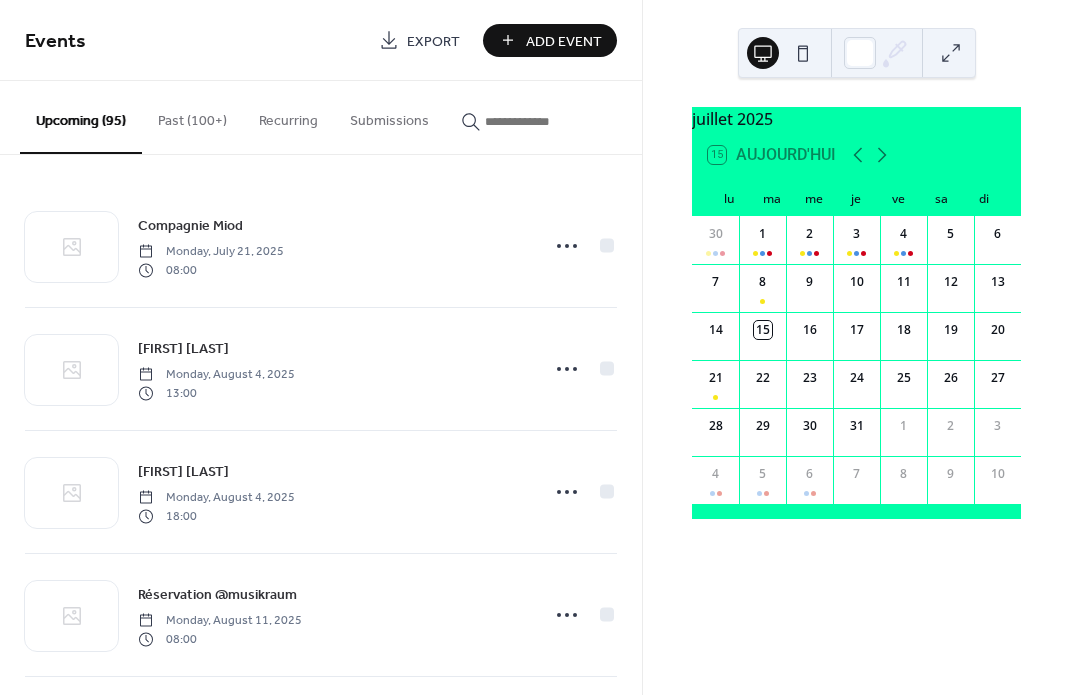click at bounding box center [545, 121] 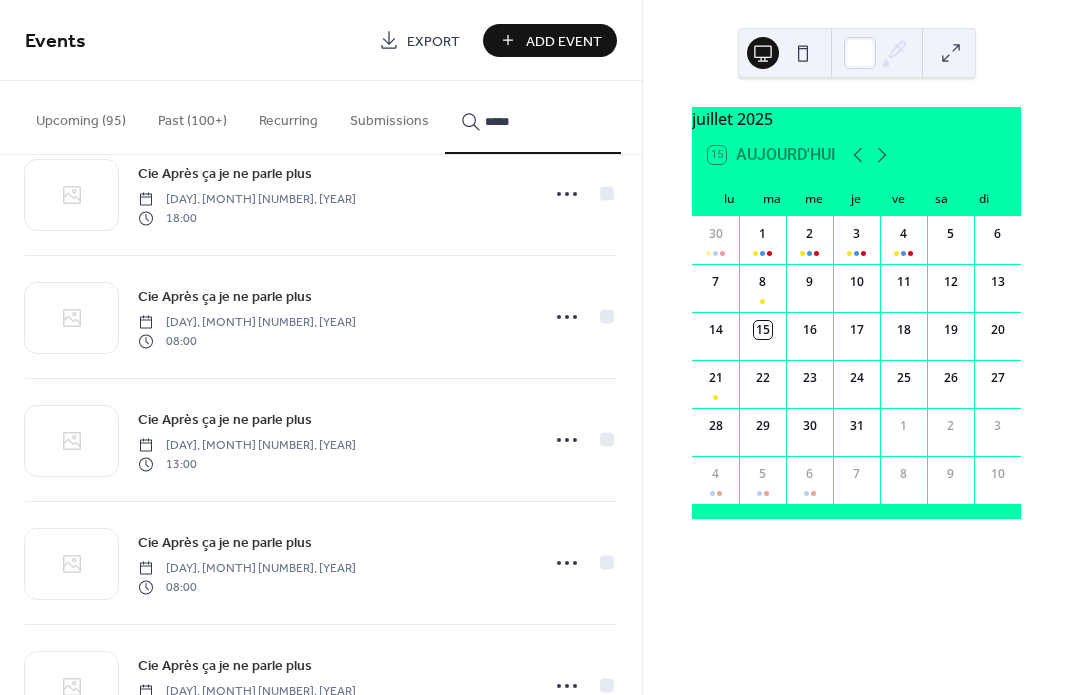 scroll, scrollTop: 2198, scrollLeft: 0, axis: vertical 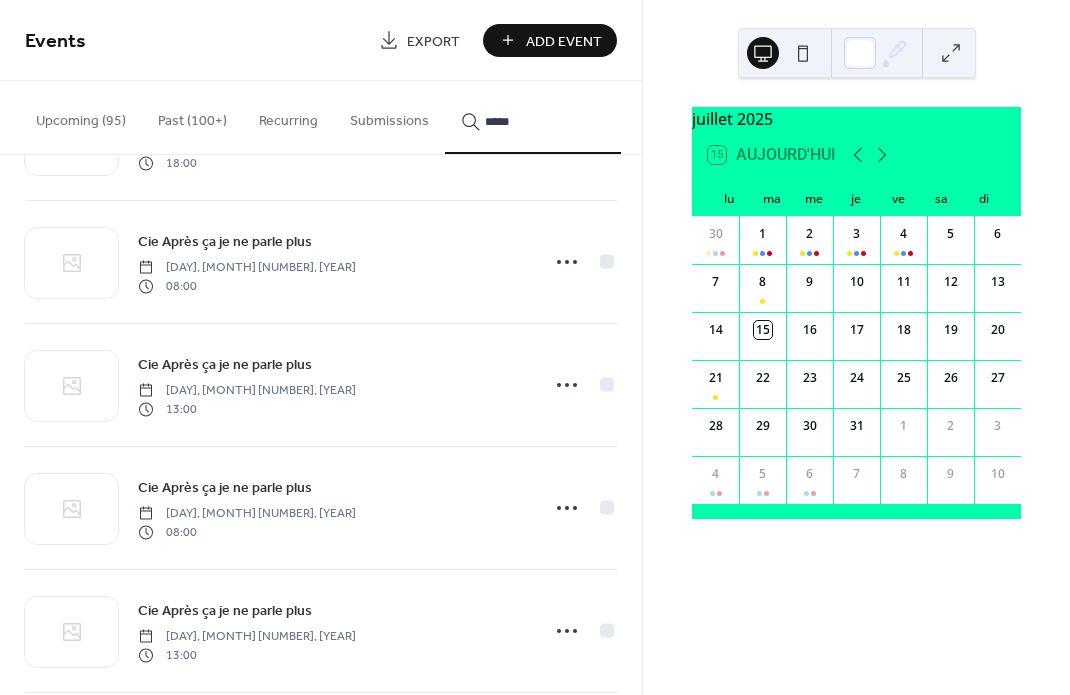 type on "*****" 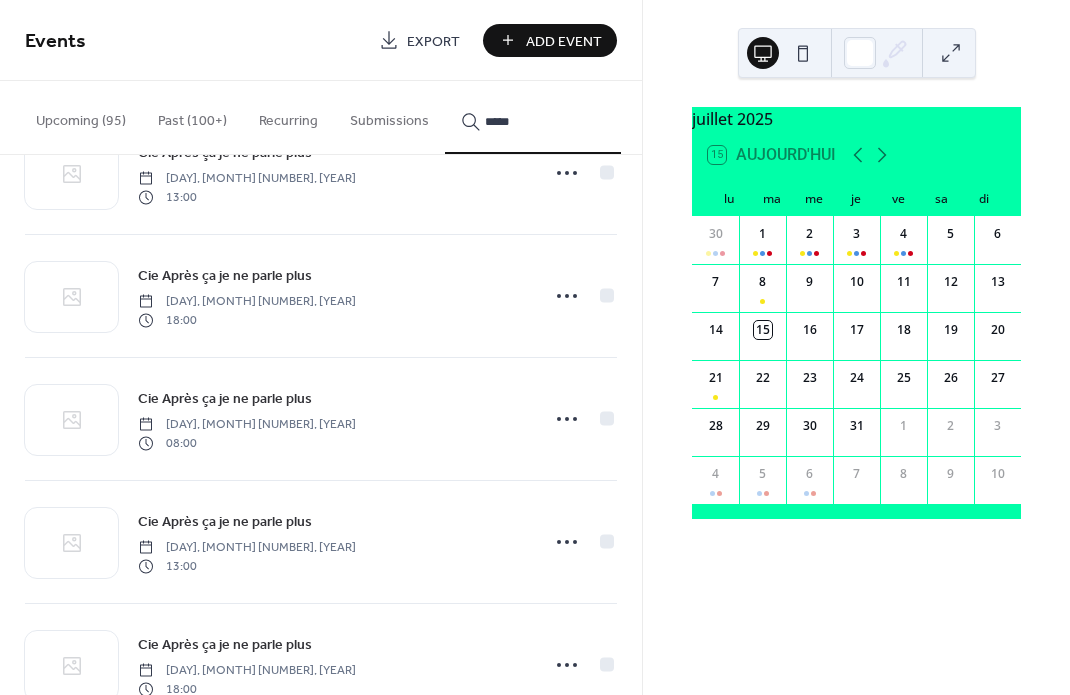 scroll, scrollTop: 9307, scrollLeft: 0, axis: vertical 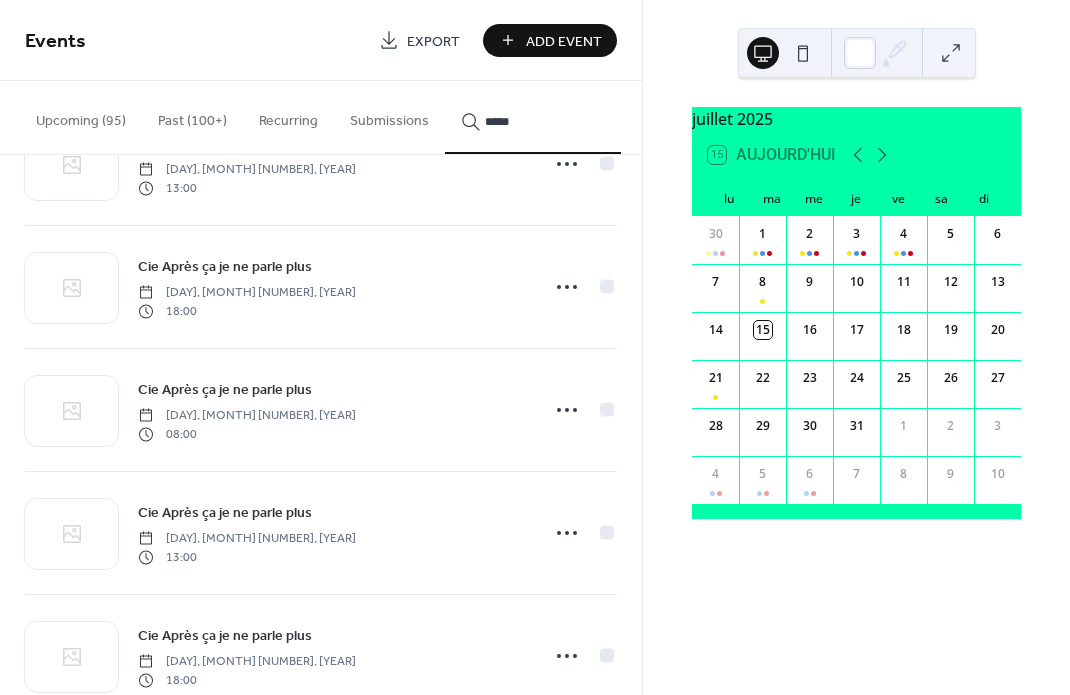 click 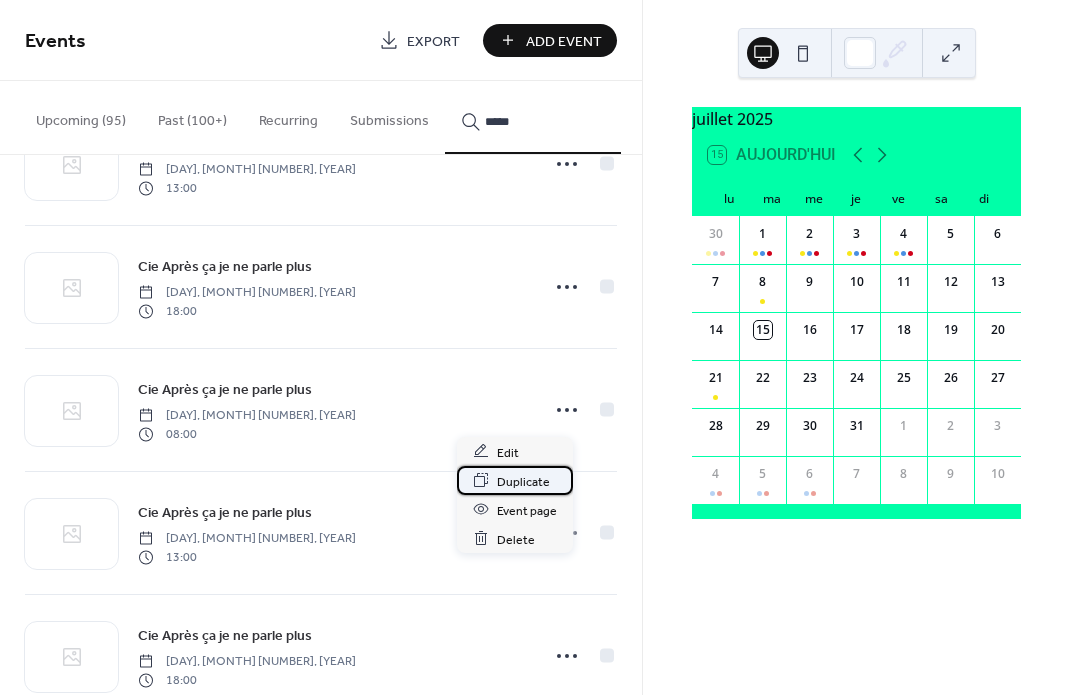 click on "Duplicate" at bounding box center (523, 481) 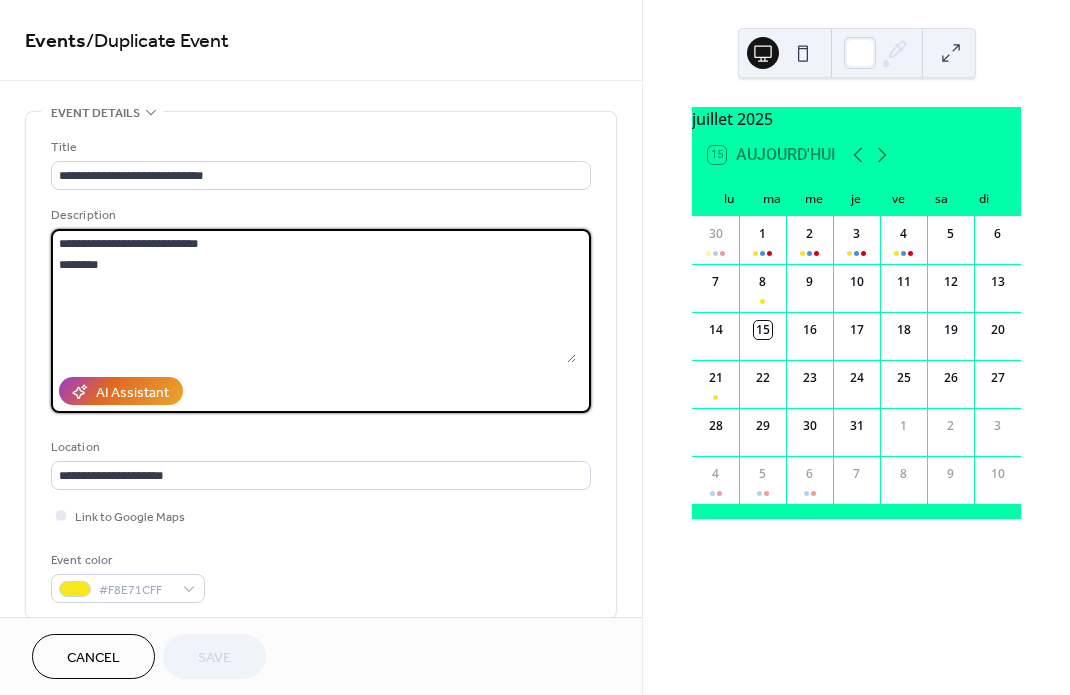 drag, startPoint x: 116, startPoint y: 277, endPoint x: 6, endPoint y: 260, distance: 111.305885 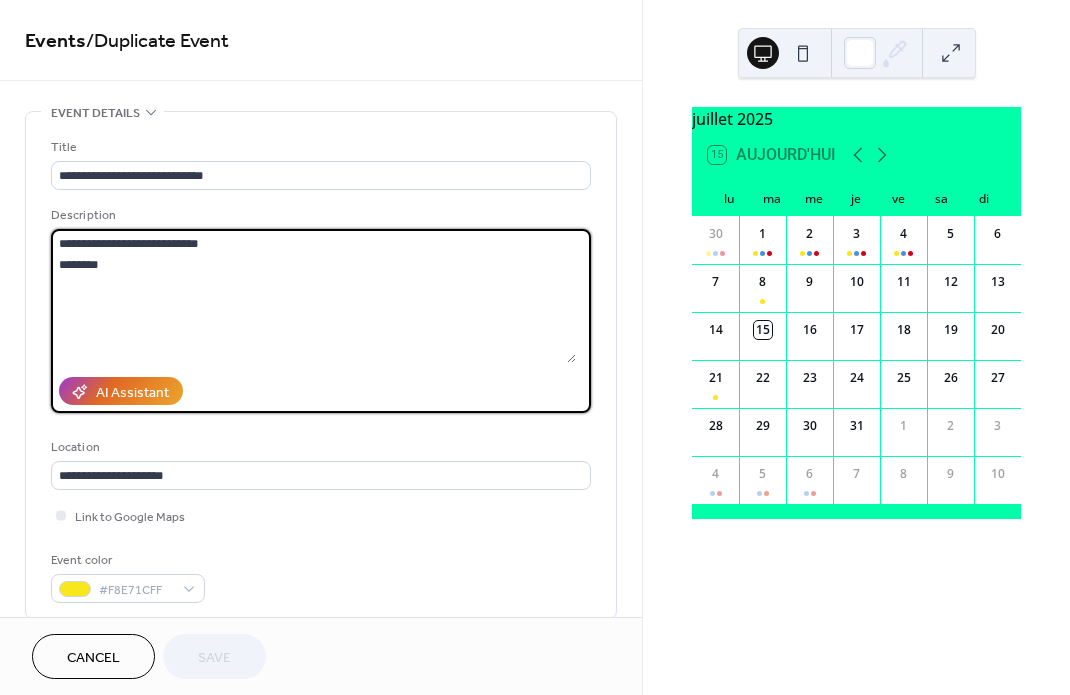 click on "**********" at bounding box center [313, 296] 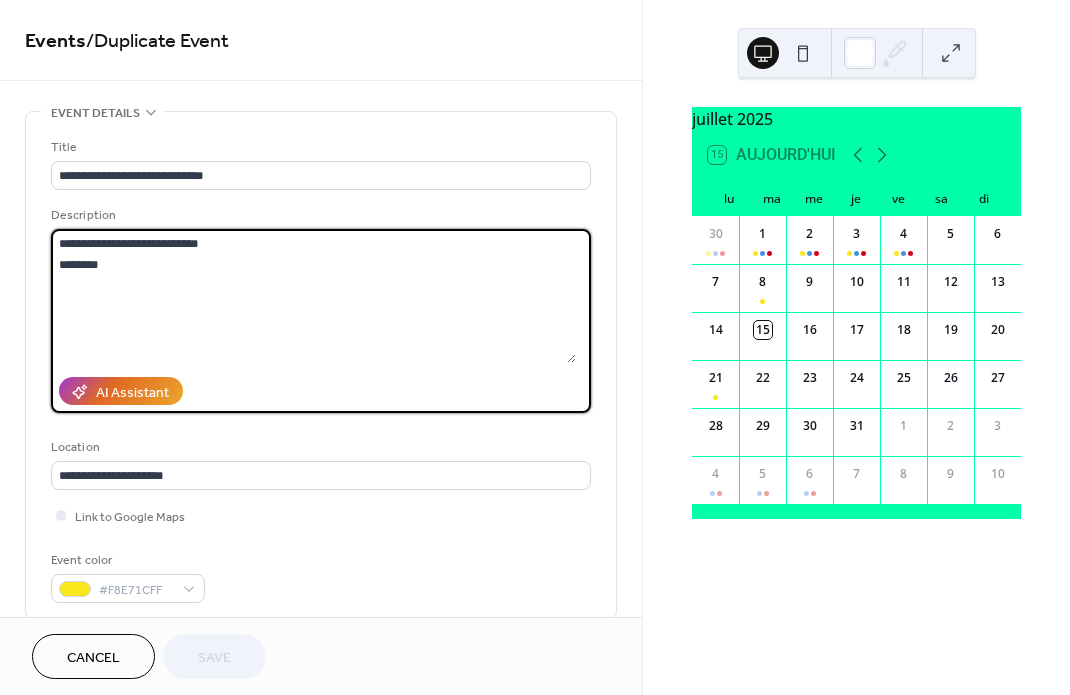 drag, startPoint x: 114, startPoint y: 259, endPoint x: 179, endPoint y: 267, distance: 65.490456 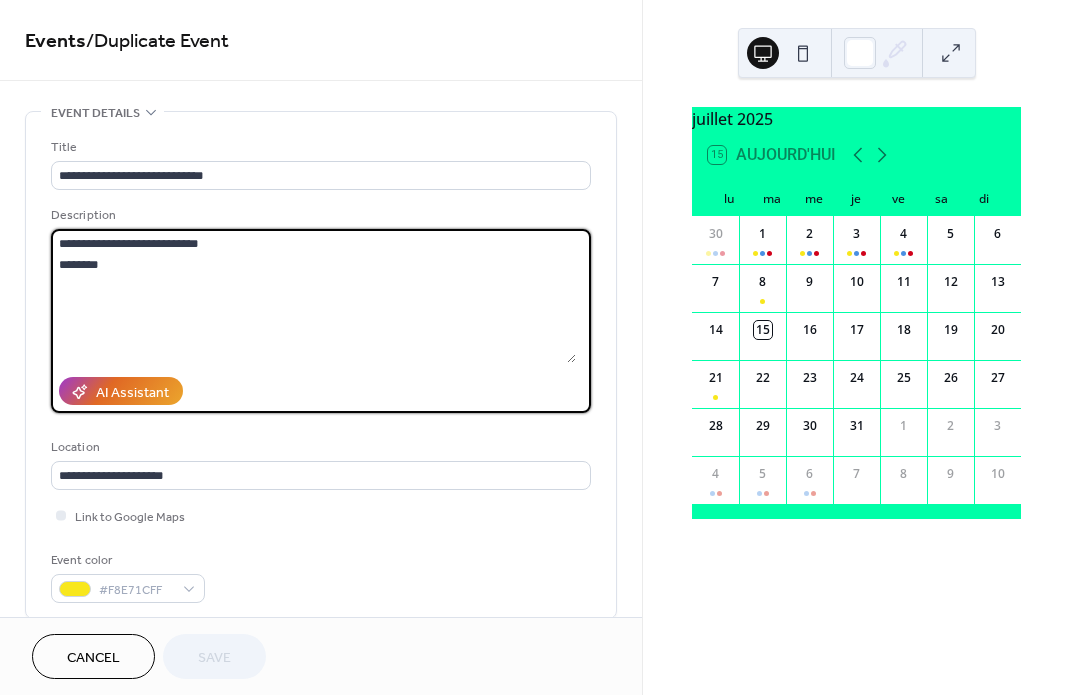 click on "**********" at bounding box center [313, 296] 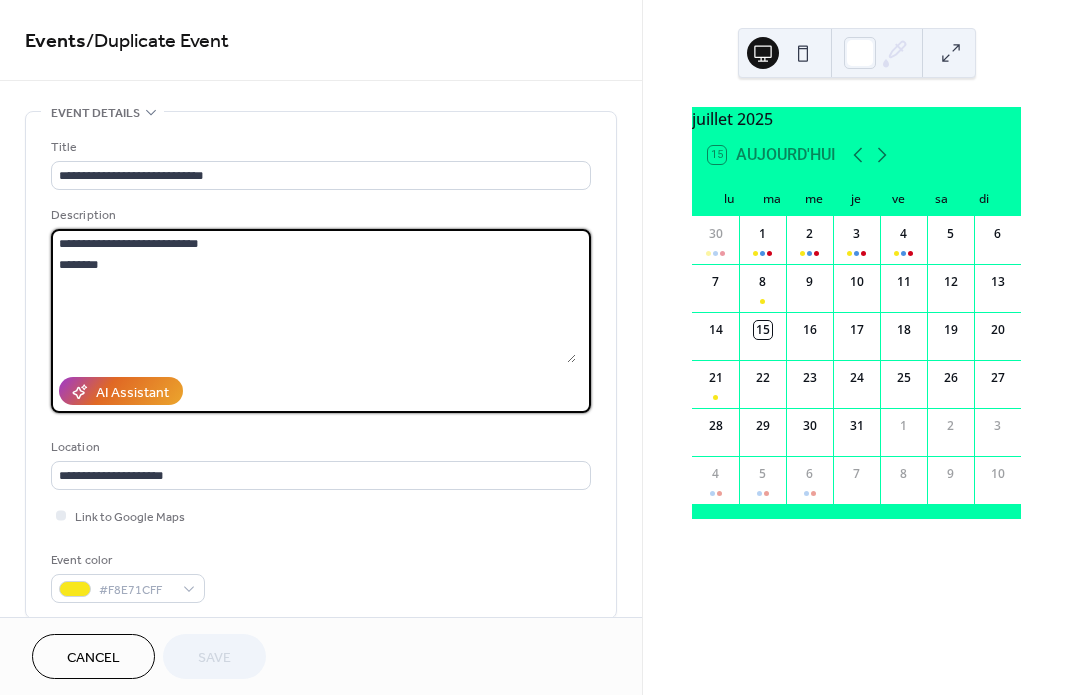 drag, startPoint x: 56, startPoint y: 265, endPoint x: 136, endPoint y: 277, distance: 80.895 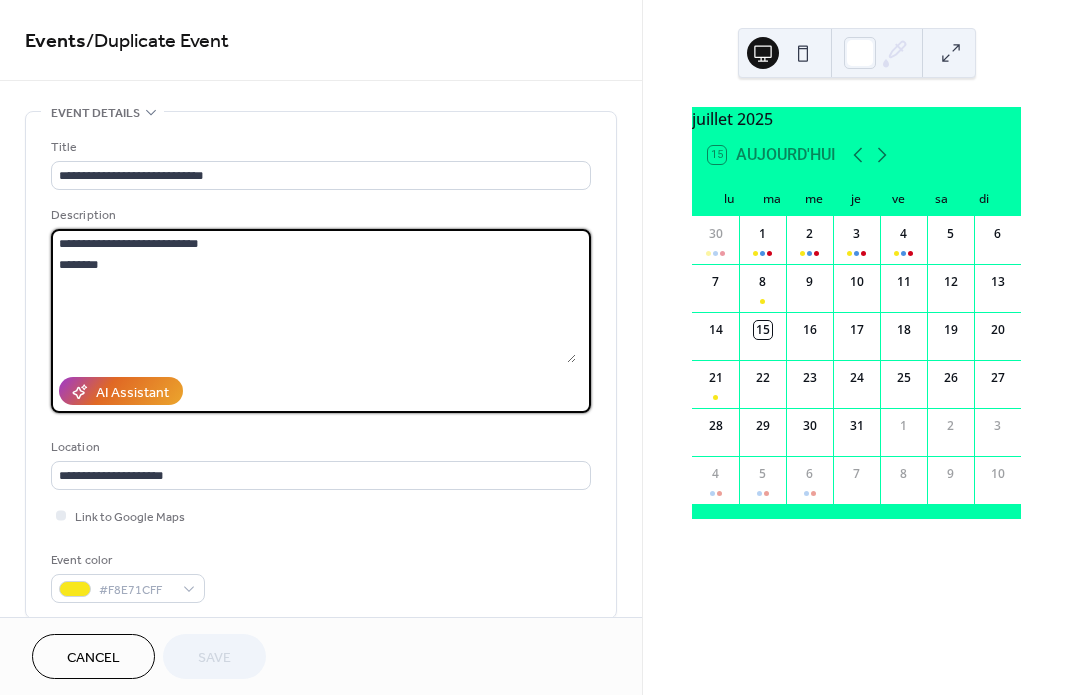 click on "**********" at bounding box center [313, 296] 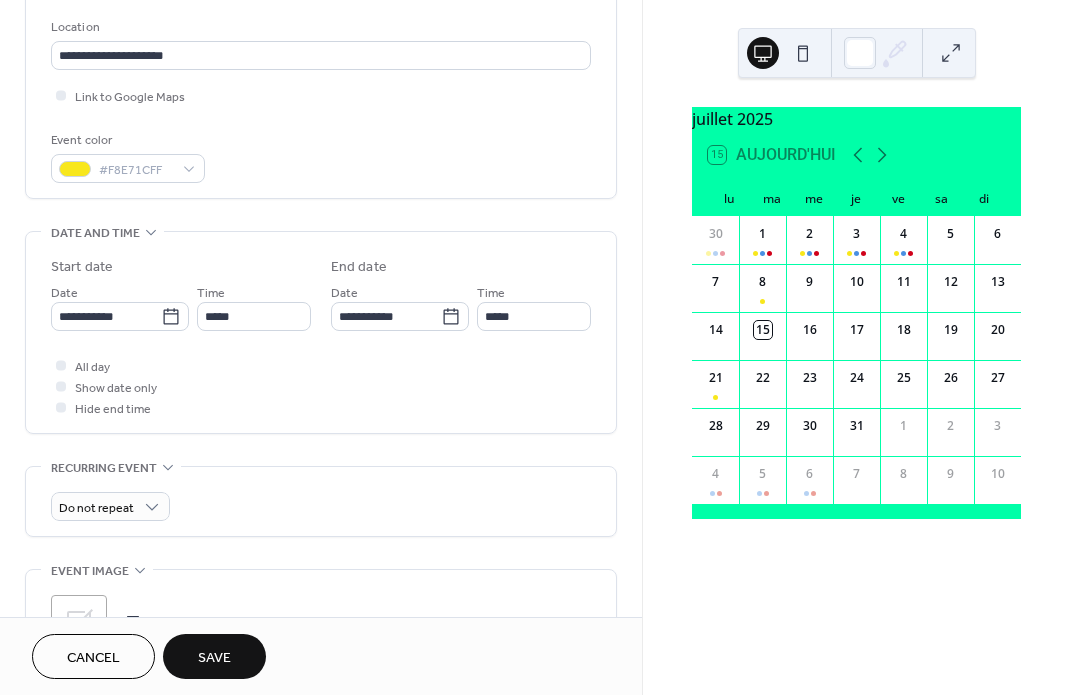 scroll, scrollTop: 434, scrollLeft: 0, axis: vertical 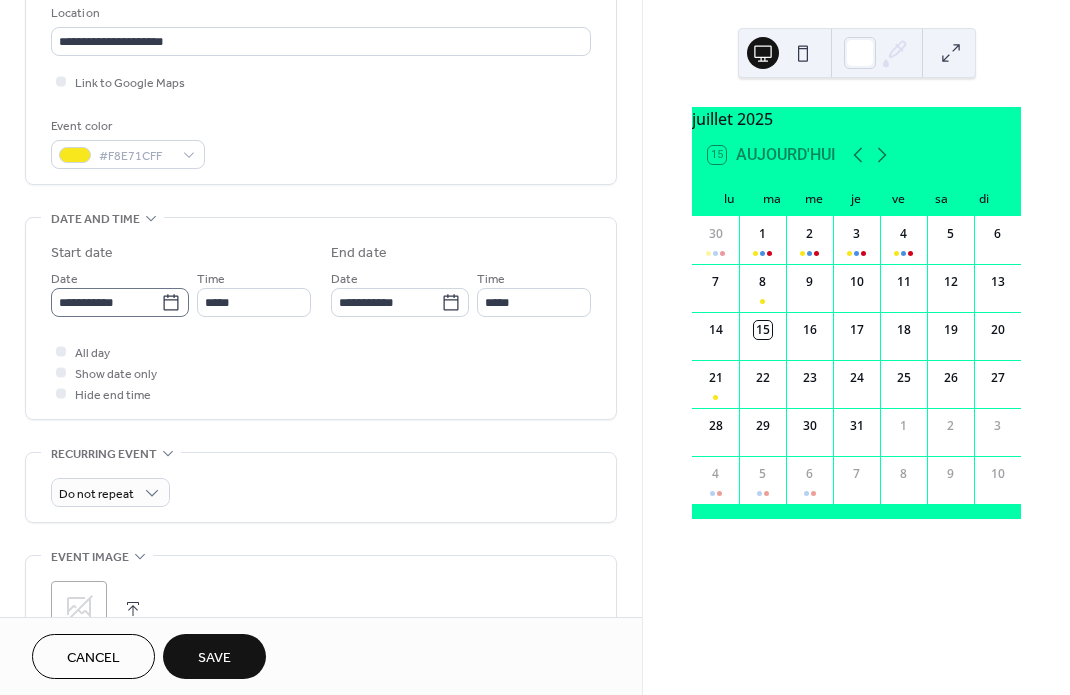 type on "**********" 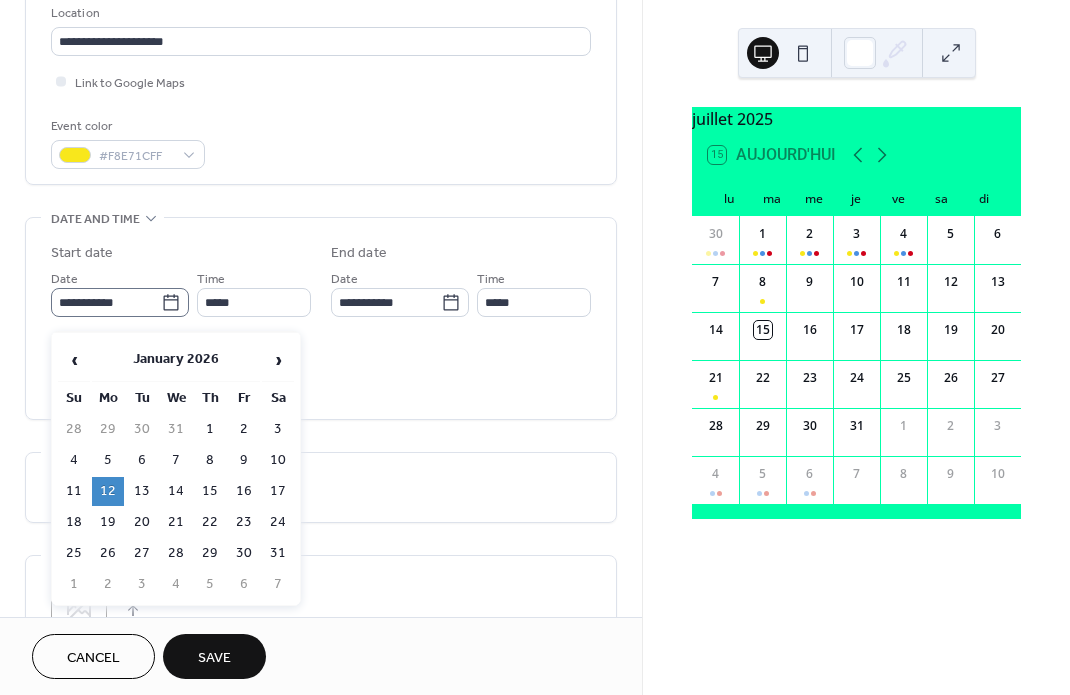click 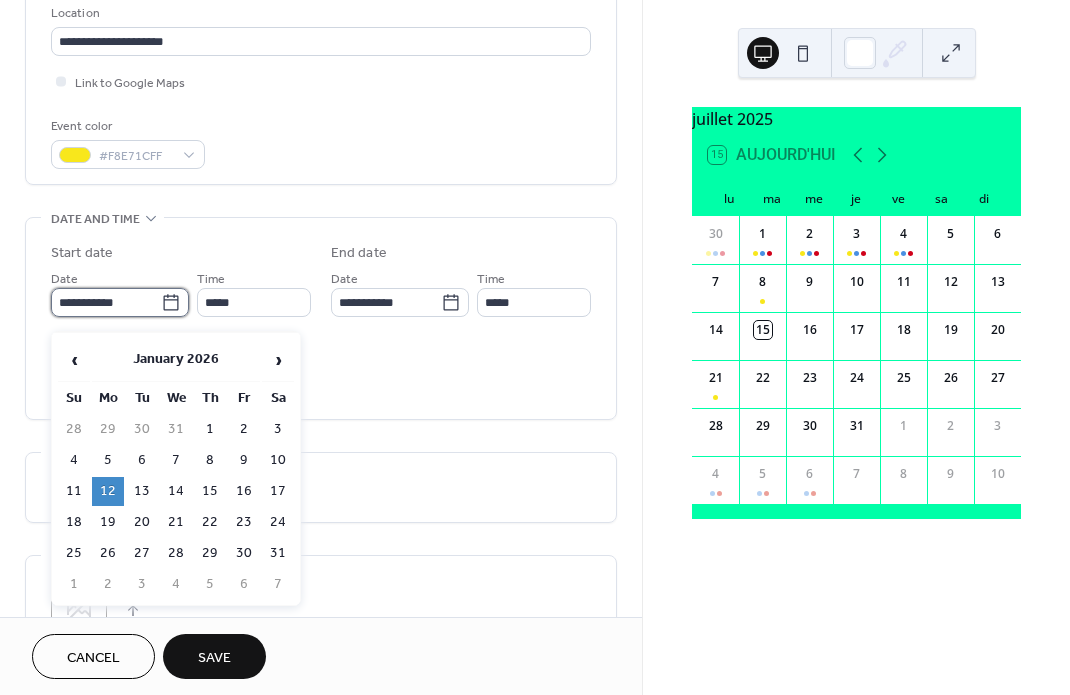 click on "**********" at bounding box center (106, 302) 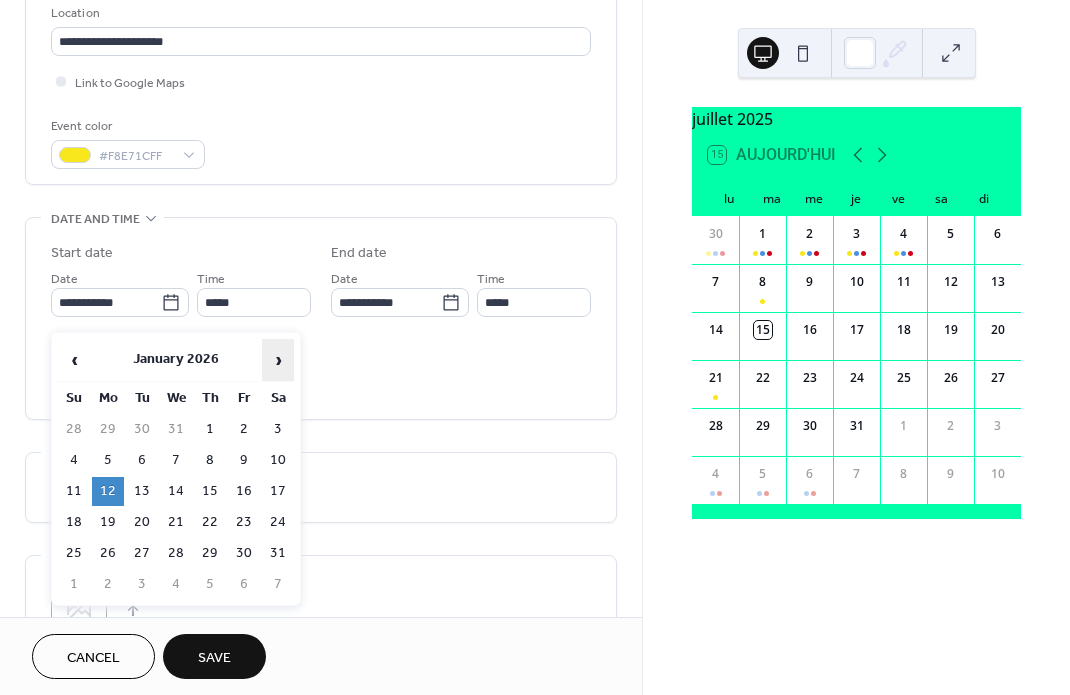 click on "›" at bounding box center [278, 360] 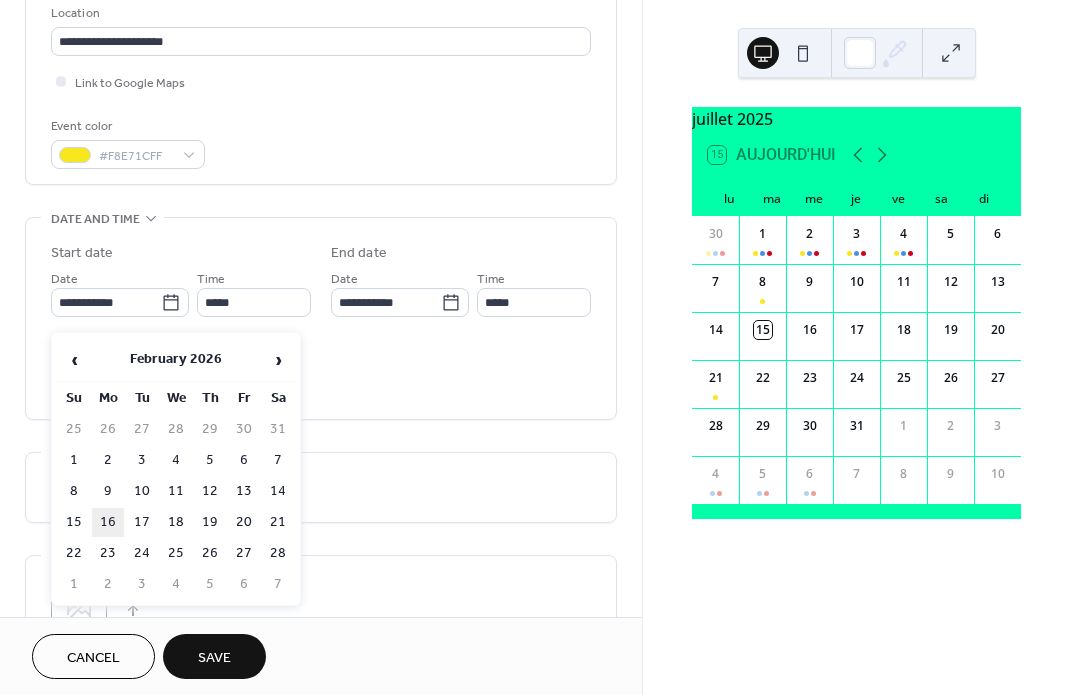 click on "16" at bounding box center (108, 522) 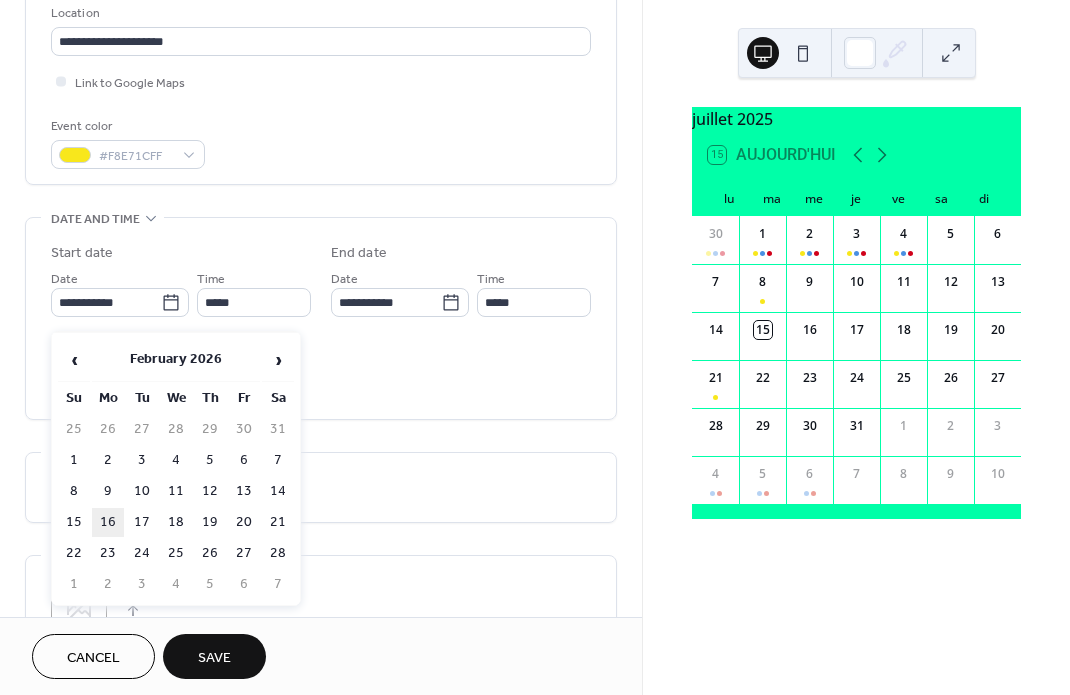type on "**********" 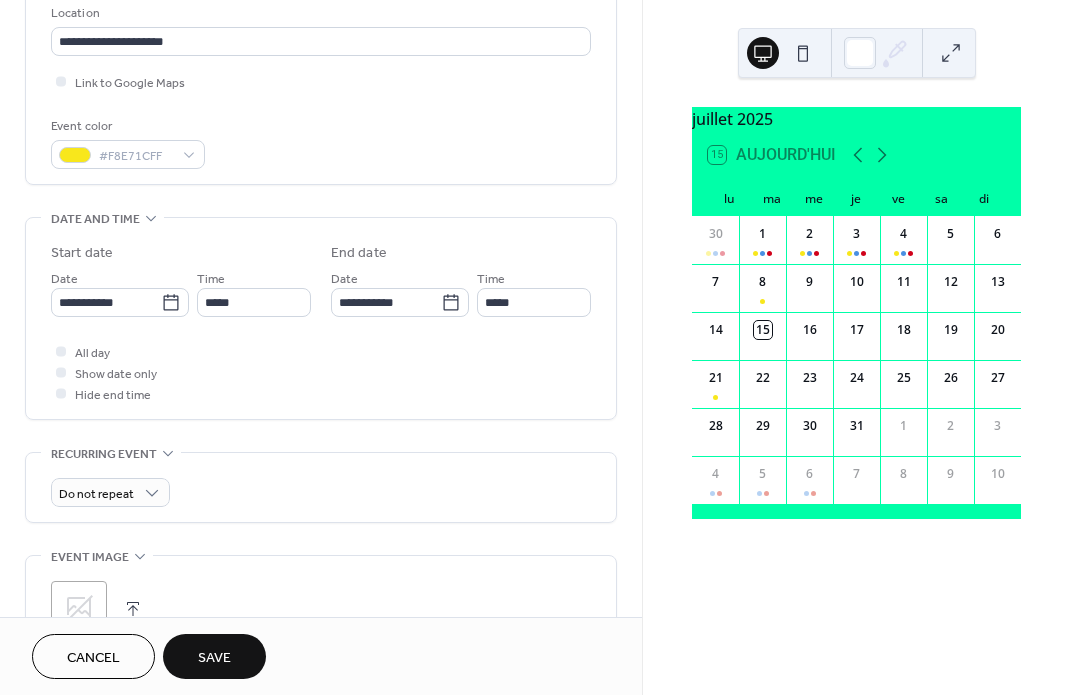 click on "Save" at bounding box center [214, 658] 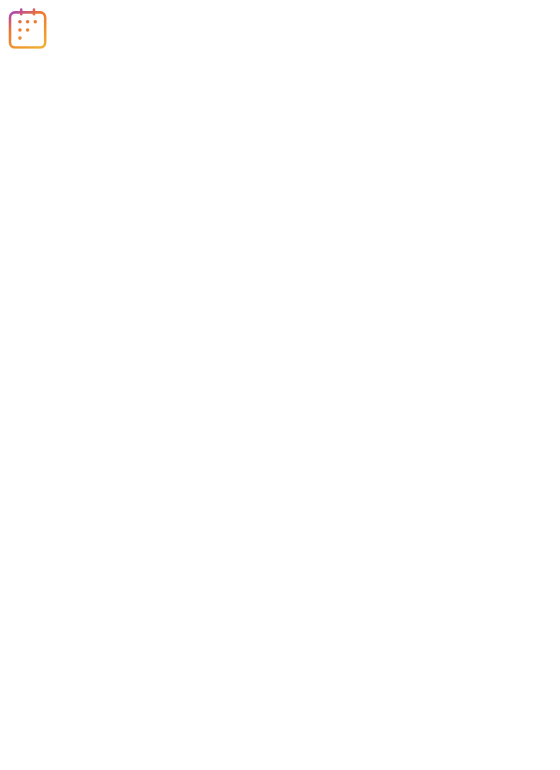 scroll, scrollTop: 0, scrollLeft: 0, axis: both 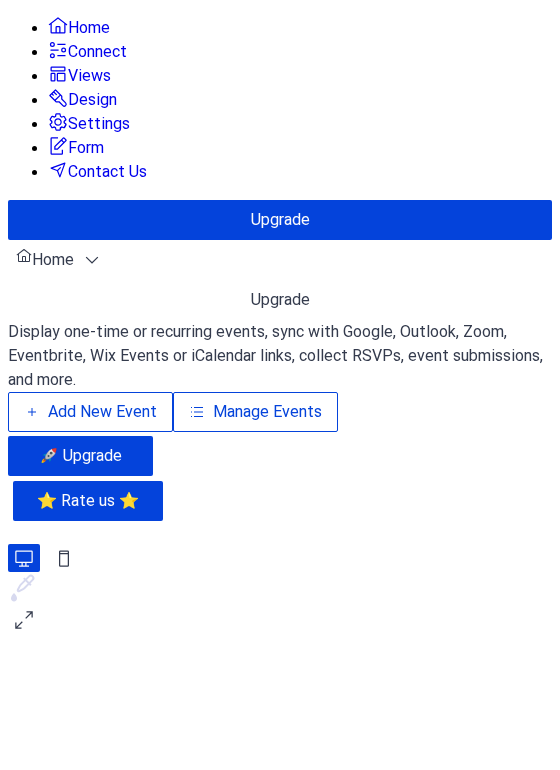 click on "Manage Events" at bounding box center (267, 412) 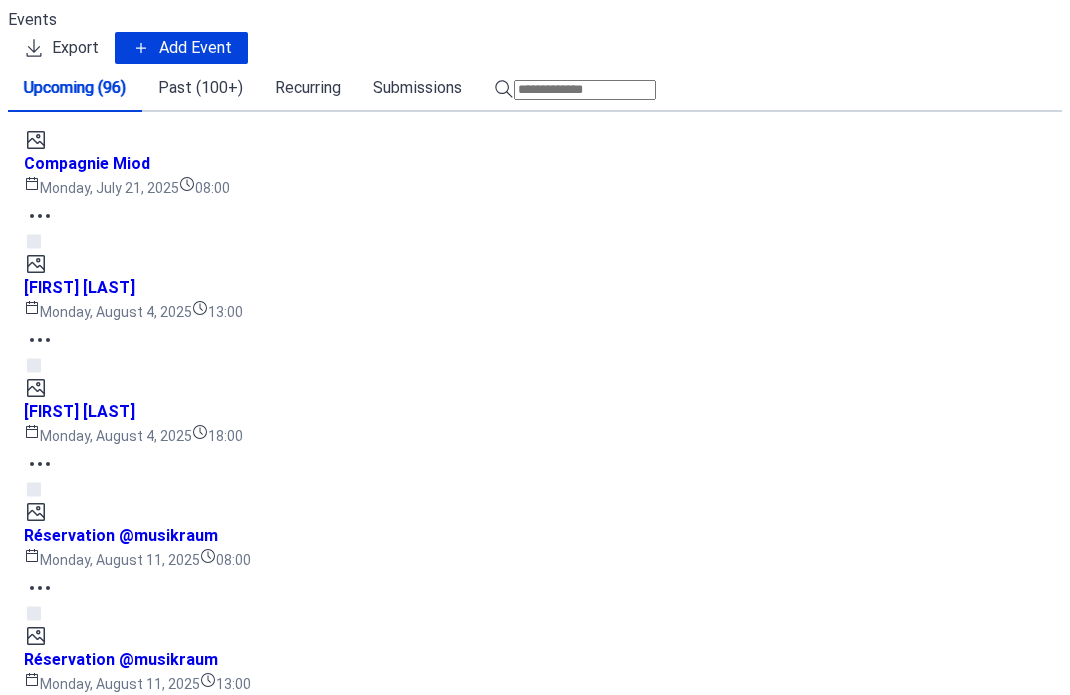 scroll, scrollTop: 0, scrollLeft: 0, axis: both 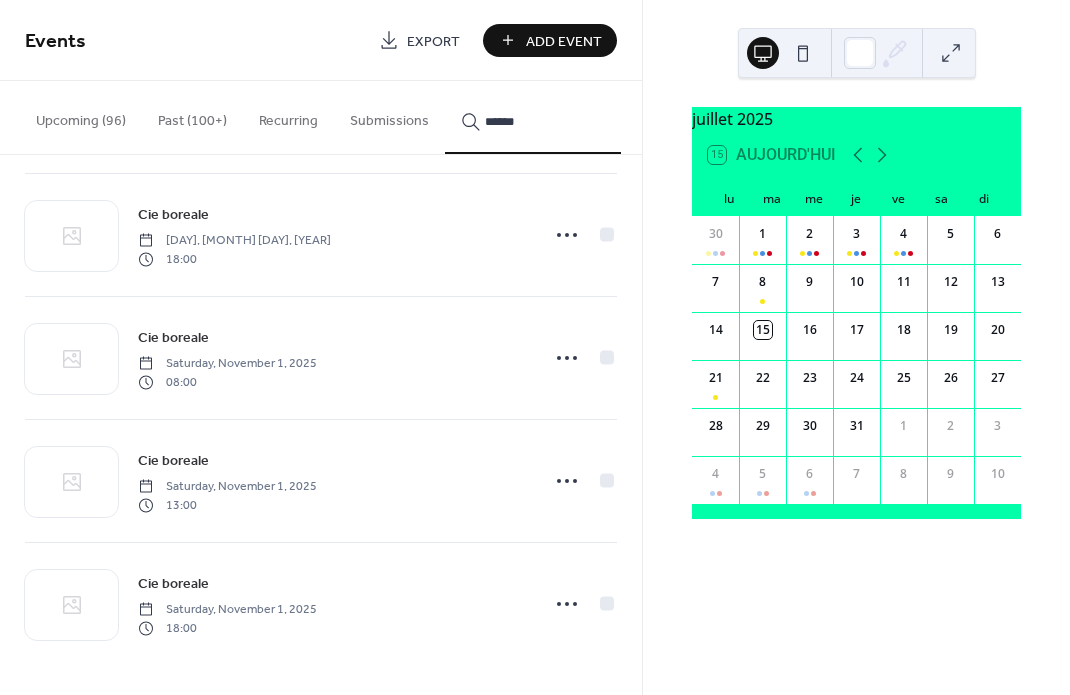 type on "******" 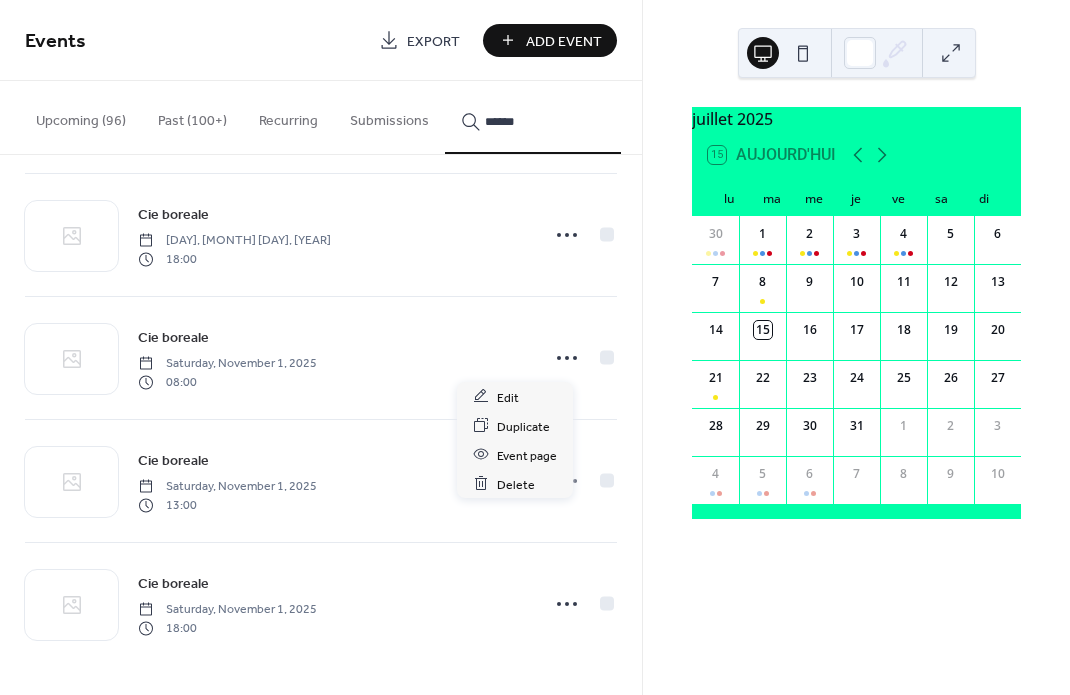click 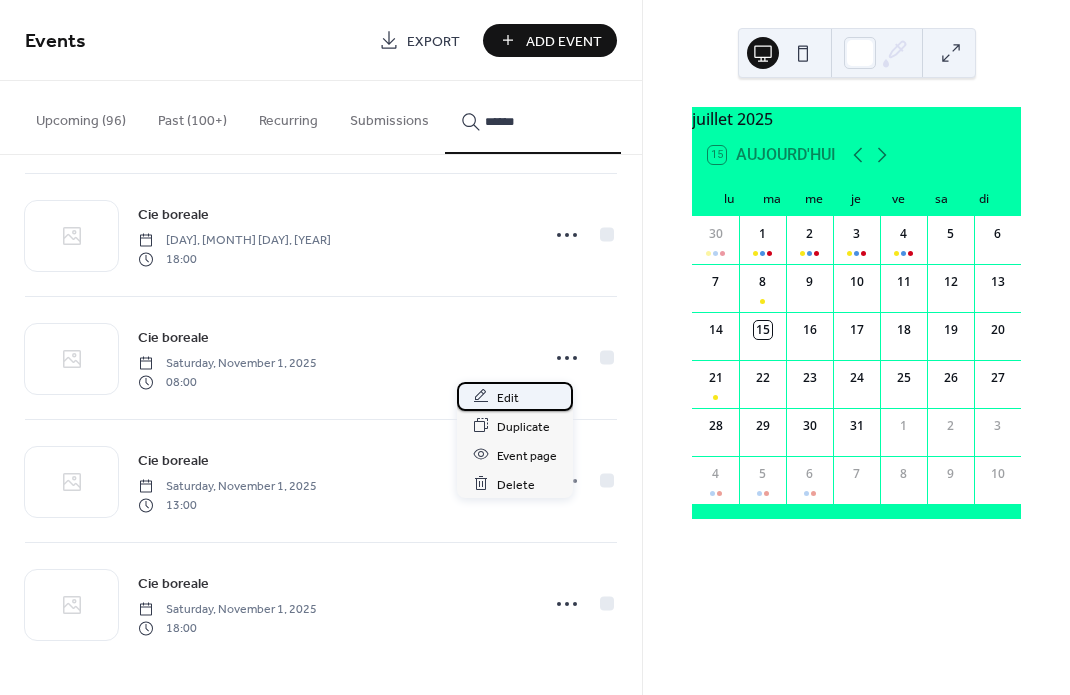 click on "Edit" at bounding box center [508, 397] 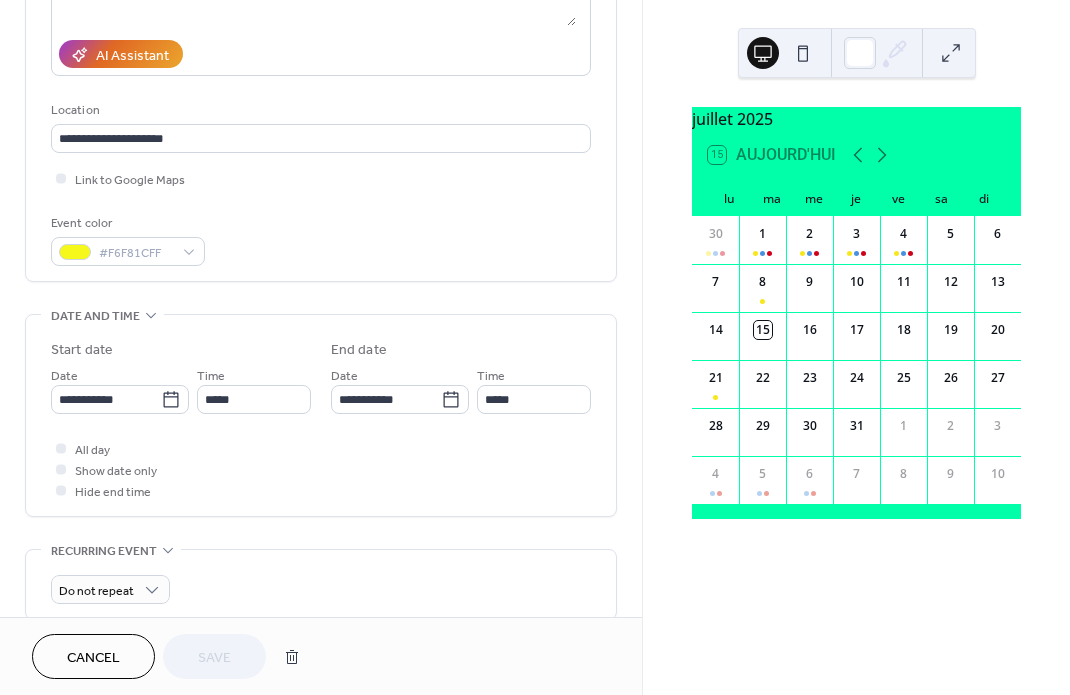 scroll, scrollTop: 338, scrollLeft: 0, axis: vertical 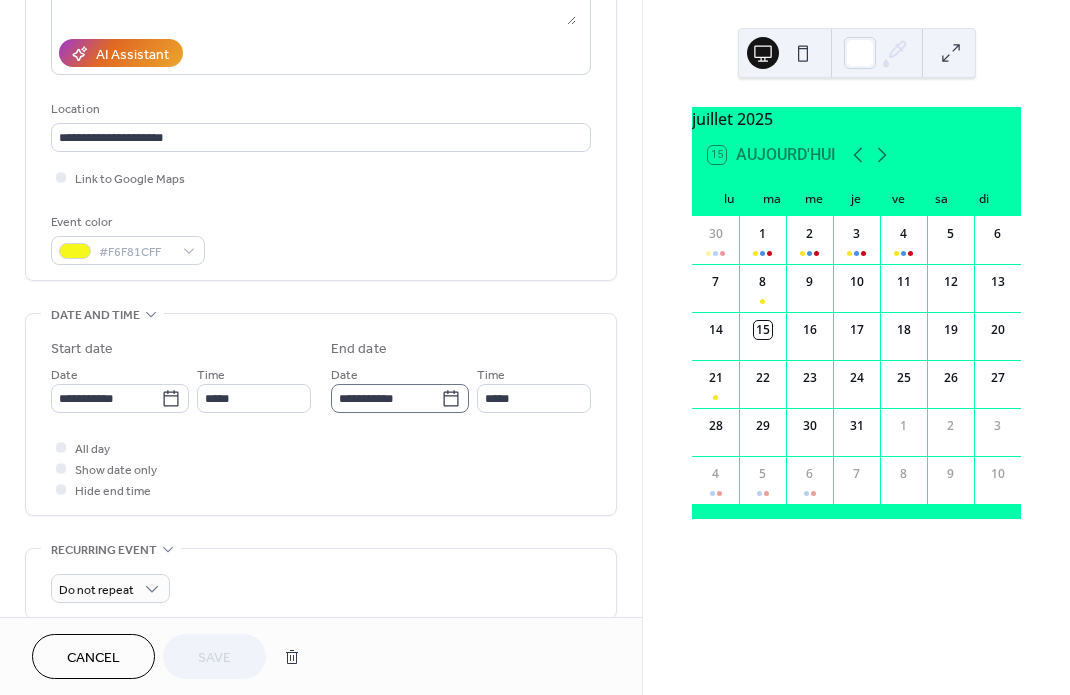 click 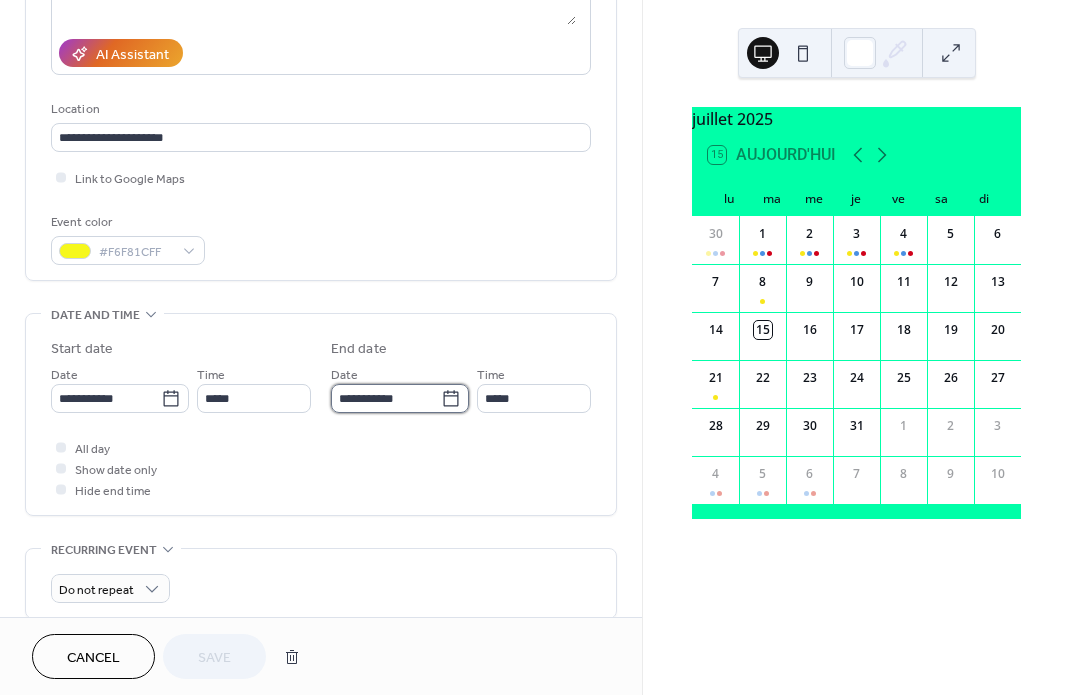 click on "**********" at bounding box center (386, 398) 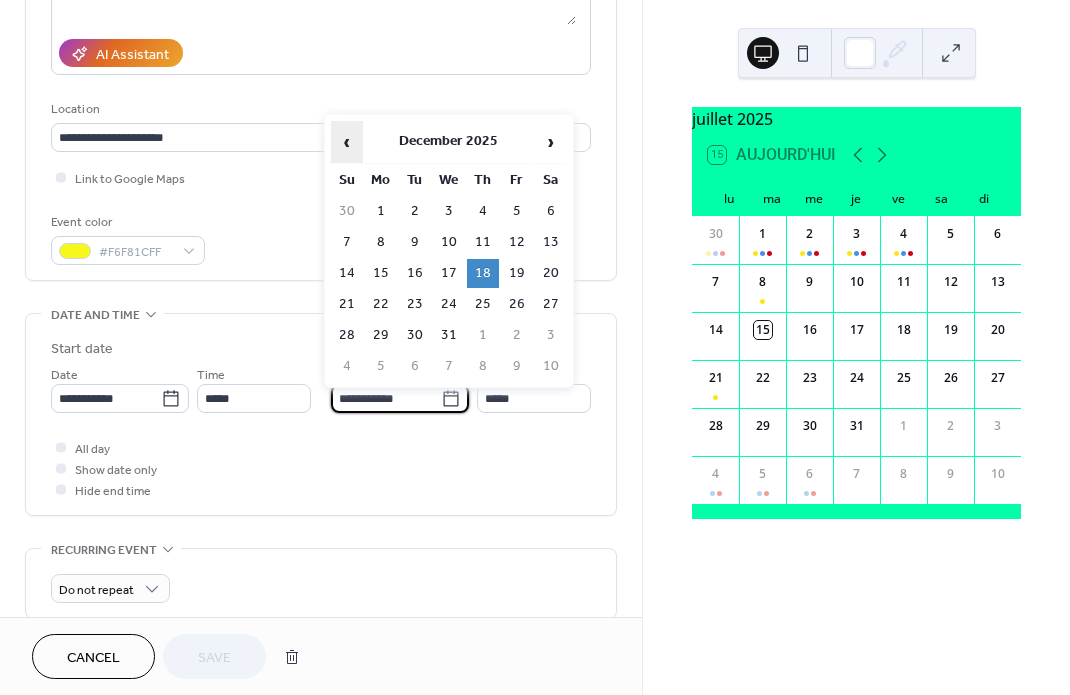 click on "‹" at bounding box center (347, 142) 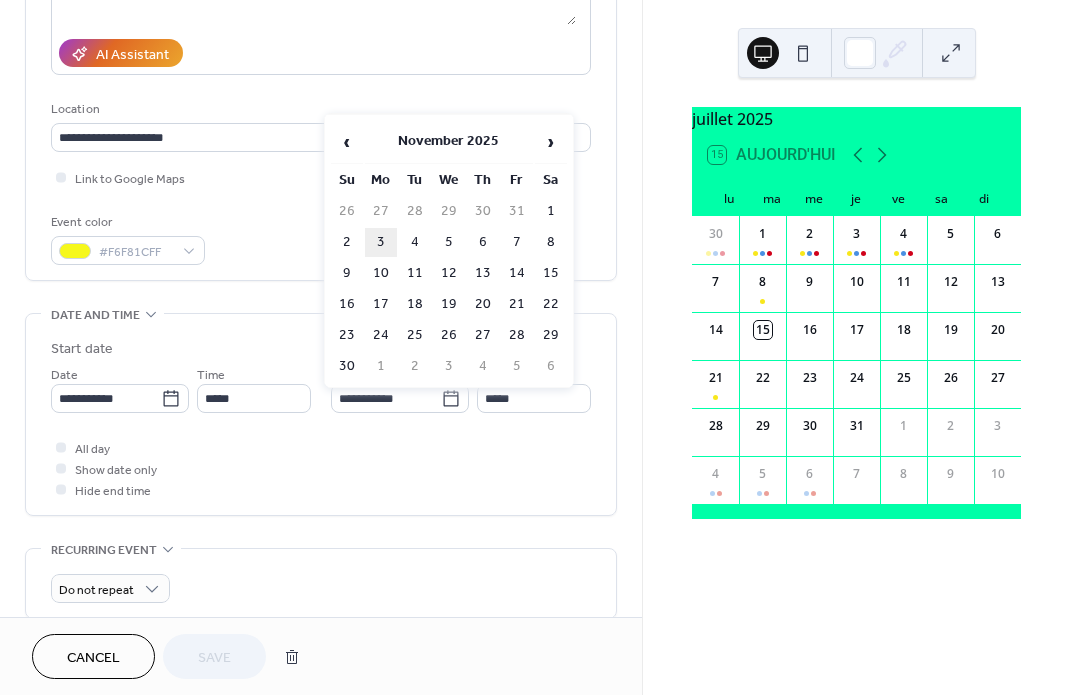 click on "3" at bounding box center [381, 242] 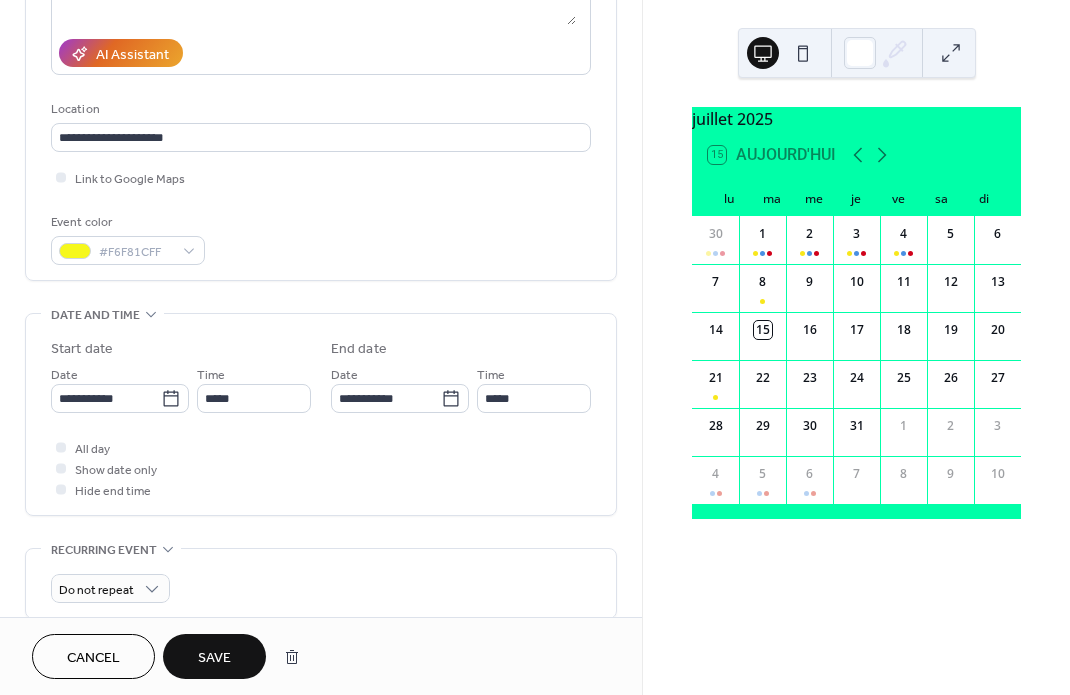 type on "**********" 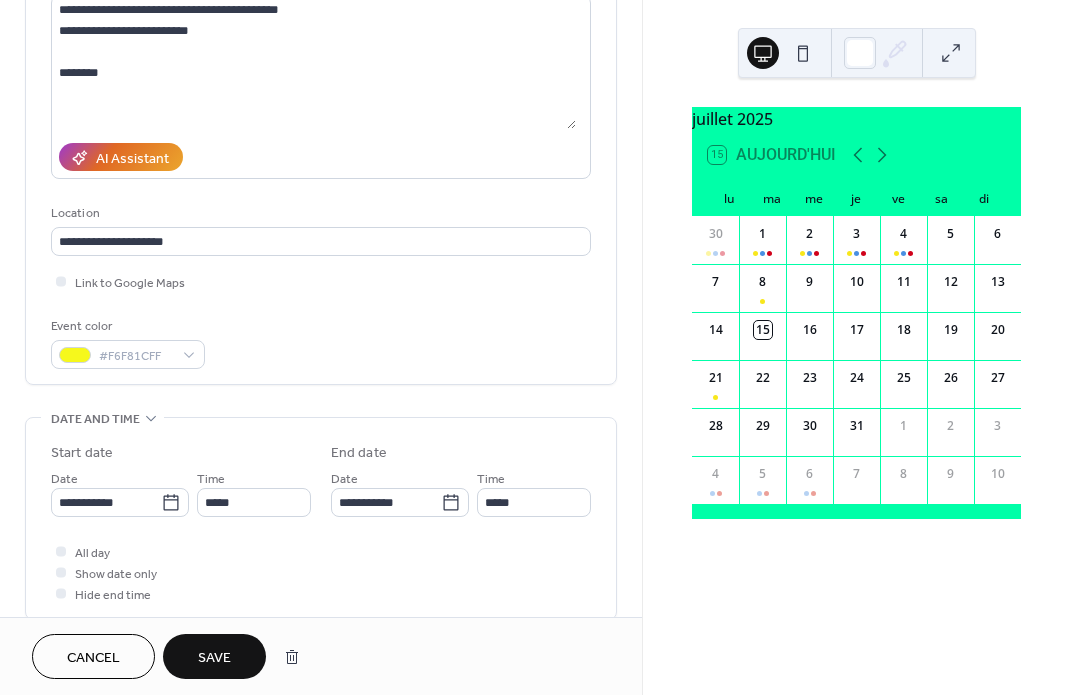 scroll, scrollTop: 242, scrollLeft: 0, axis: vertical 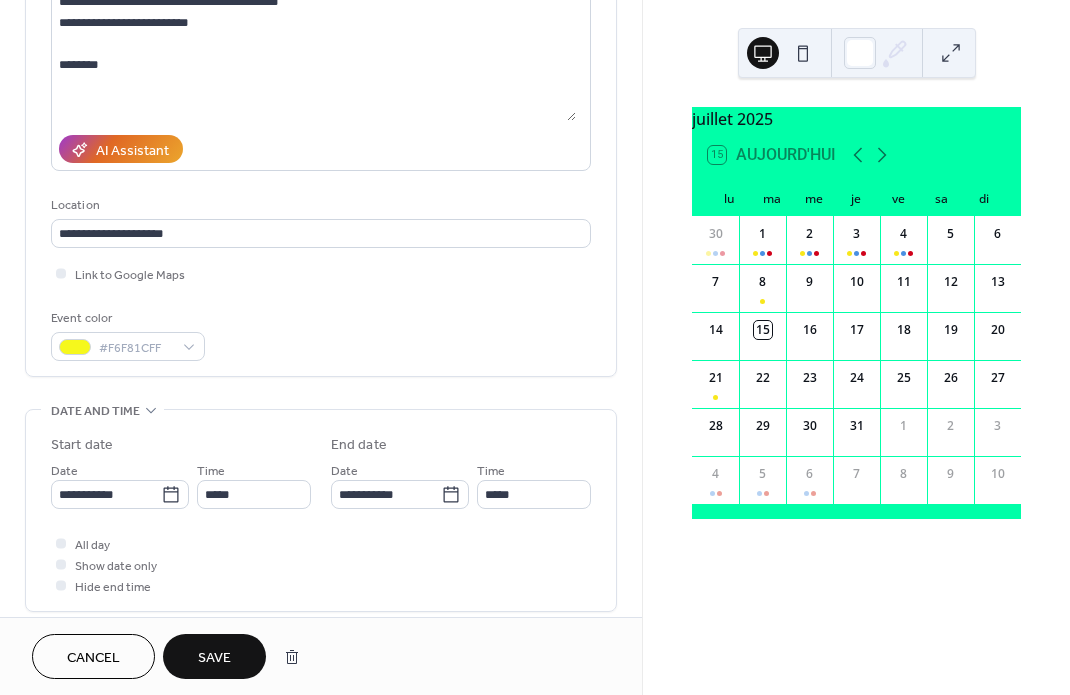 click on "Save" at bounding box center (214, 658) 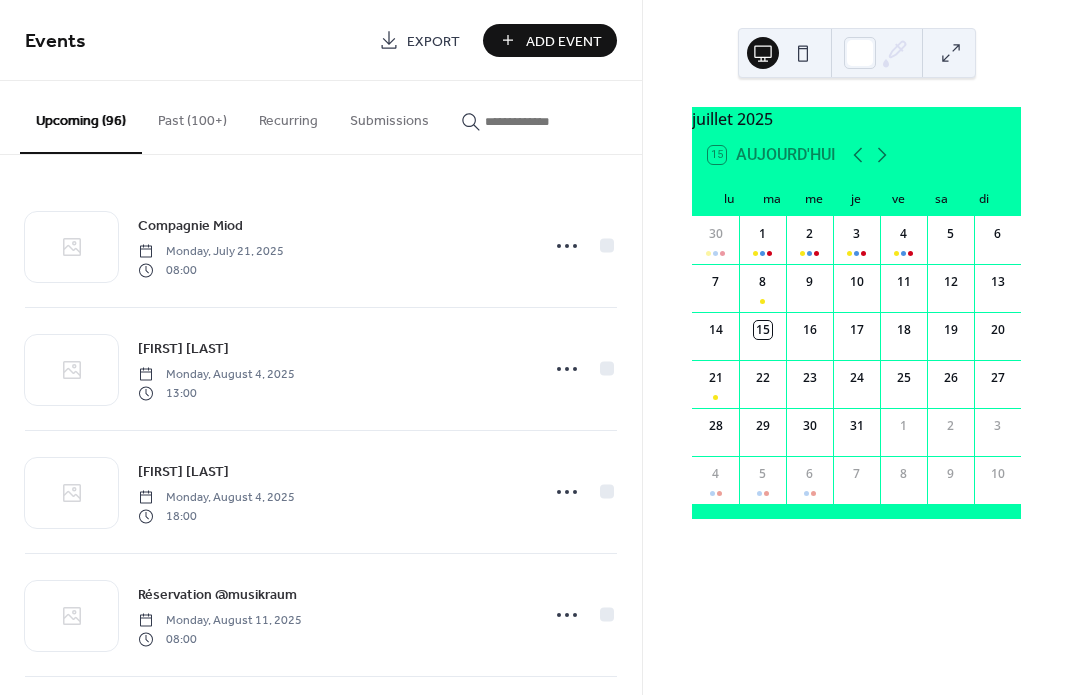 click at bounding box center [545, 121] 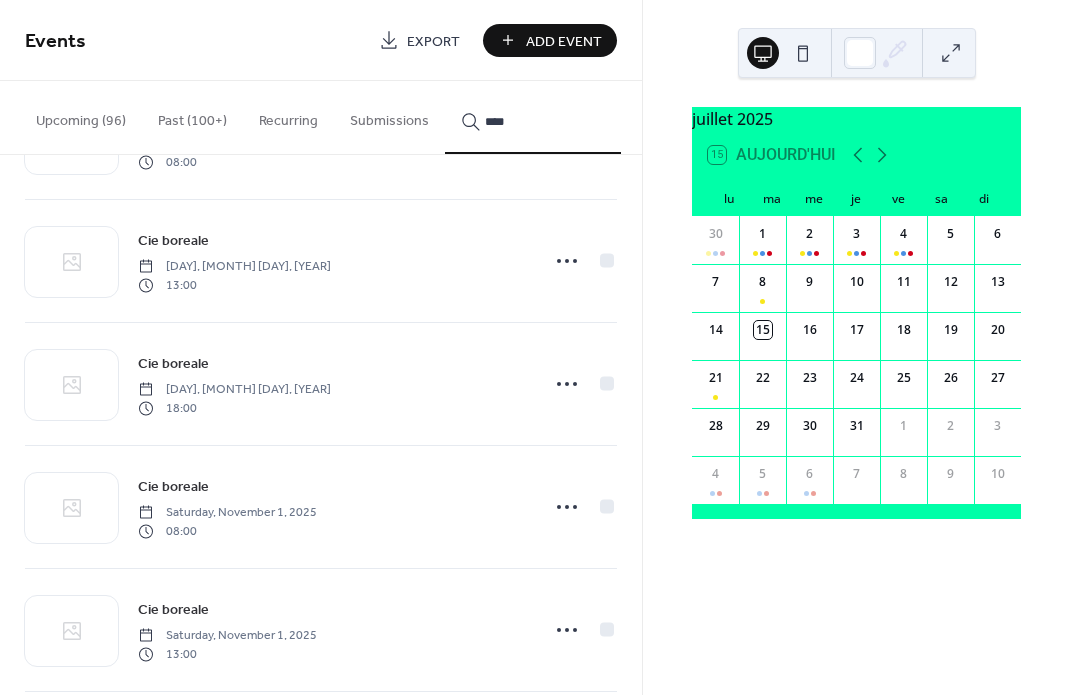 scroll, scrollTop: 998, scrollLeft: 0, axis: vertical 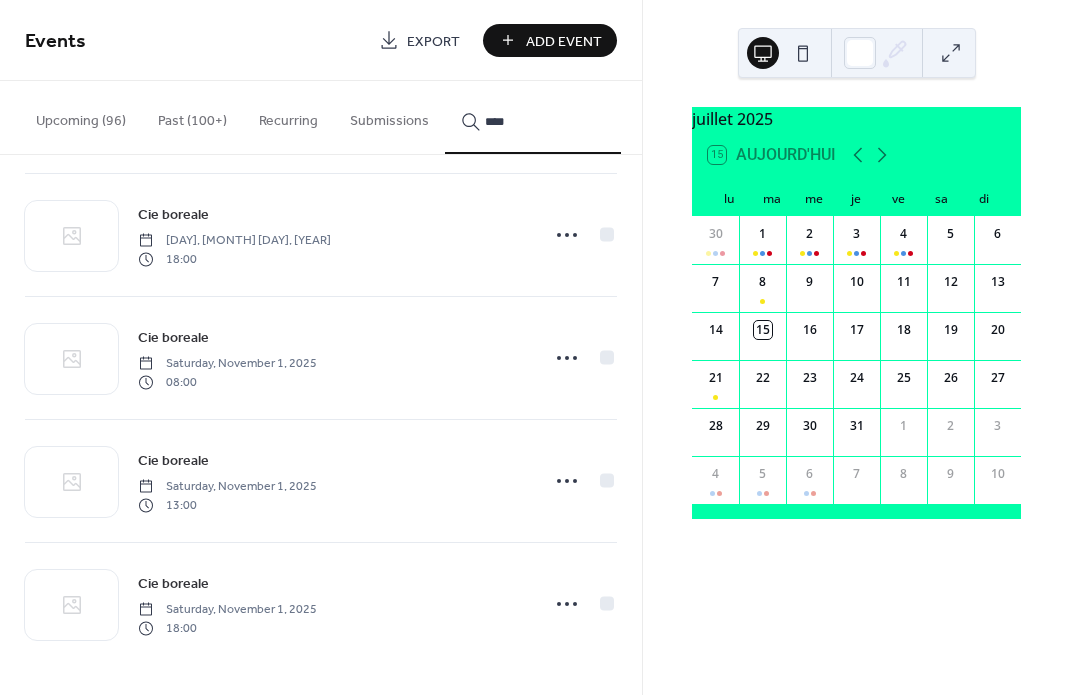 type on "****" 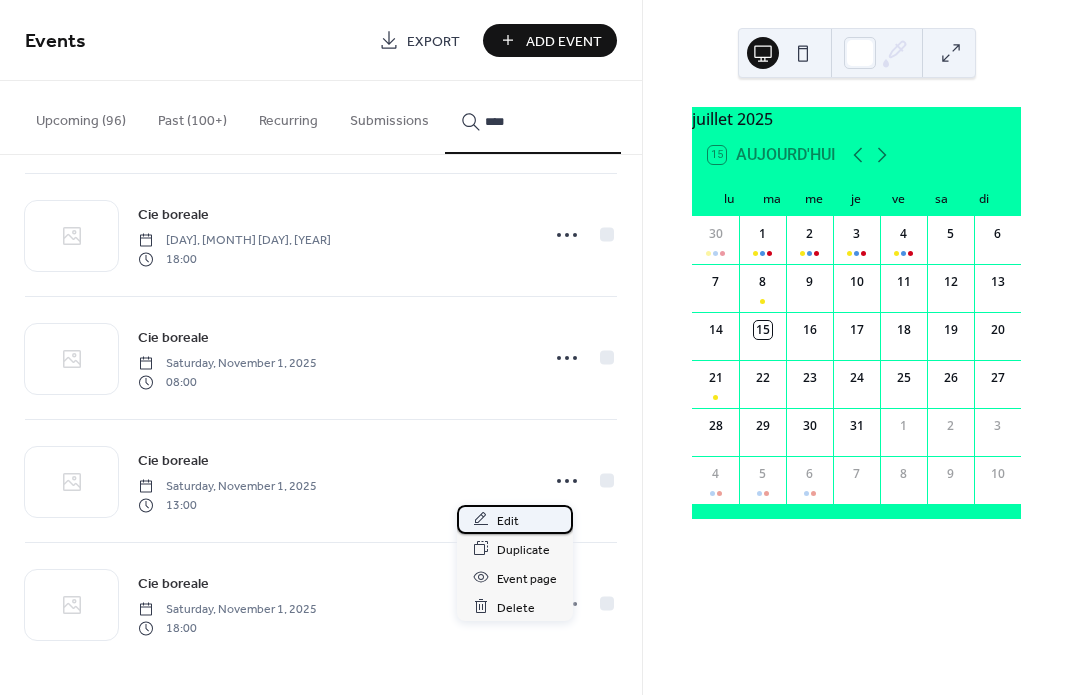 click on "Edit" at bounding box center [508, 520] 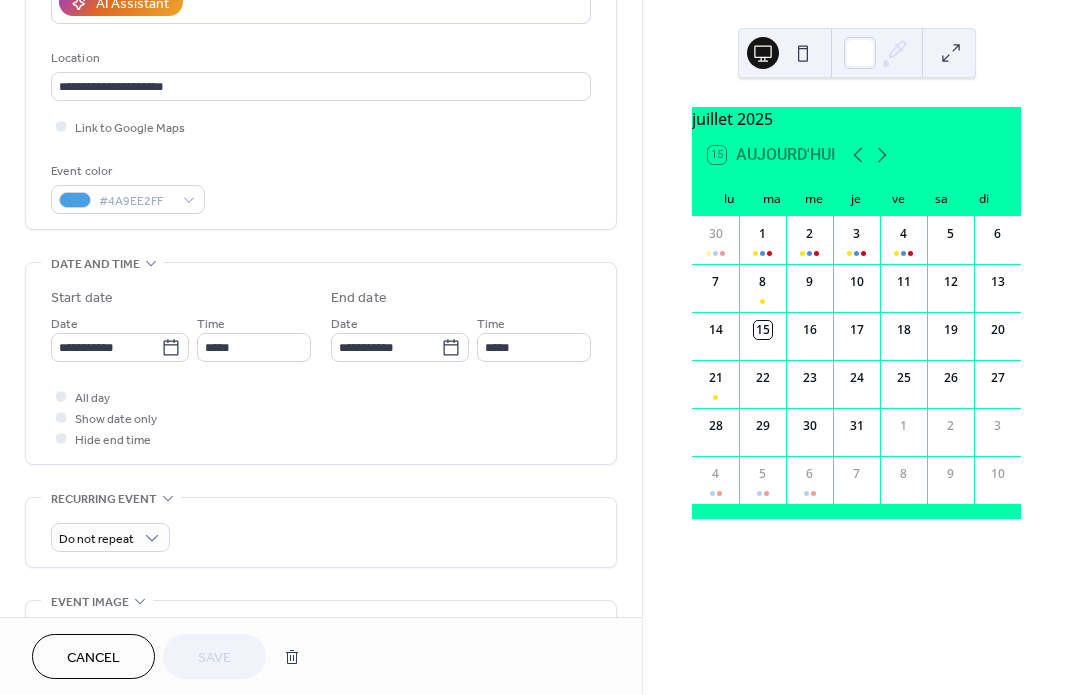 scroll, scrollTop: 399, scrollLeft: 0, axis: vertical 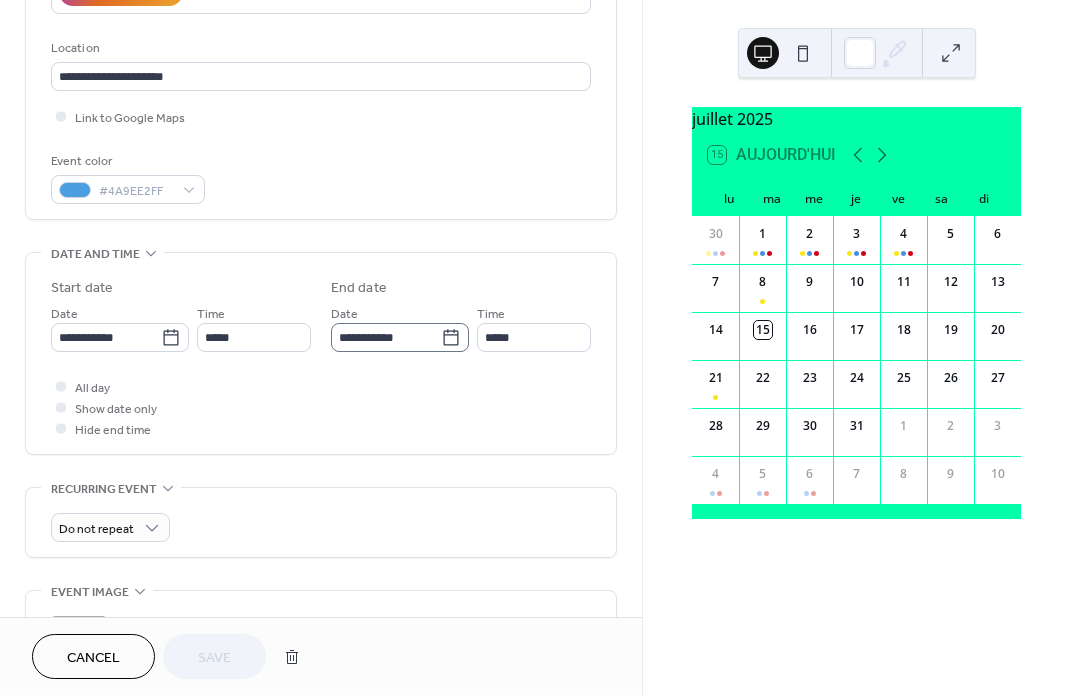click 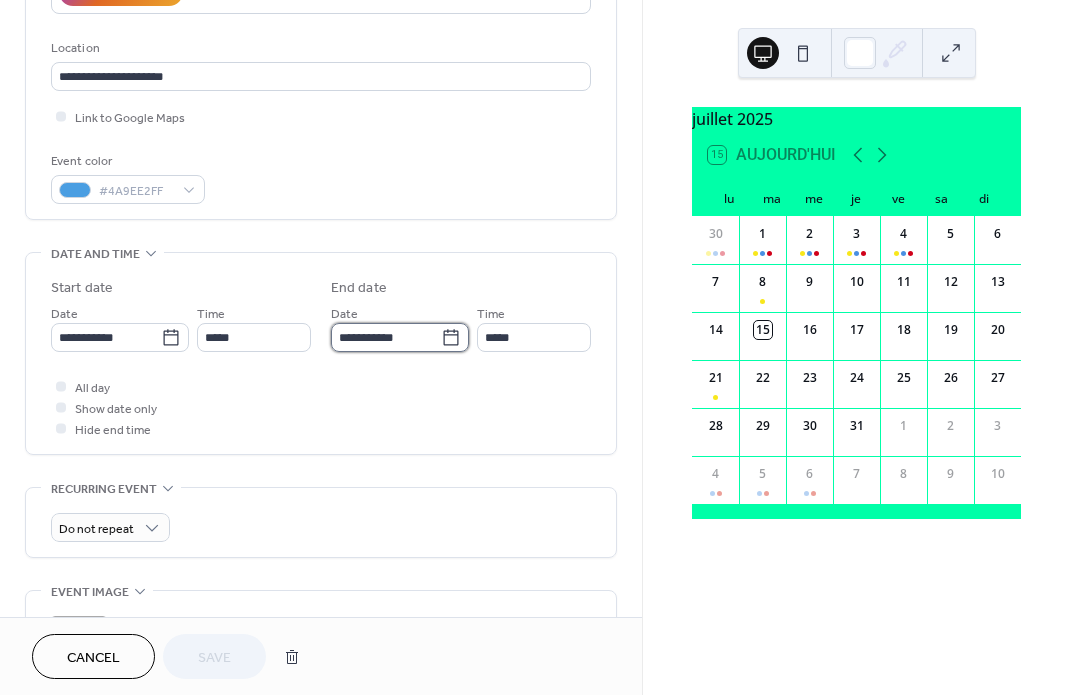 click on "**********" at bounding box center [386, 337] 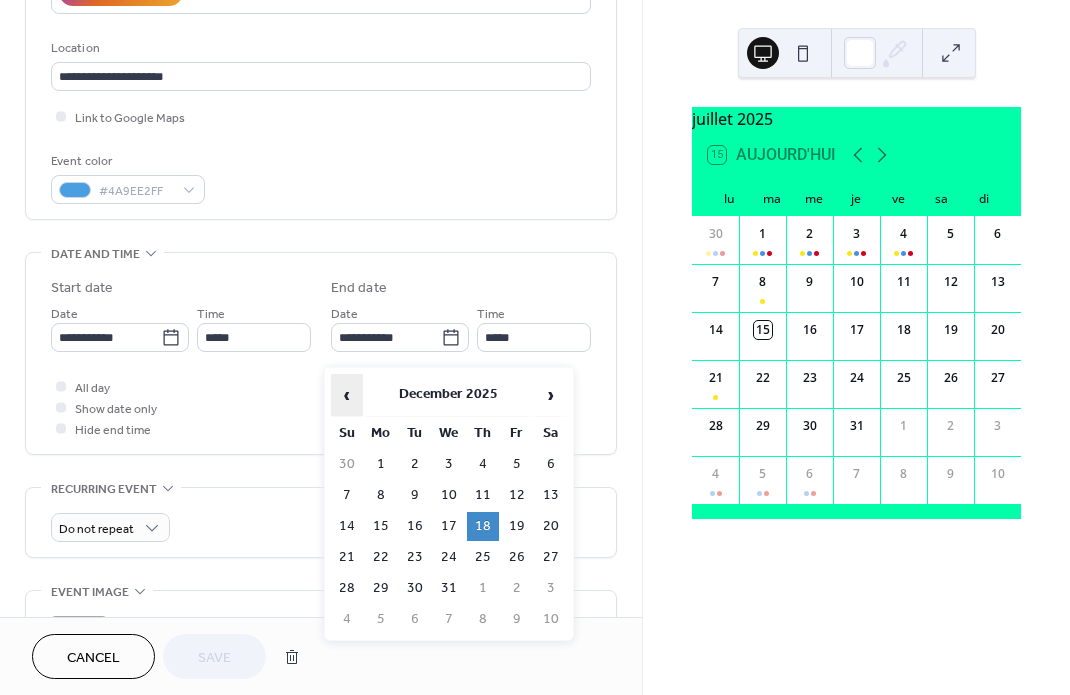 click on "‹" at bounding box center (347, 395) 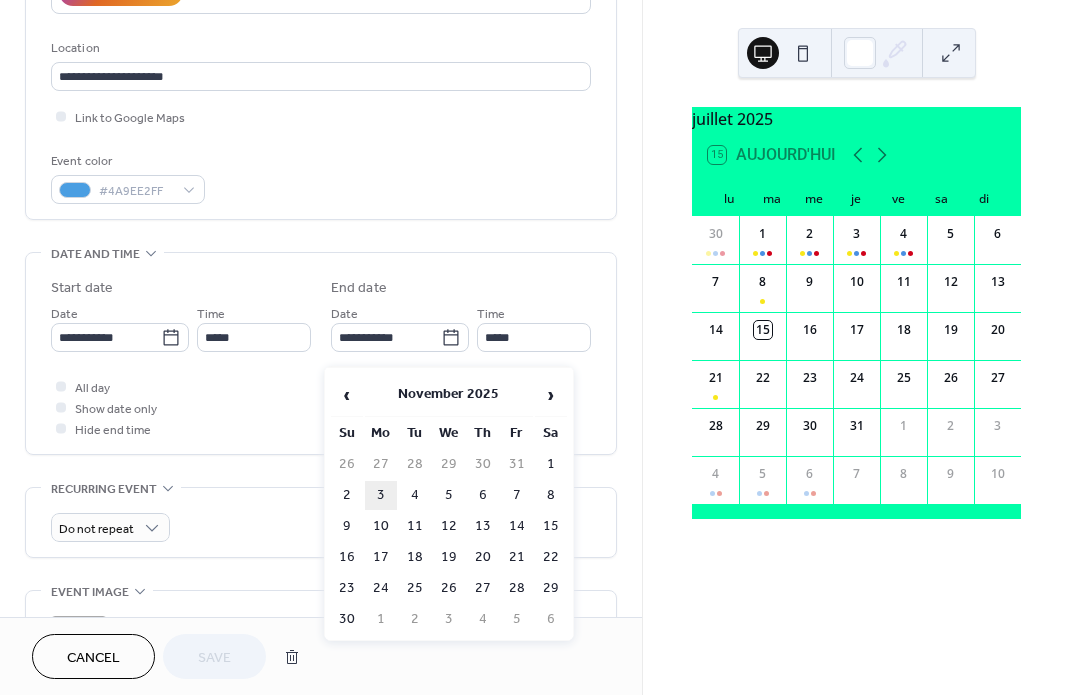 click on "3" at bounding box center [381, 495] 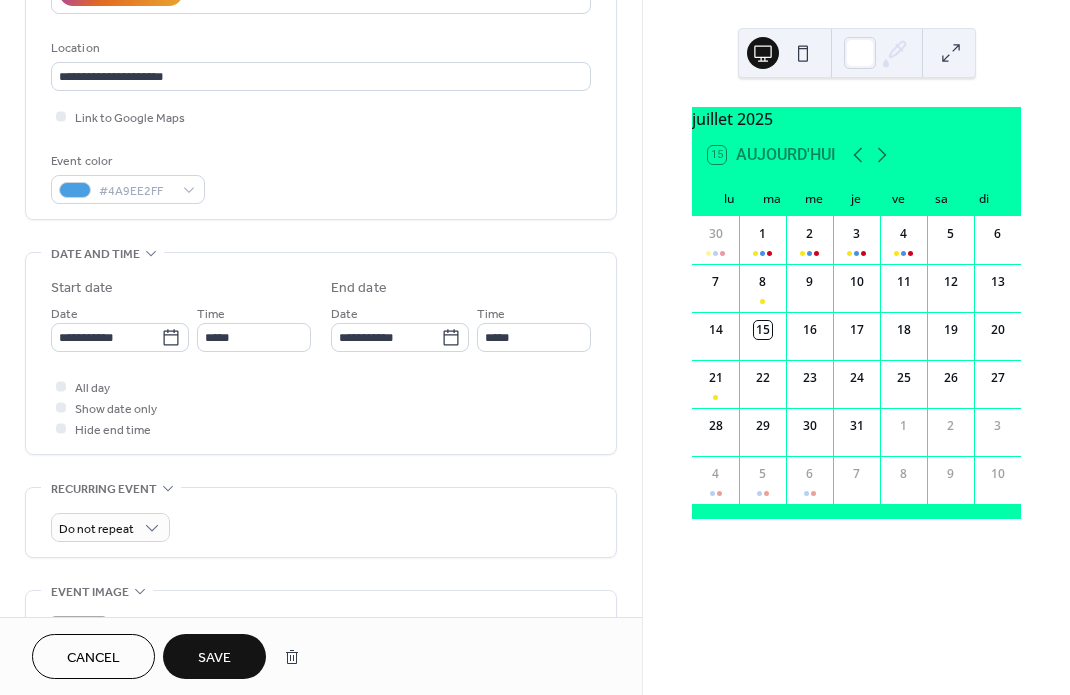 click on "Save" at bounding box center (214, 658) 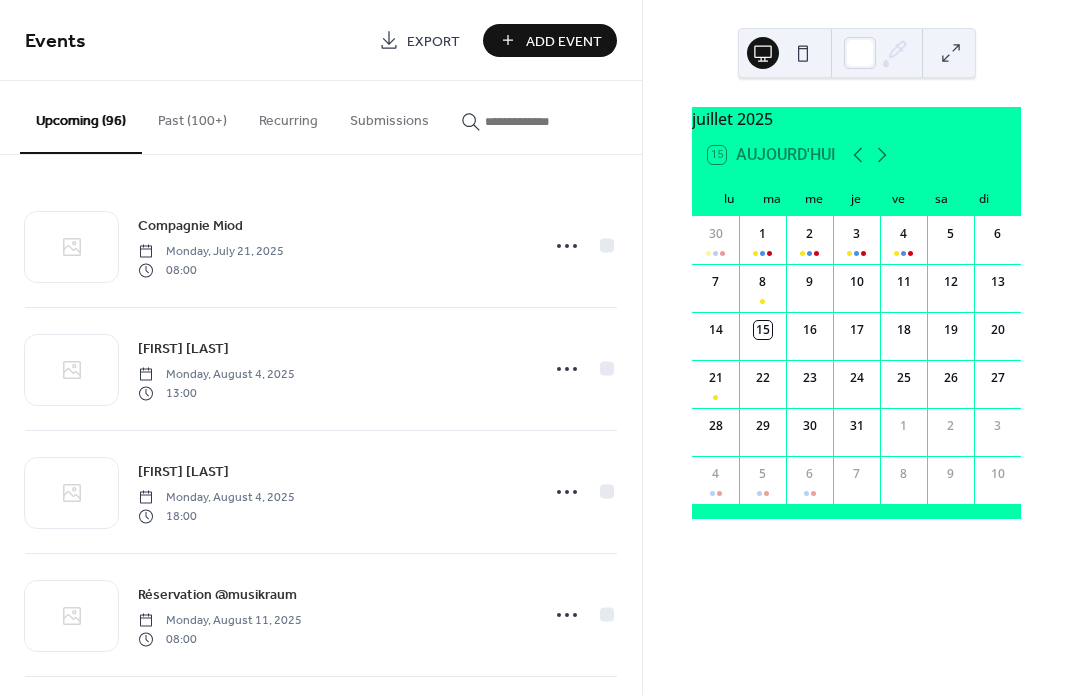 click at bounding box center (533, 116) 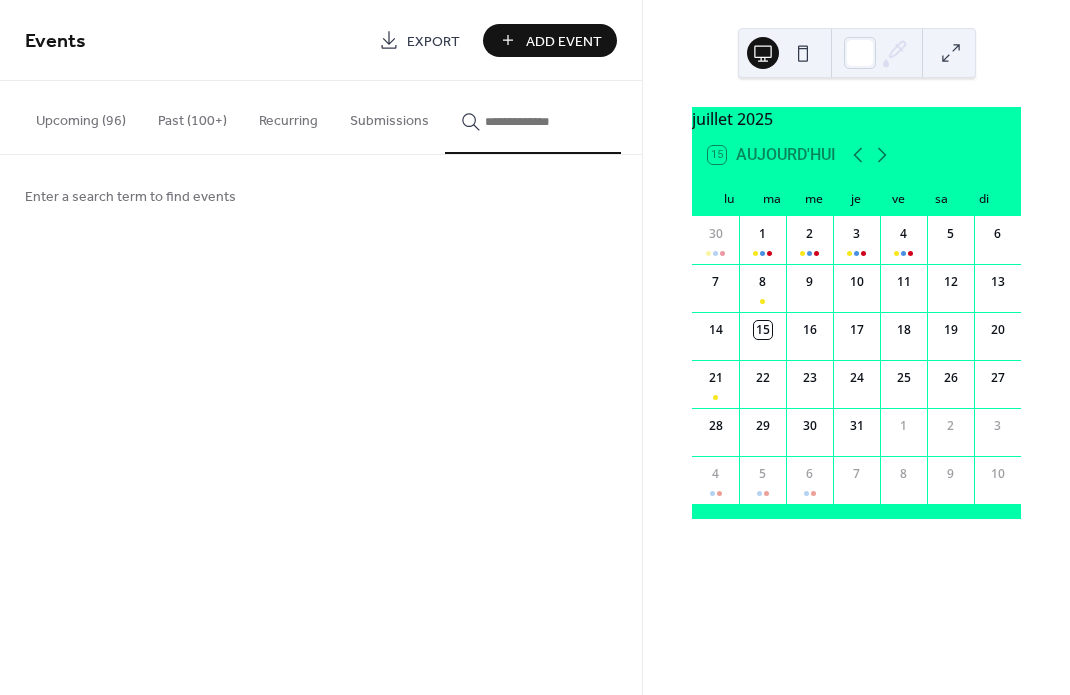click at bounding box center (545, 121) 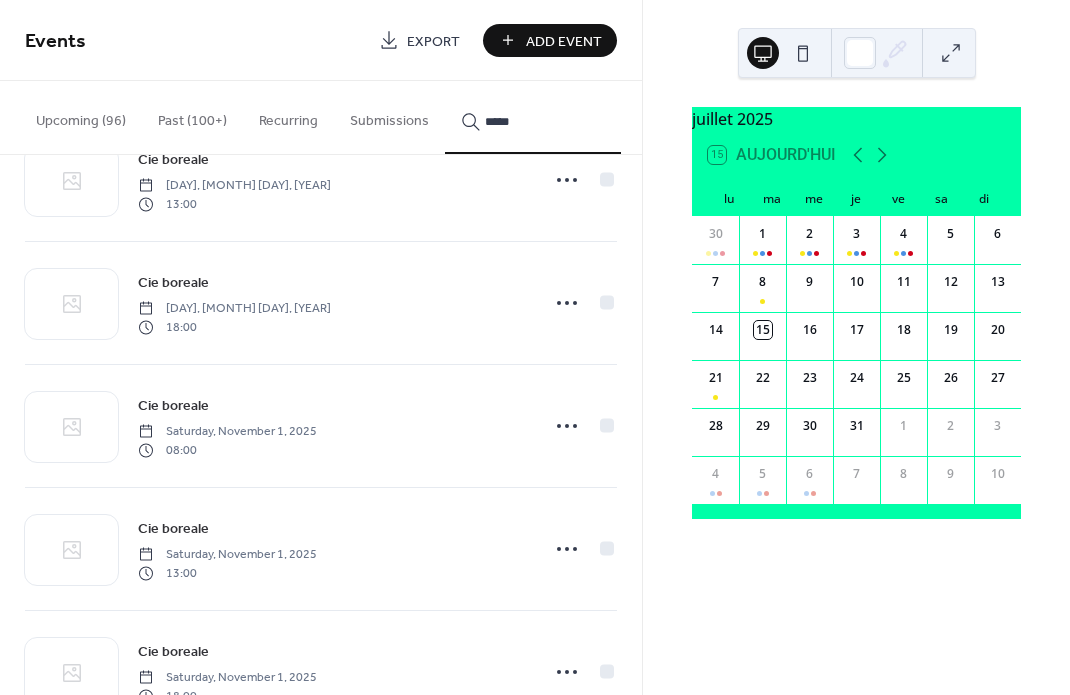 scroll, scrollTop: 998, scrollLeft: 0, axis: vertical 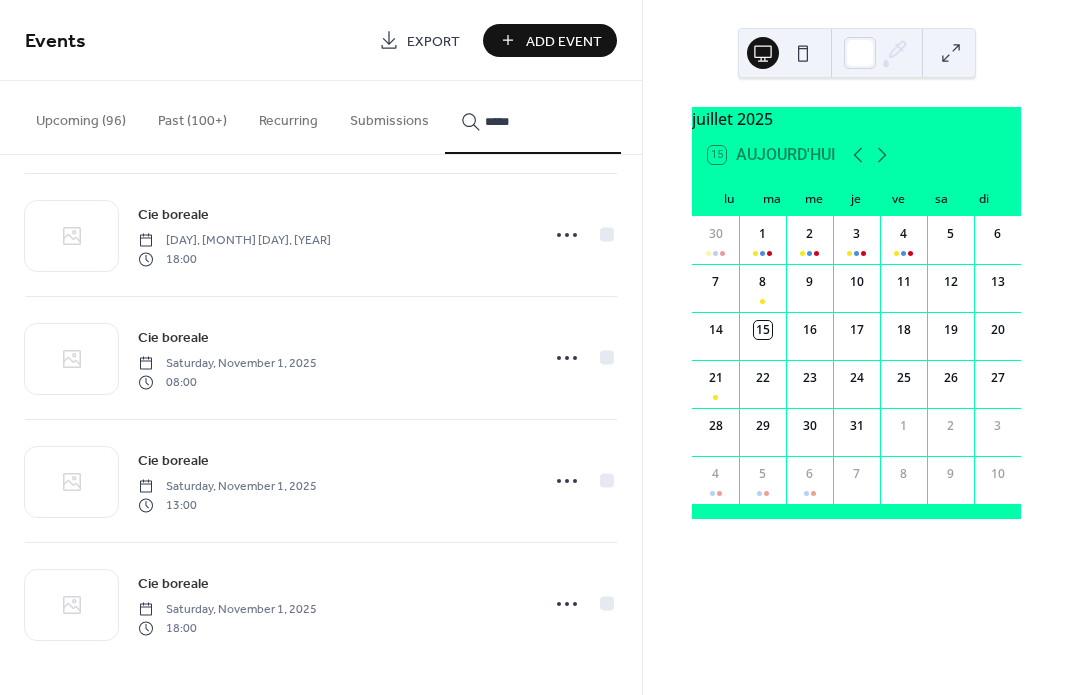 type on "*****" 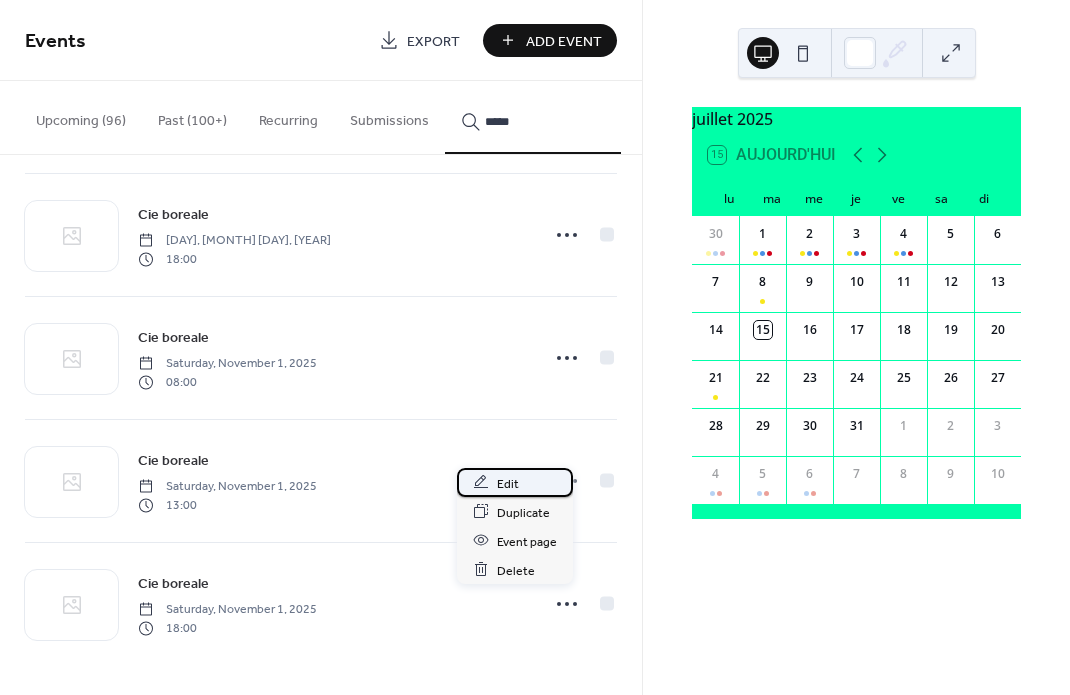 click on "Edit" at bounding box center (508, 483) 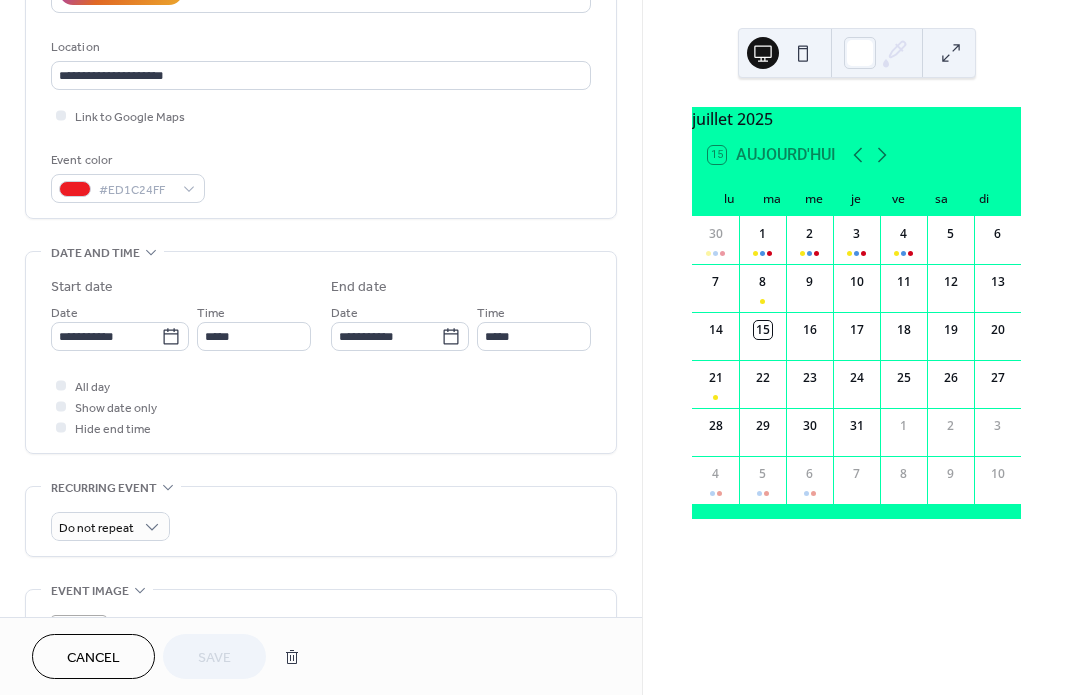 scroll, scrollTop: 439, scrollLeft: 0, axis: vertical 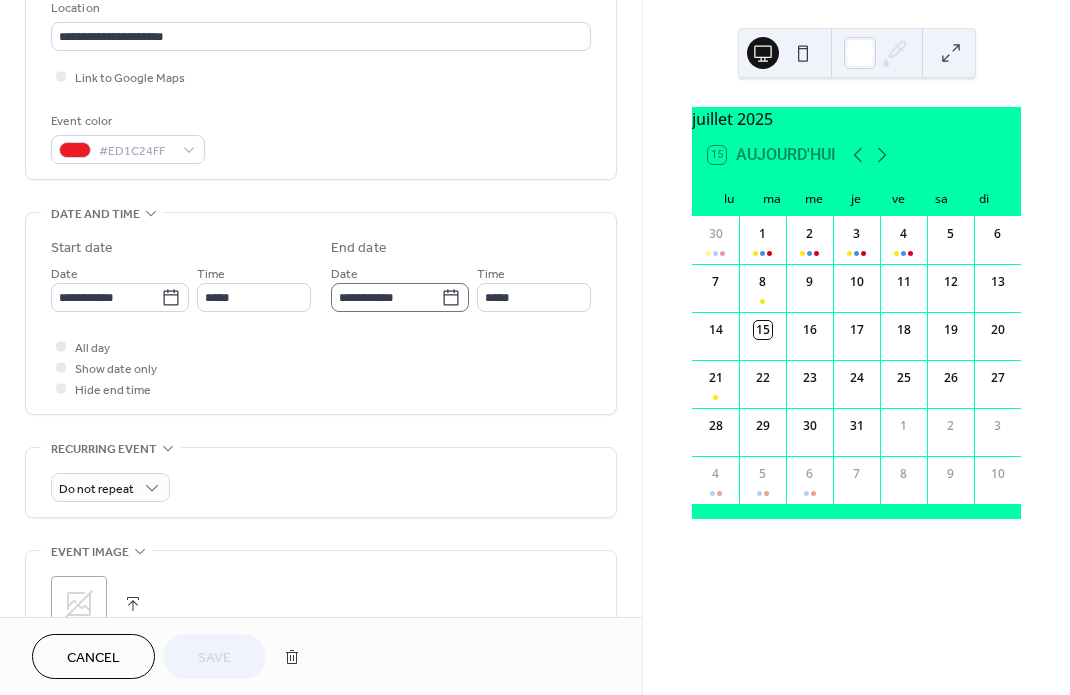 click 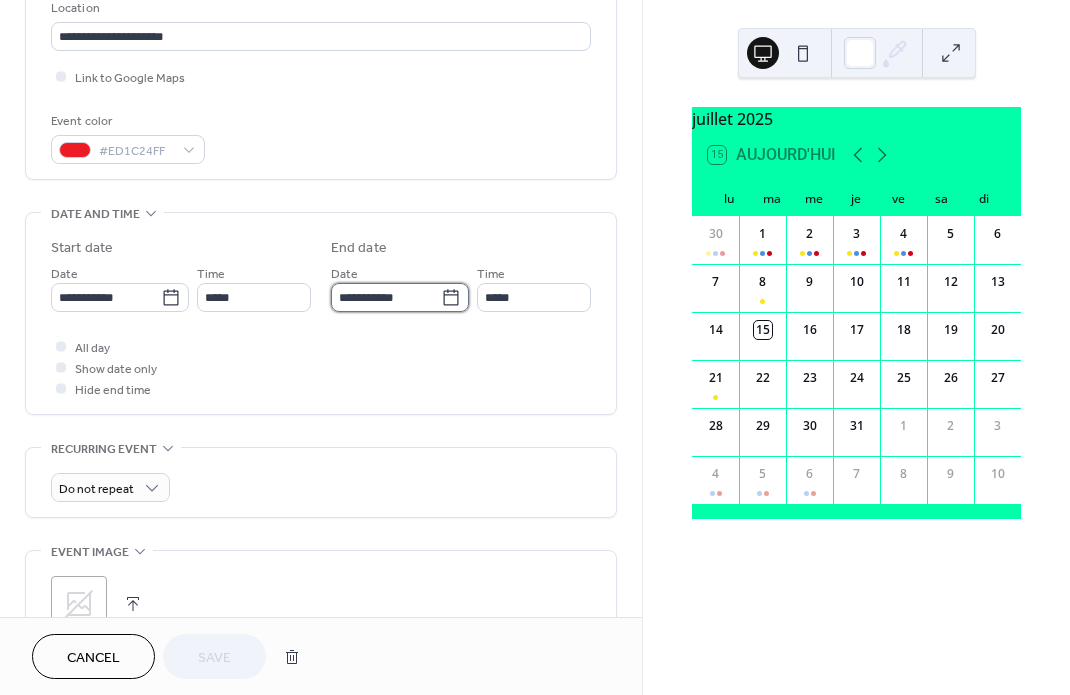 click on "**********" at bounding box center [386, 297] 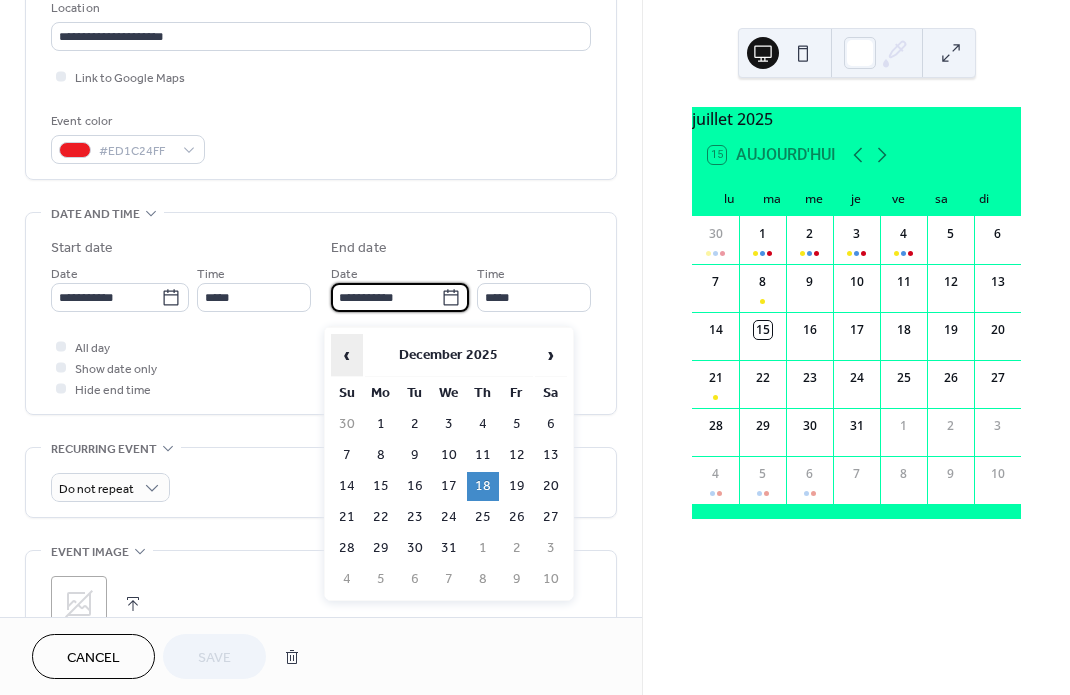 click on "‹" at bounding box center (347, 355) 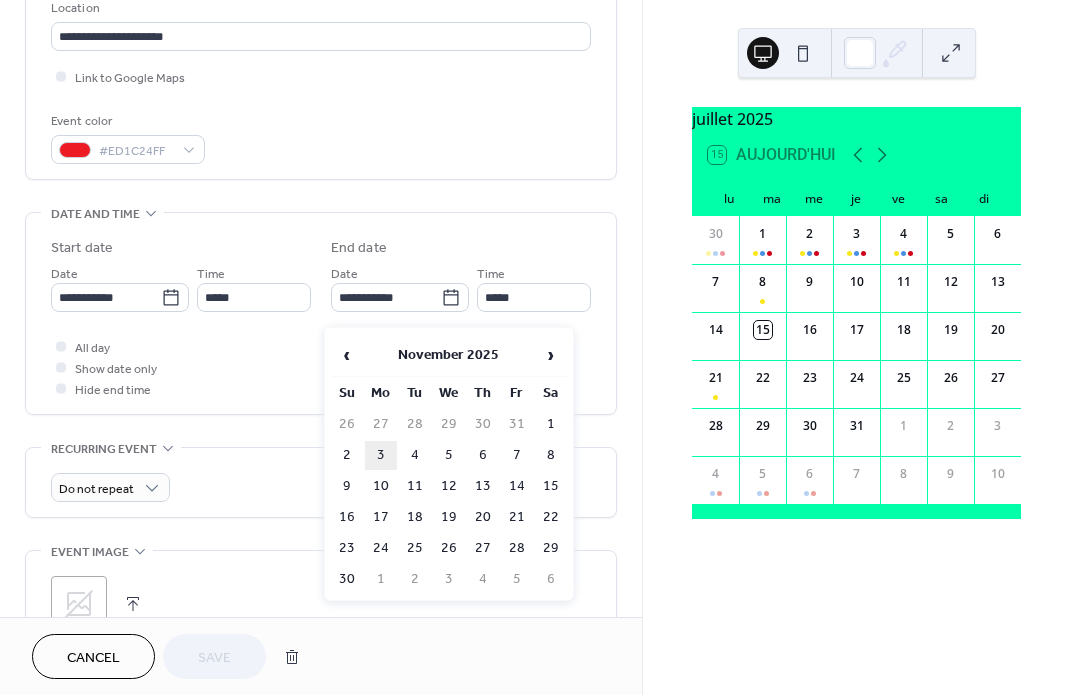 click on "3" at bounding box center [381, 455] 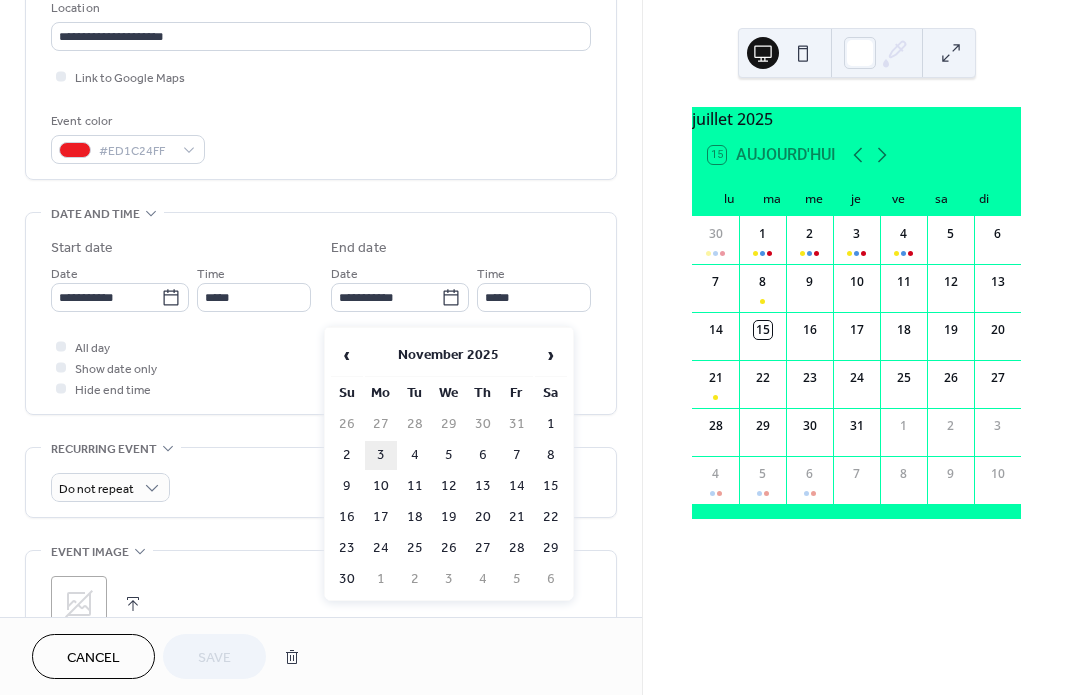 type on "**********" 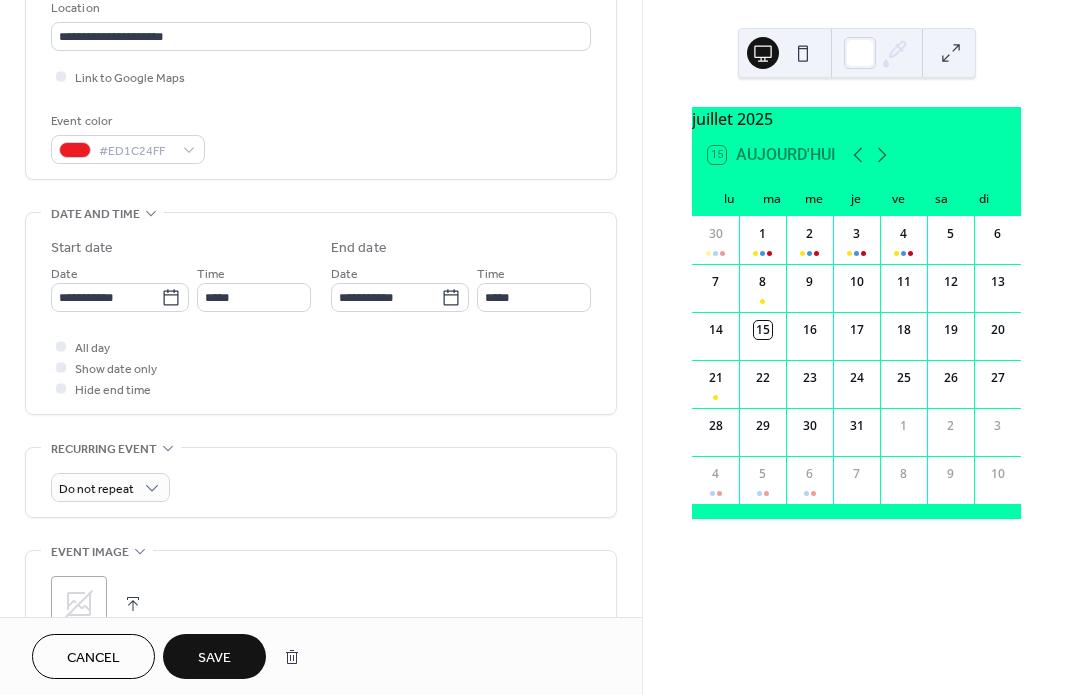 click on "Save" at bounding box center [214, 658] 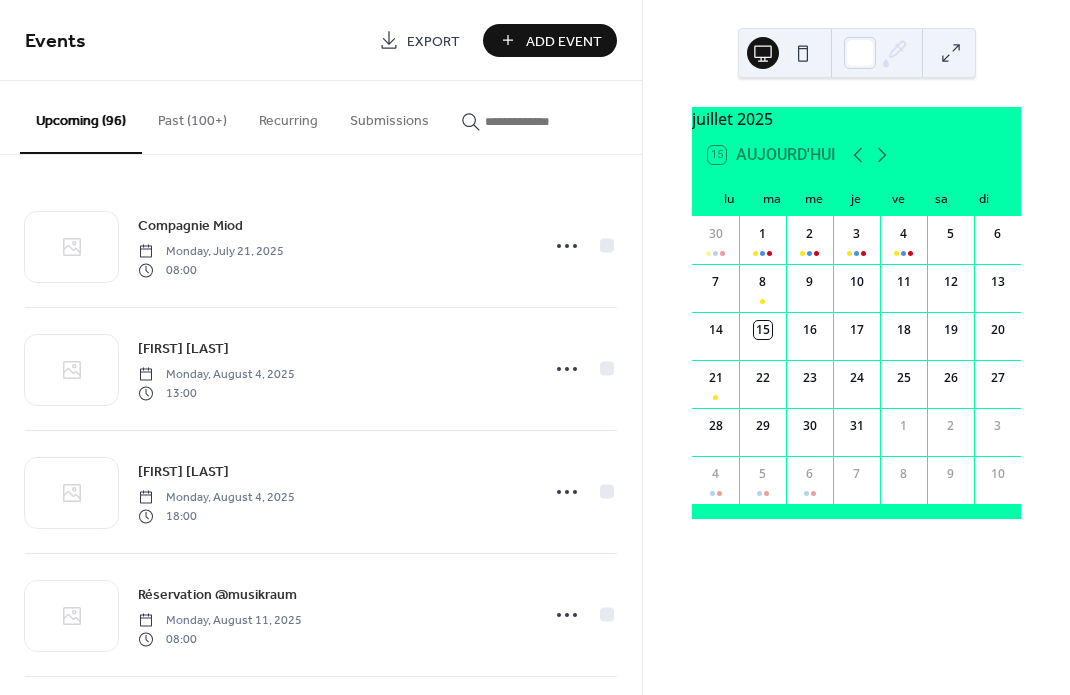 scroll, scrollTop: 0, scrollLeft: 0, axis: both 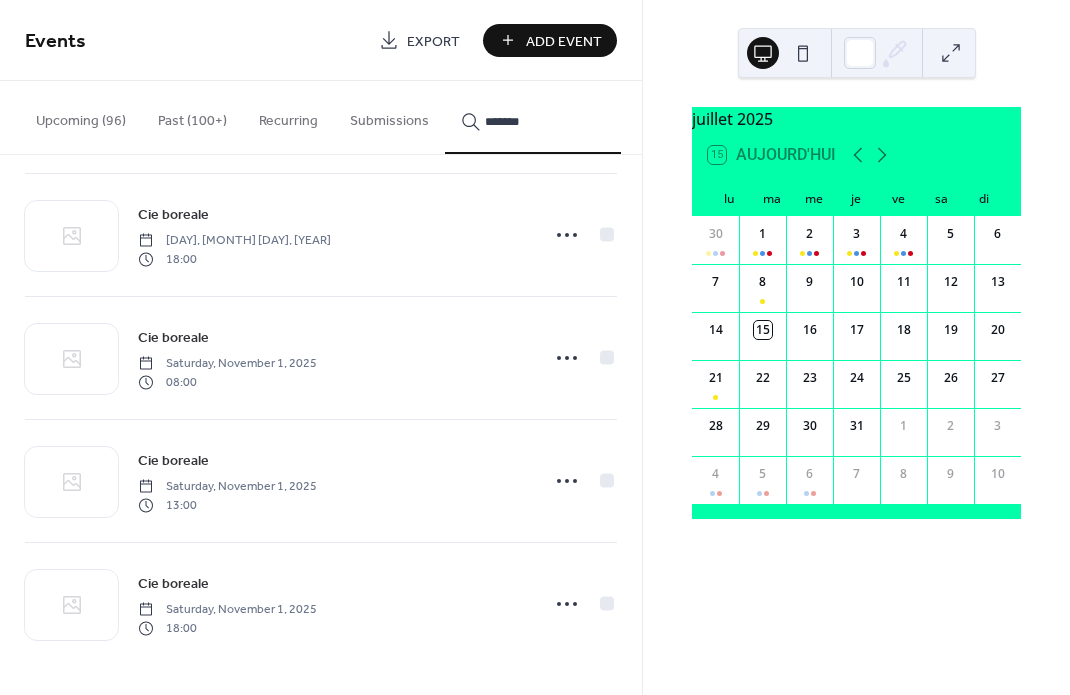 type on "*******" 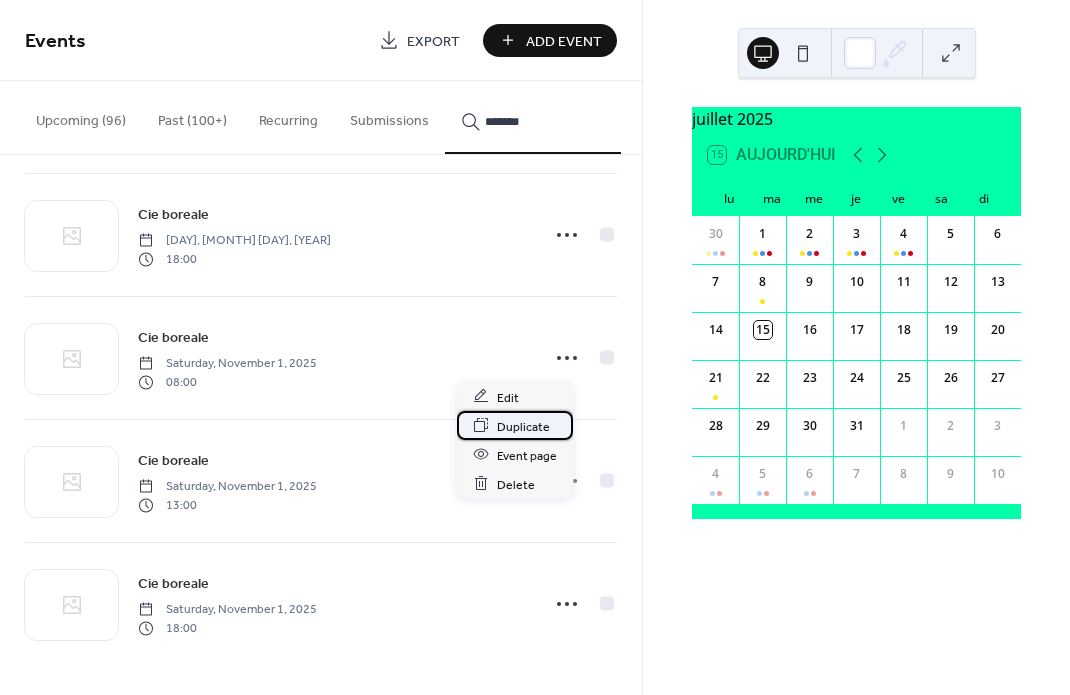 click on "Duplicate" at bounding box center (523, 426) 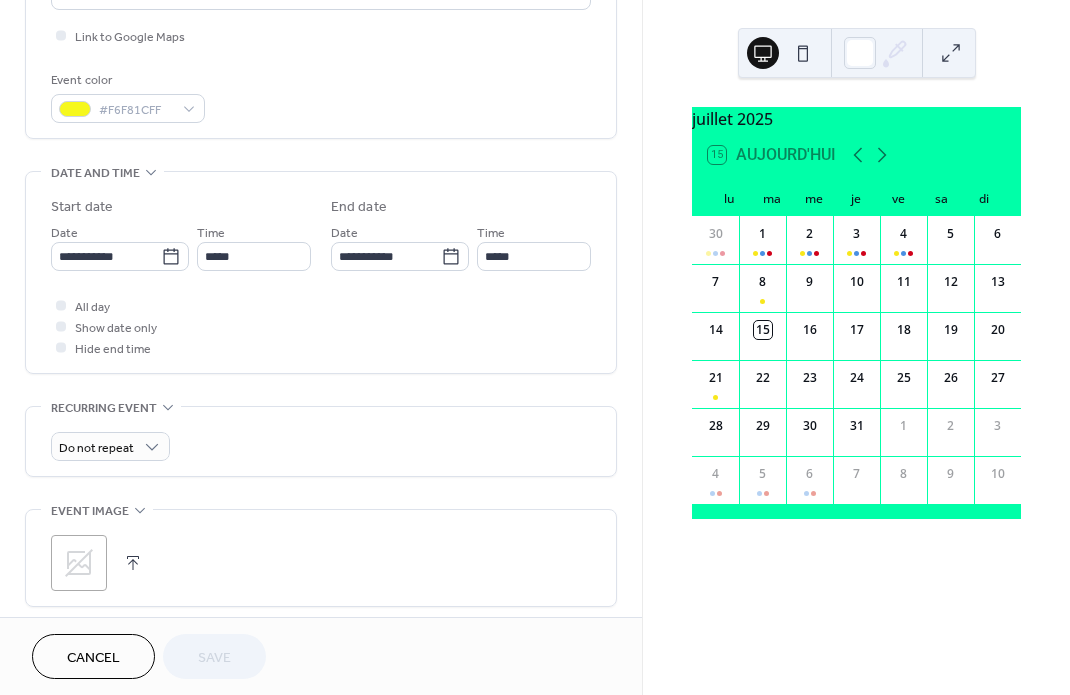 scroll, scrollTop: 499, scrollLeft: 0, axis: vertical 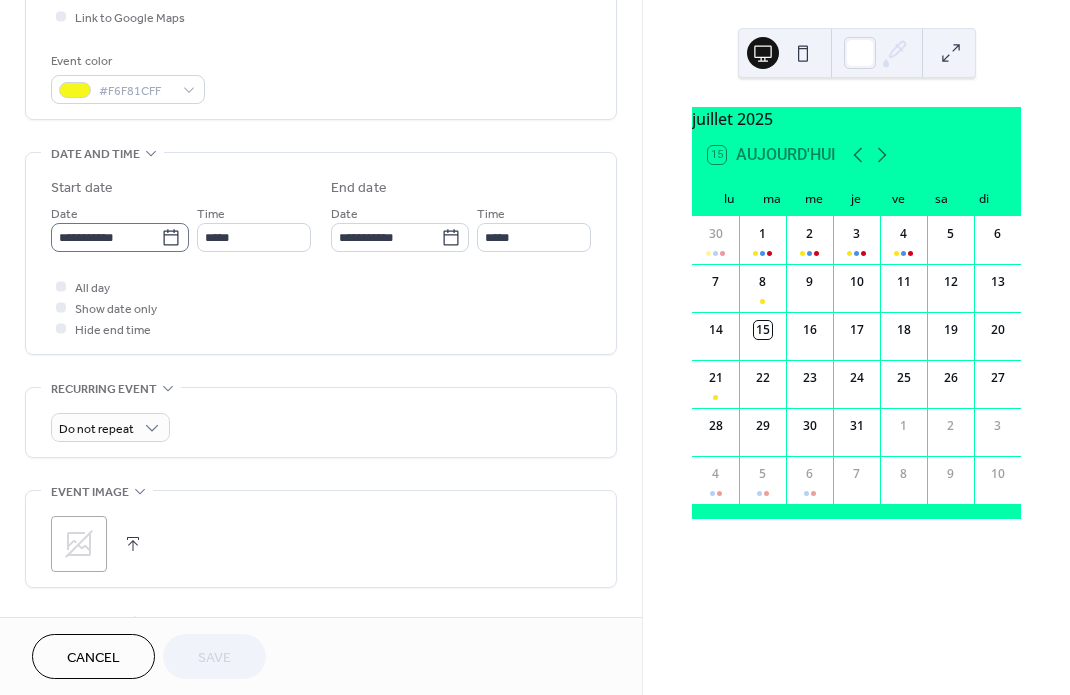 click 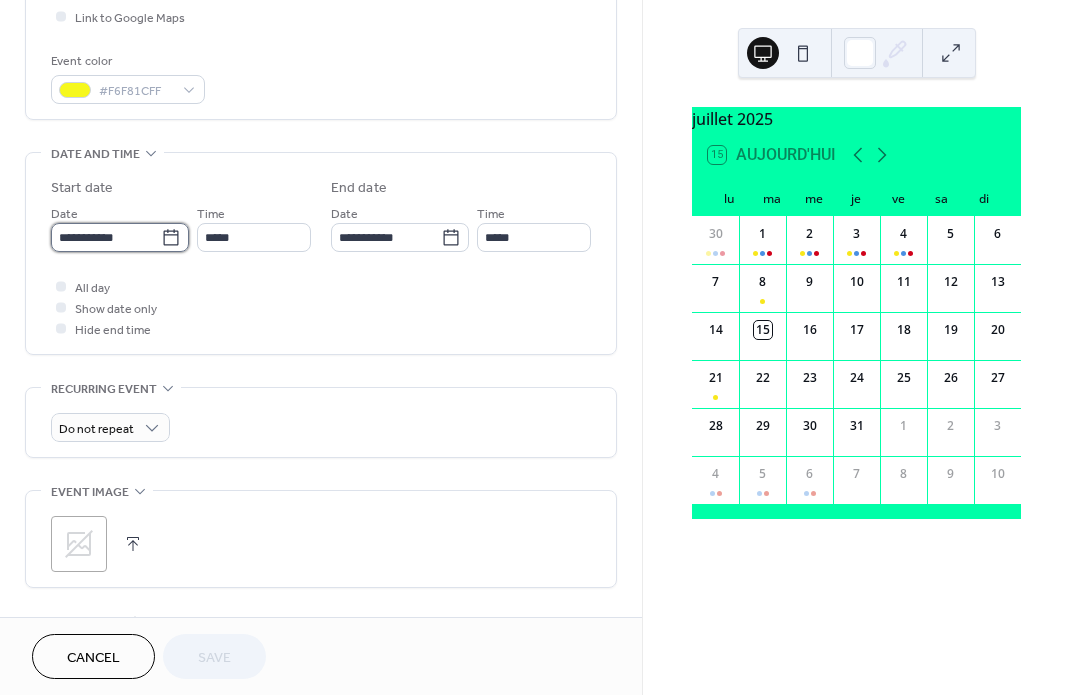 click on "**********" at bounding box center [106, 237] 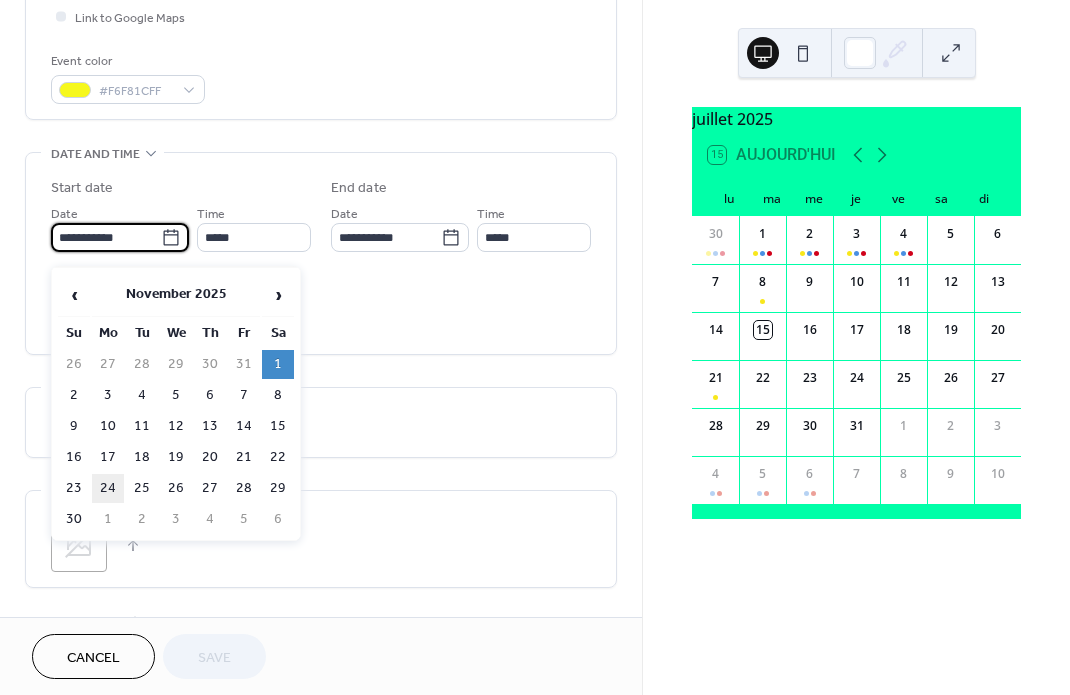 click on "24" at bounding box center [108, 488] 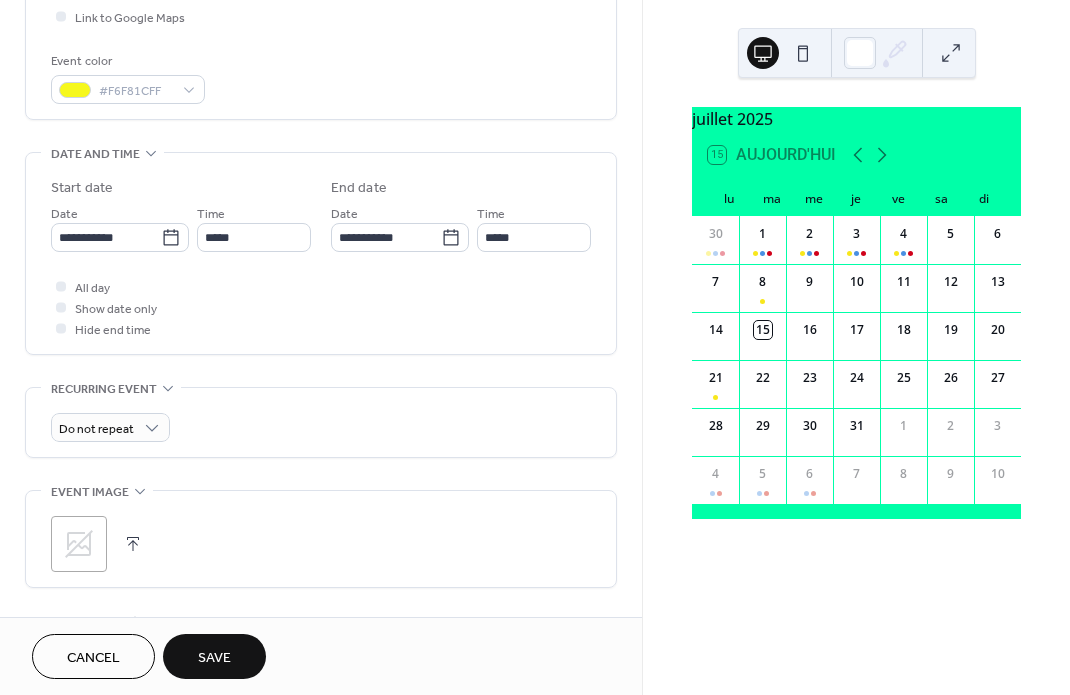 type on "**********" 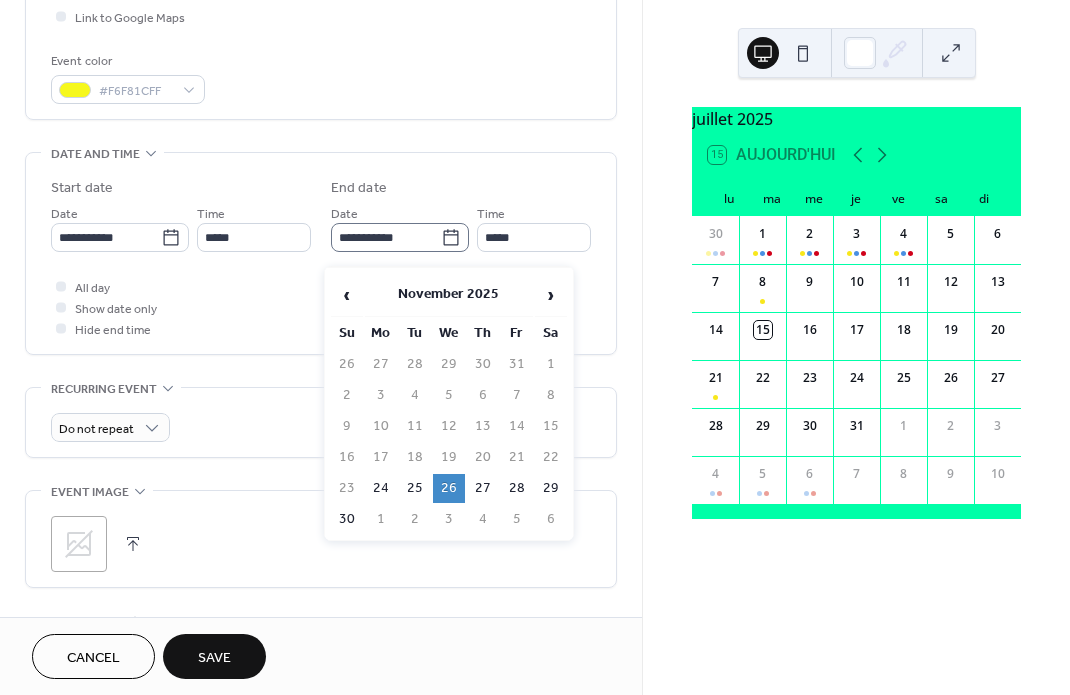 click 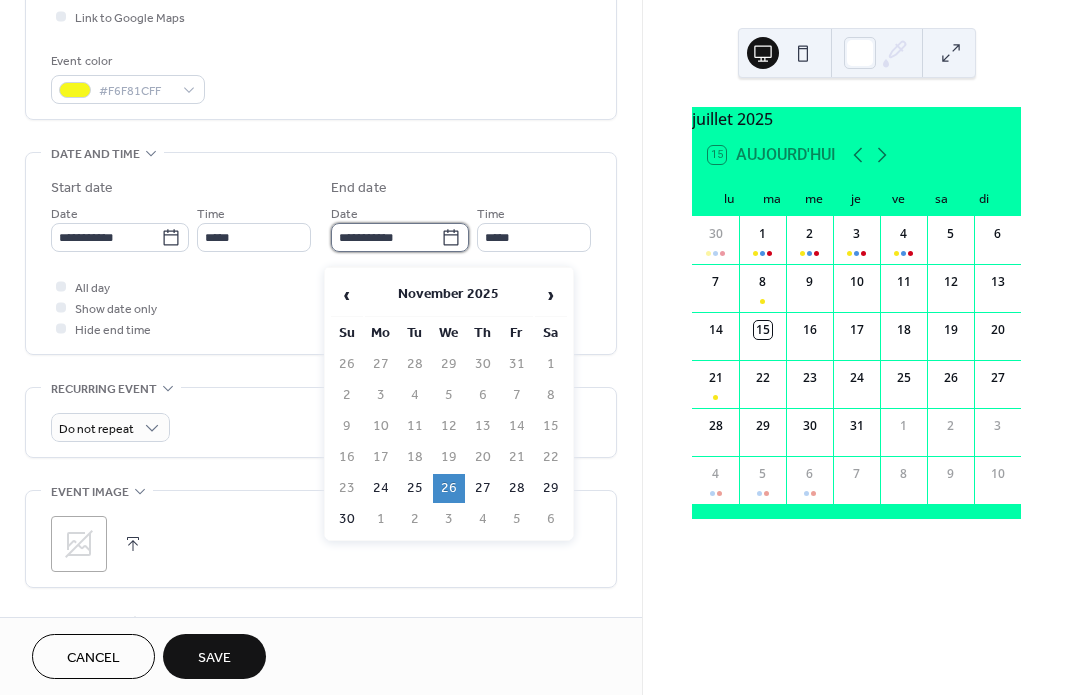 click on "**********" at bounding box center [386, 237] 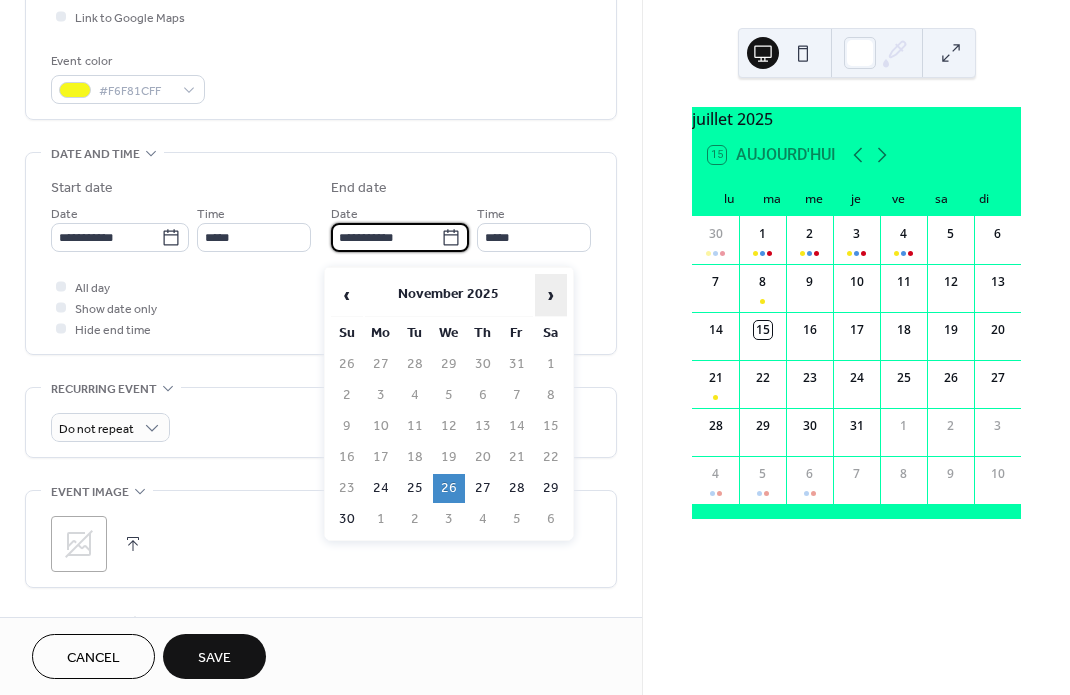 click on "›" at bounding box center [551, 295] 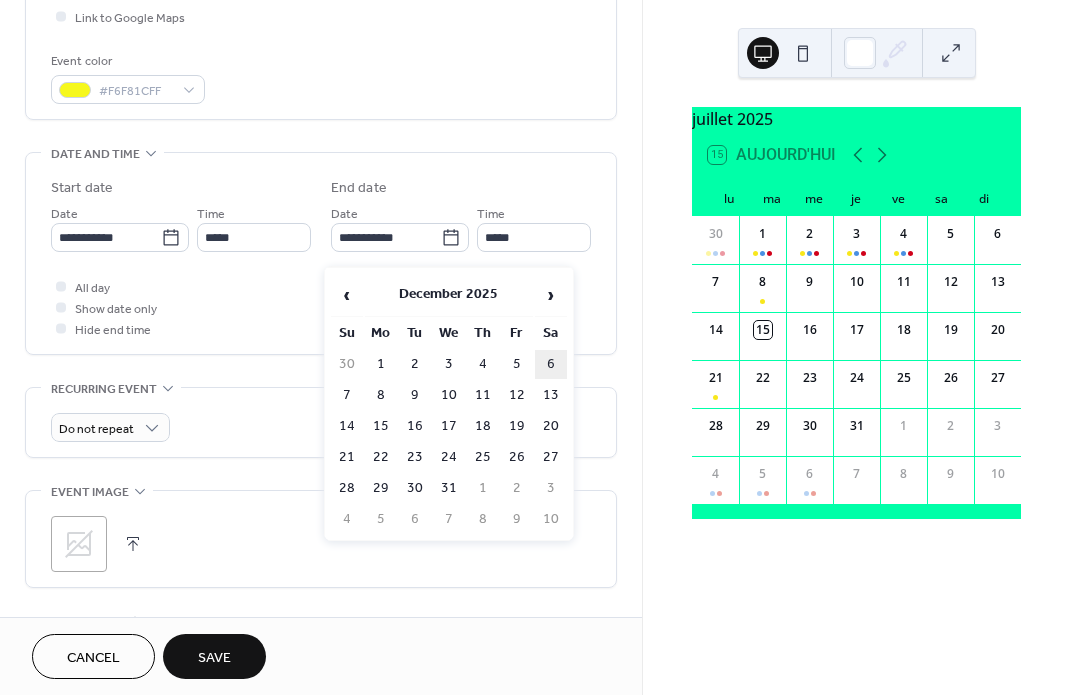 click on "6" at bounding box center [551, 364] 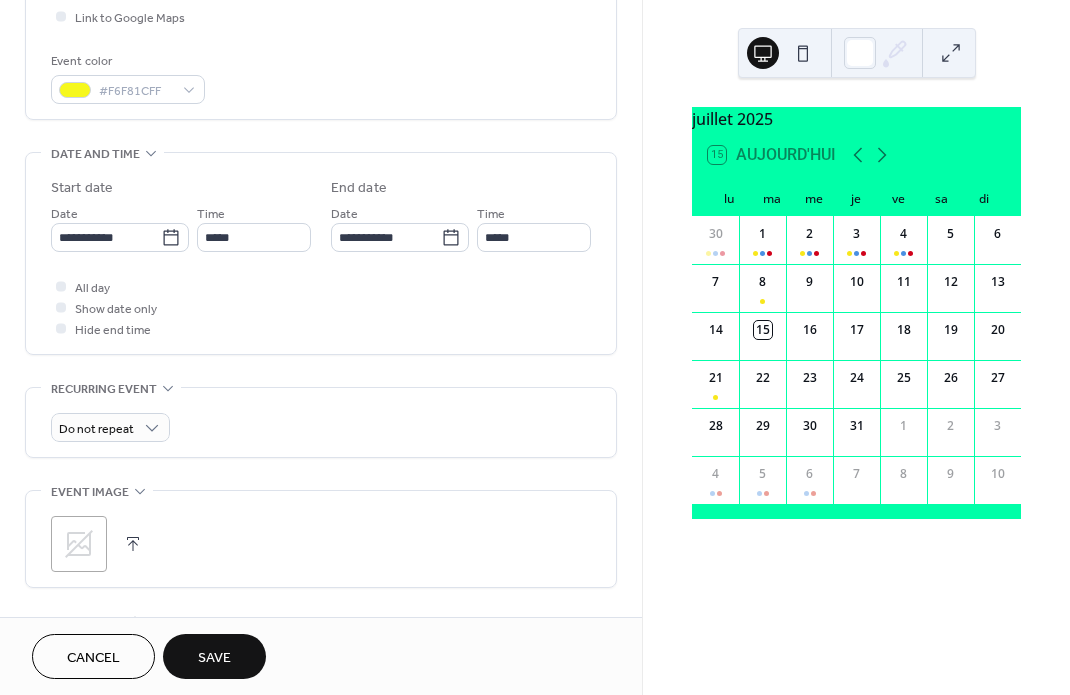click on "Save" at bounding box center (214, 658) 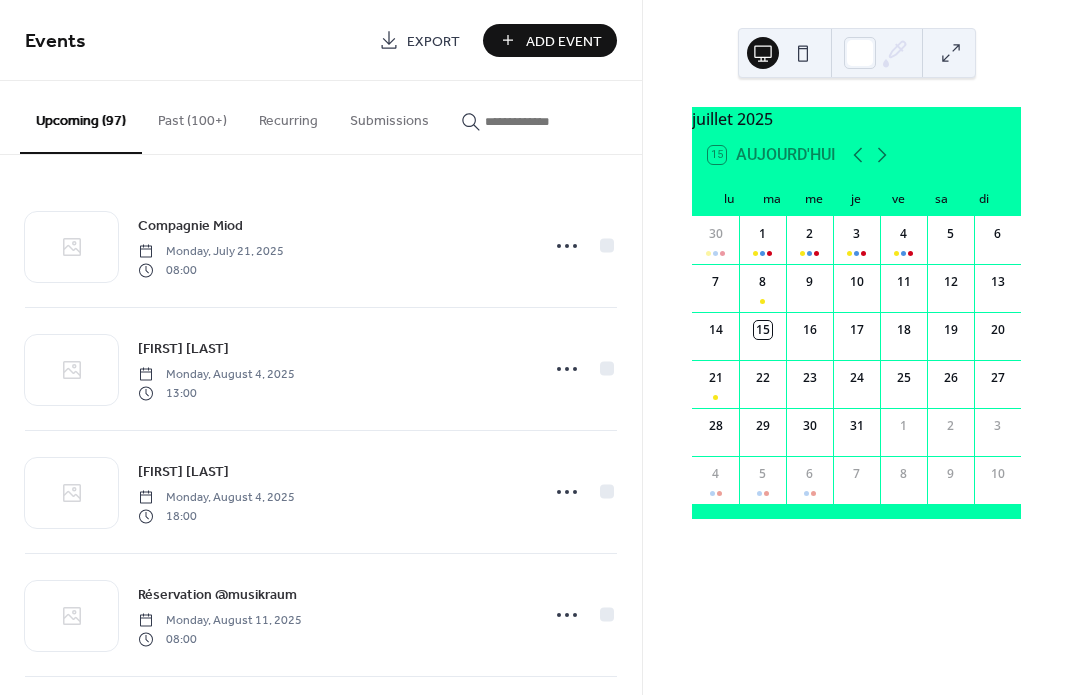 click at bounding box center (545, 121) 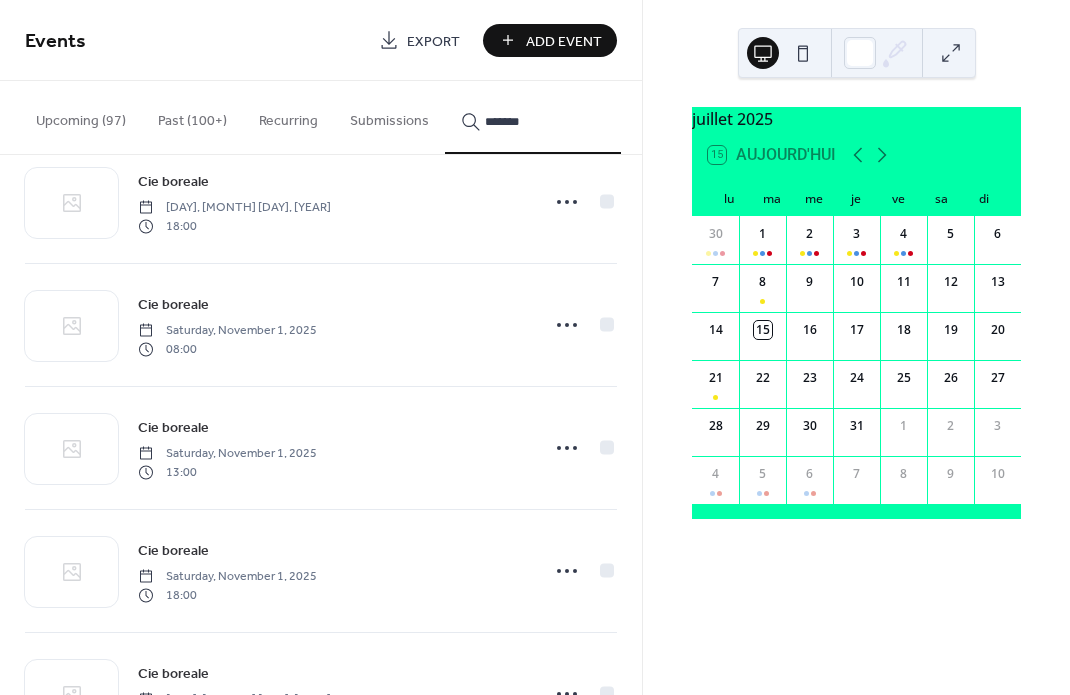 scroll, scrollTop: 2630, scrollLeft: 0, axis: vertical 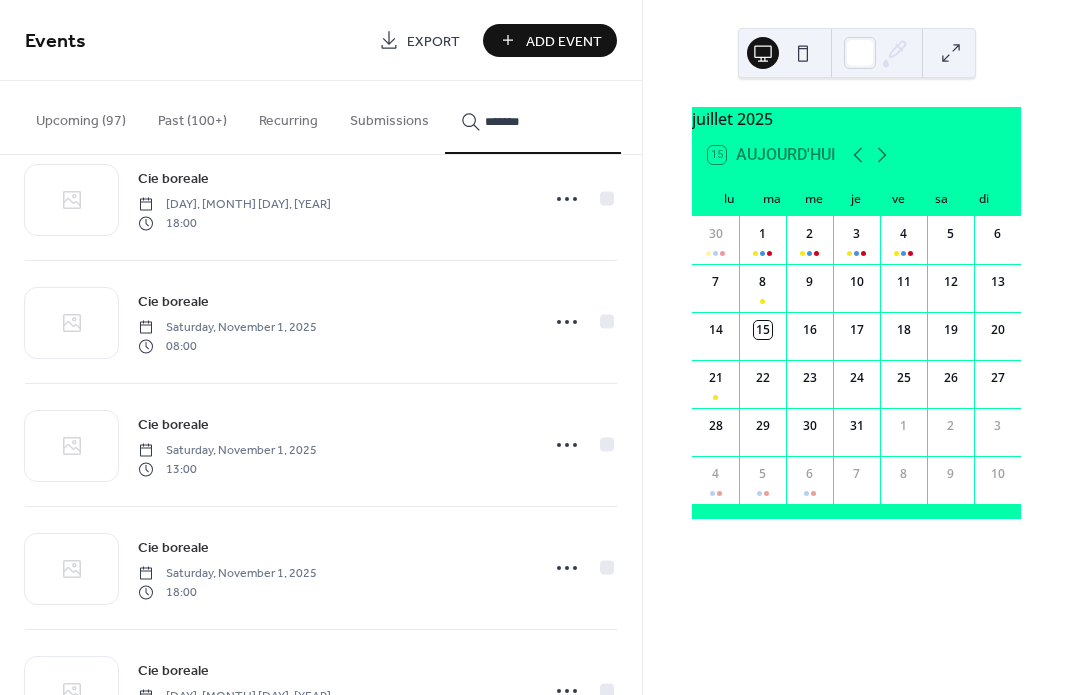 type on "*******" 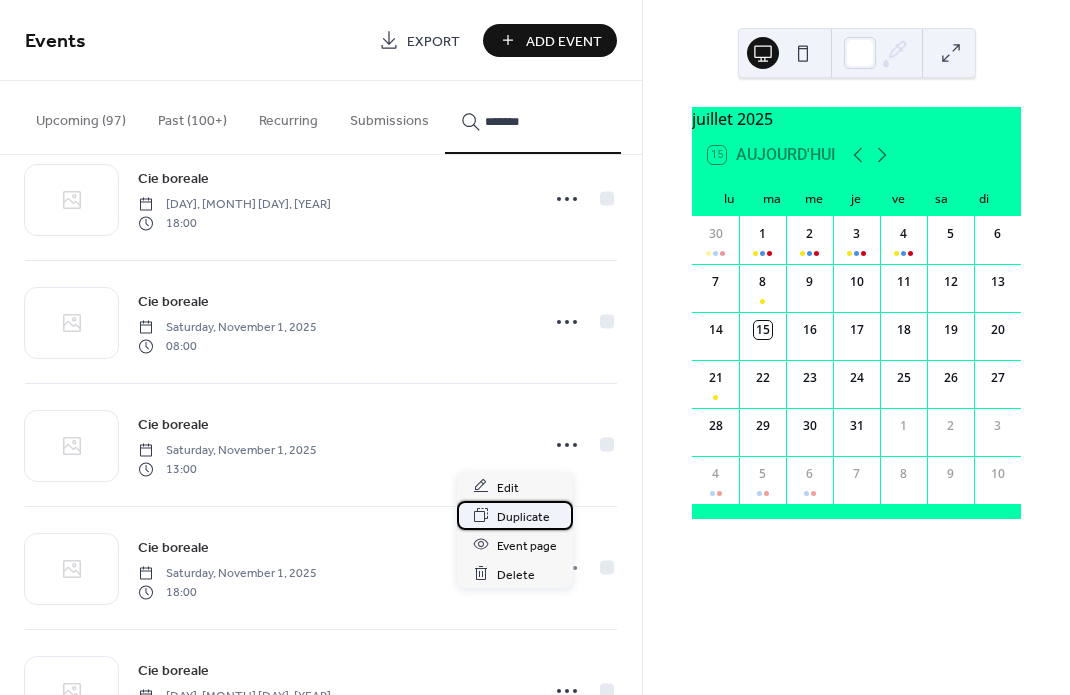 click on "Duplicate" at bounding box center (523, 516) 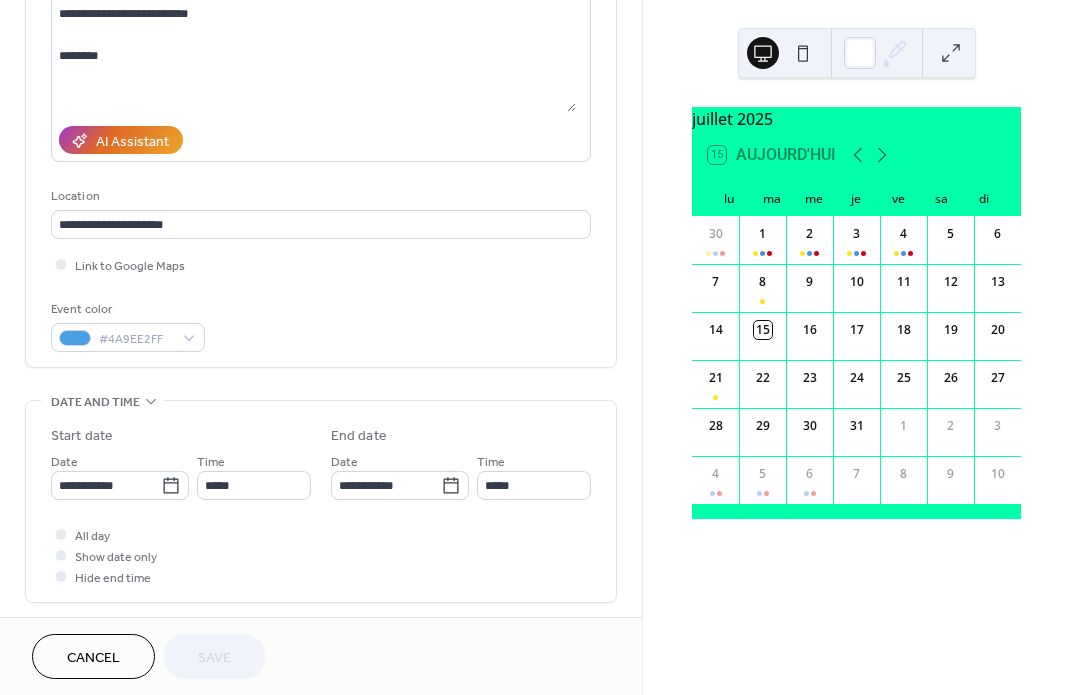 scroll, scrollTop: 255, scrollLeft: 0, axis: vertical 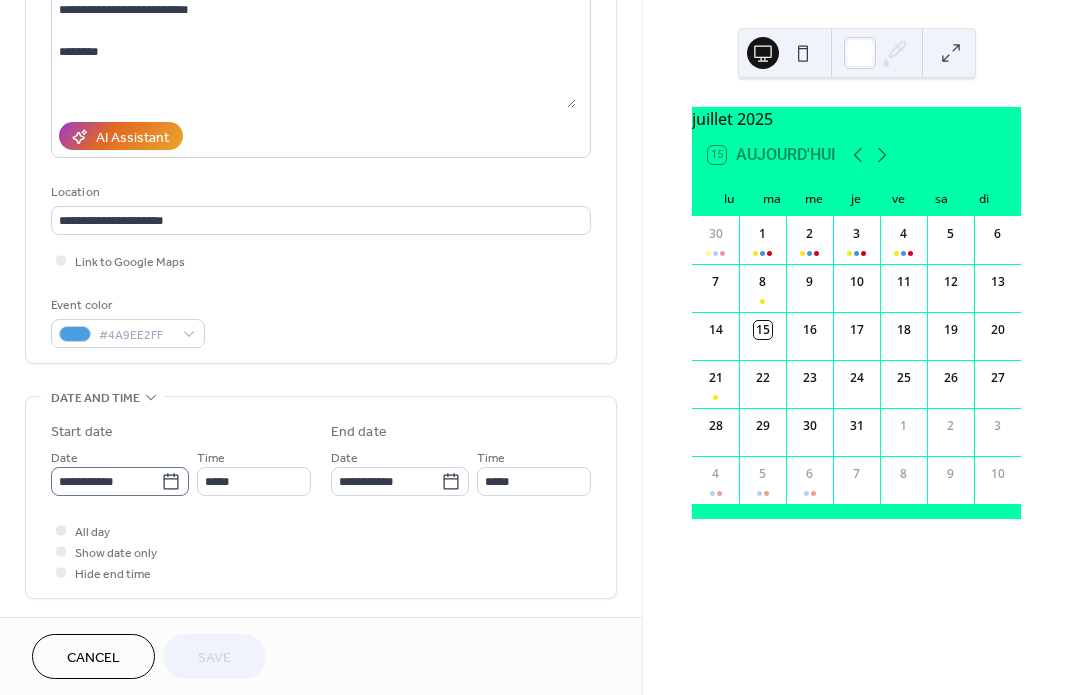 click 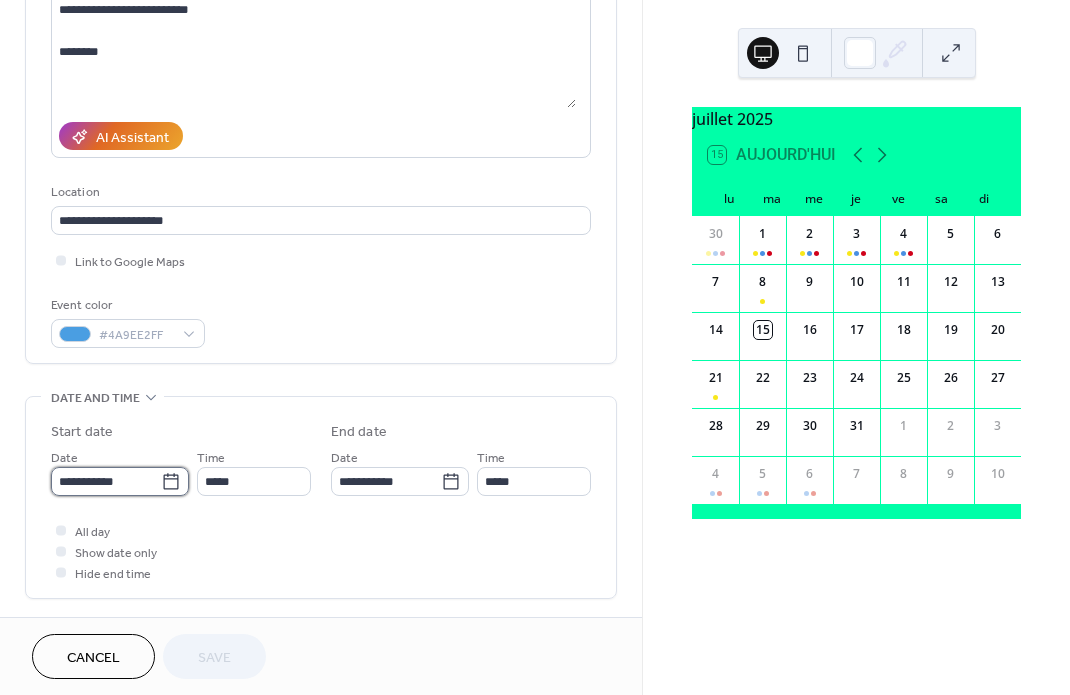 click on "**********" at bounding box center [106, 481] 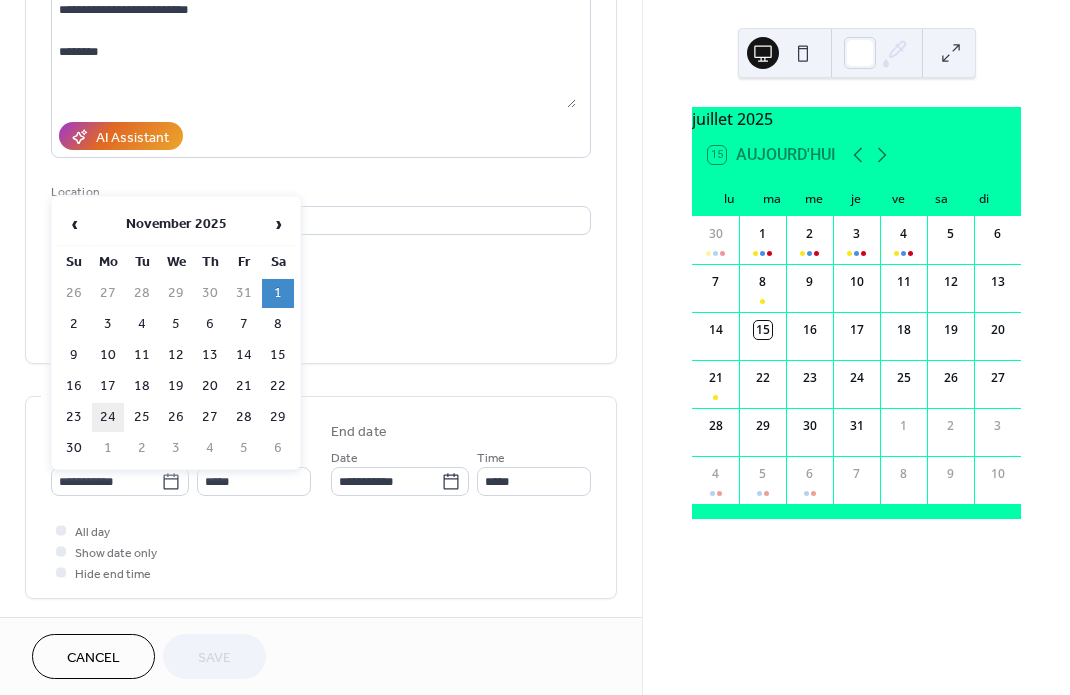 click on "24" at bounding box center [108, 417] 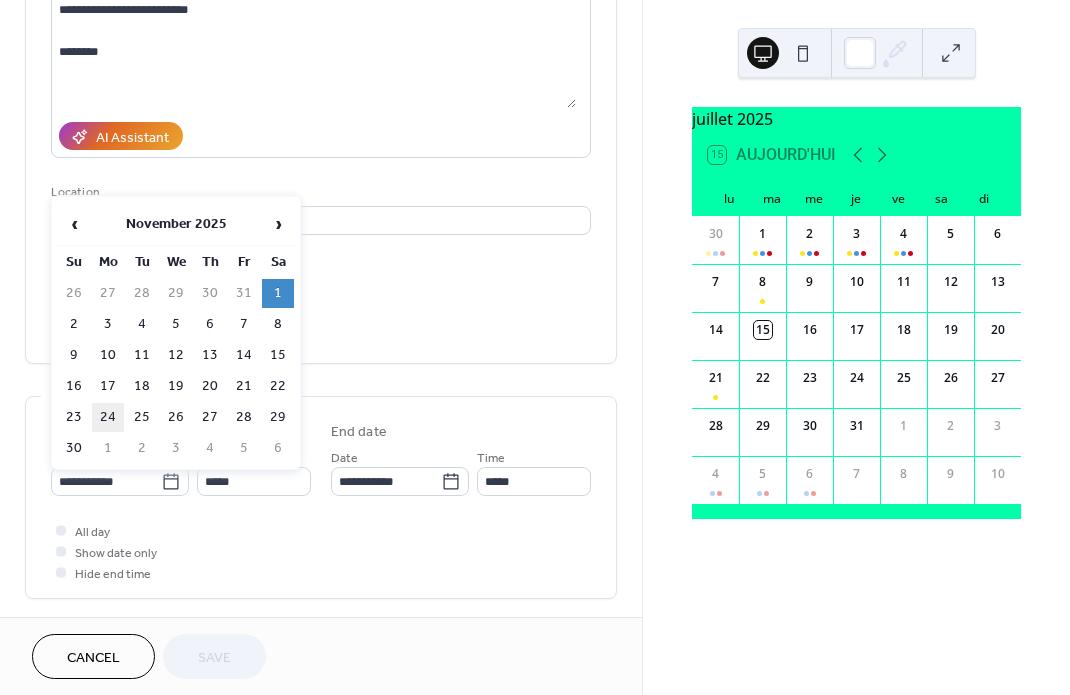 type on "**********" 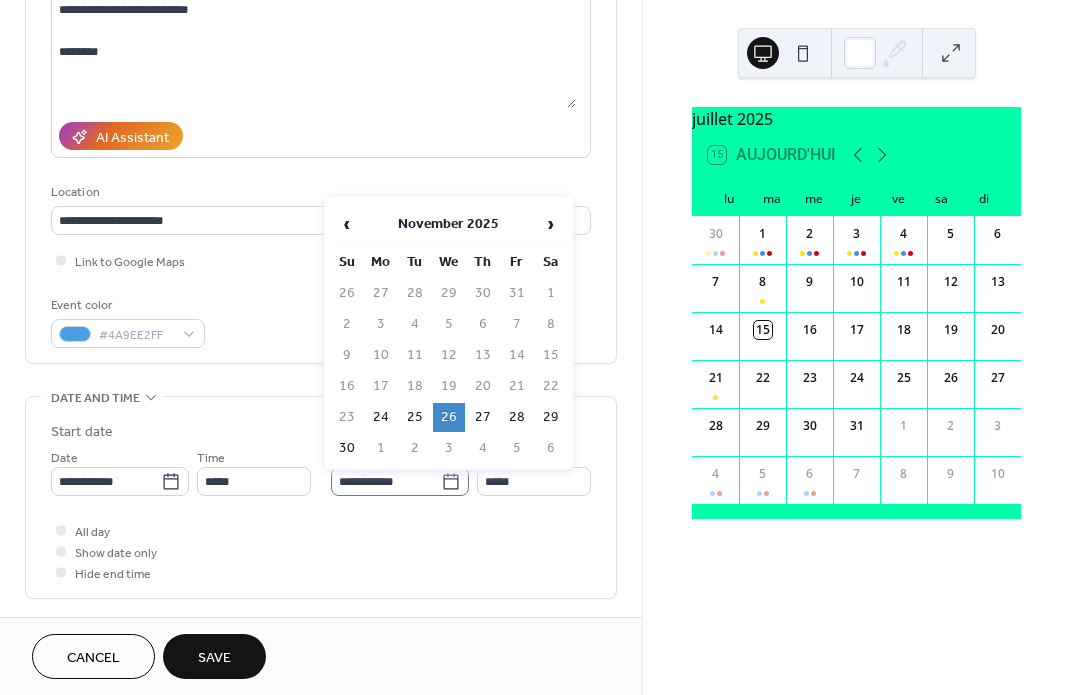 click 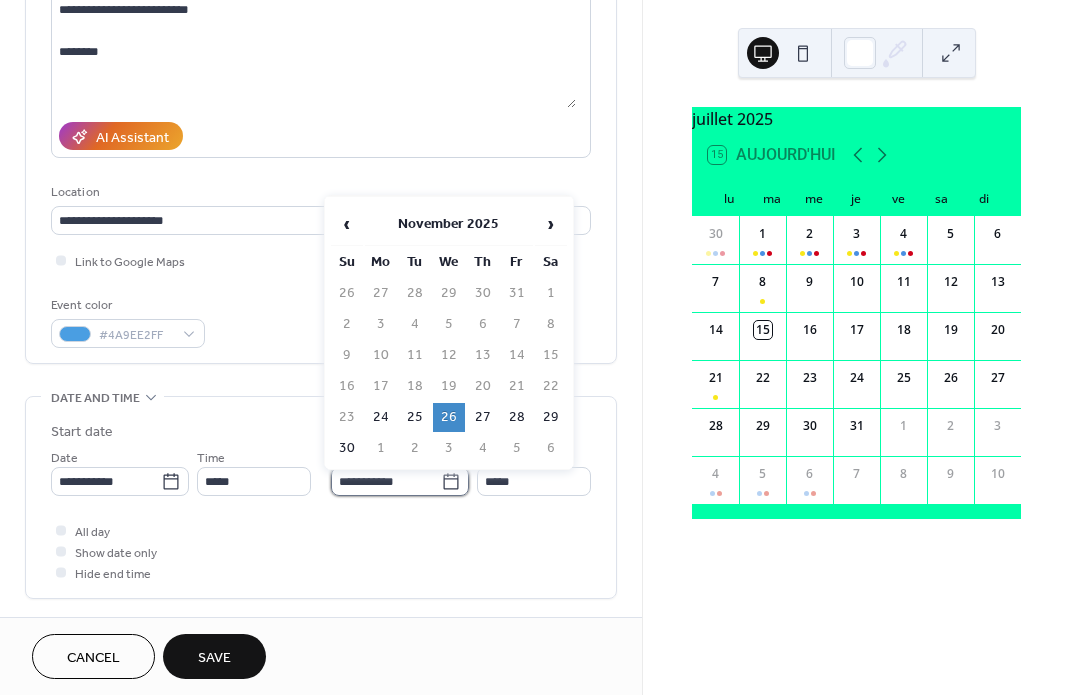 click on "**********" at bounding box center (386, 481) 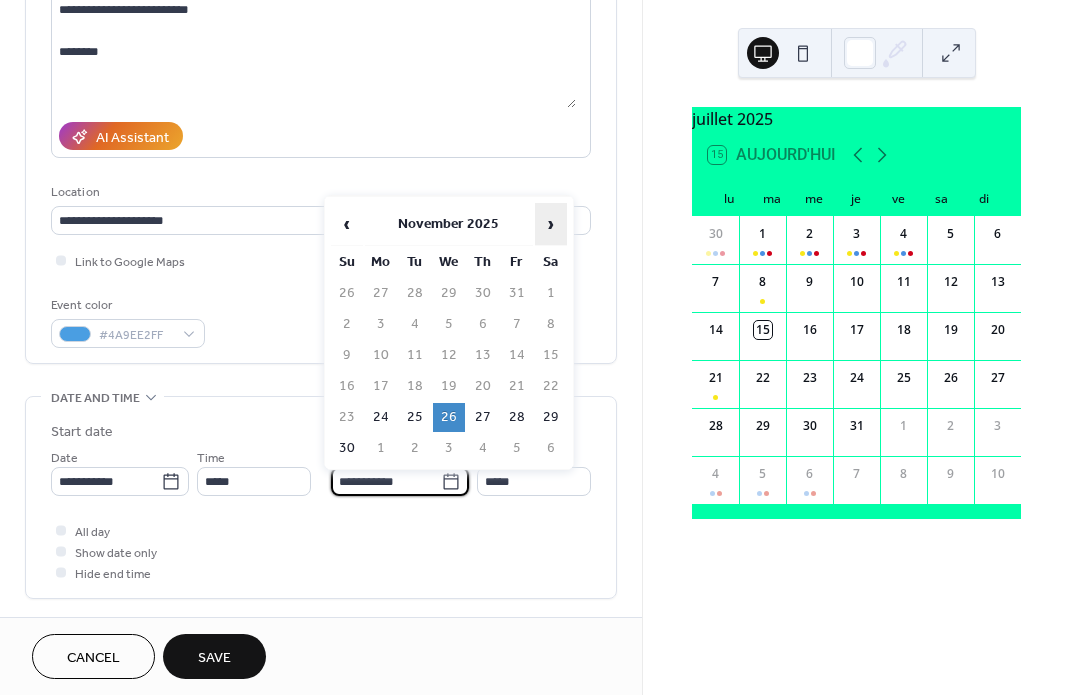 click on "›" at bounding box center [551, 224] 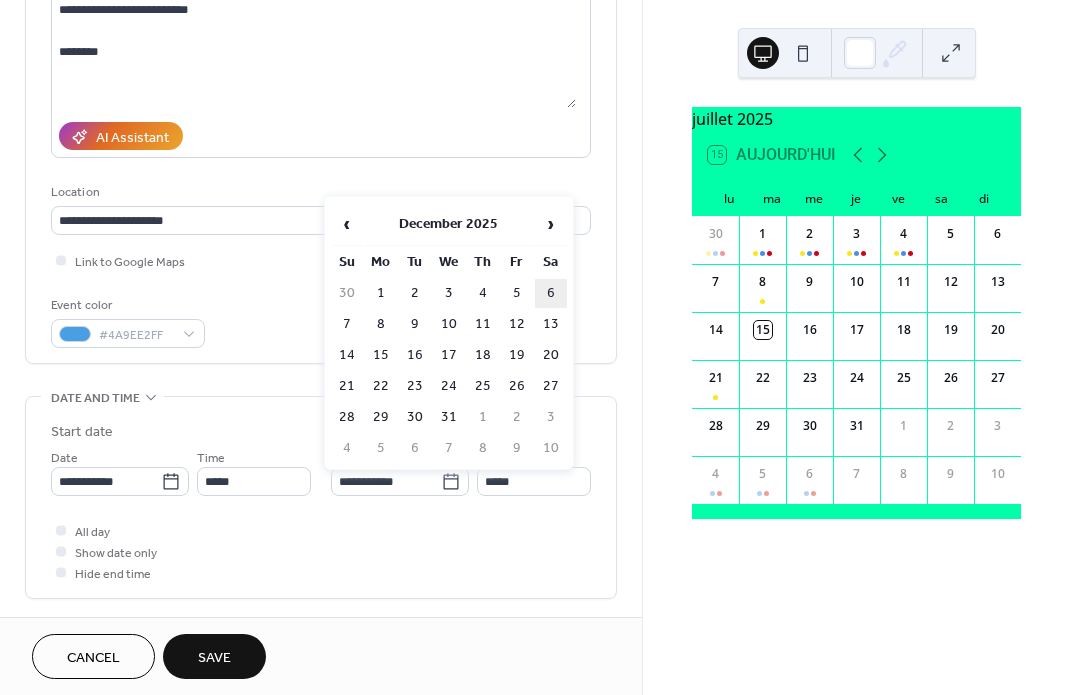 click on "6" at bounding box center [551, 293] 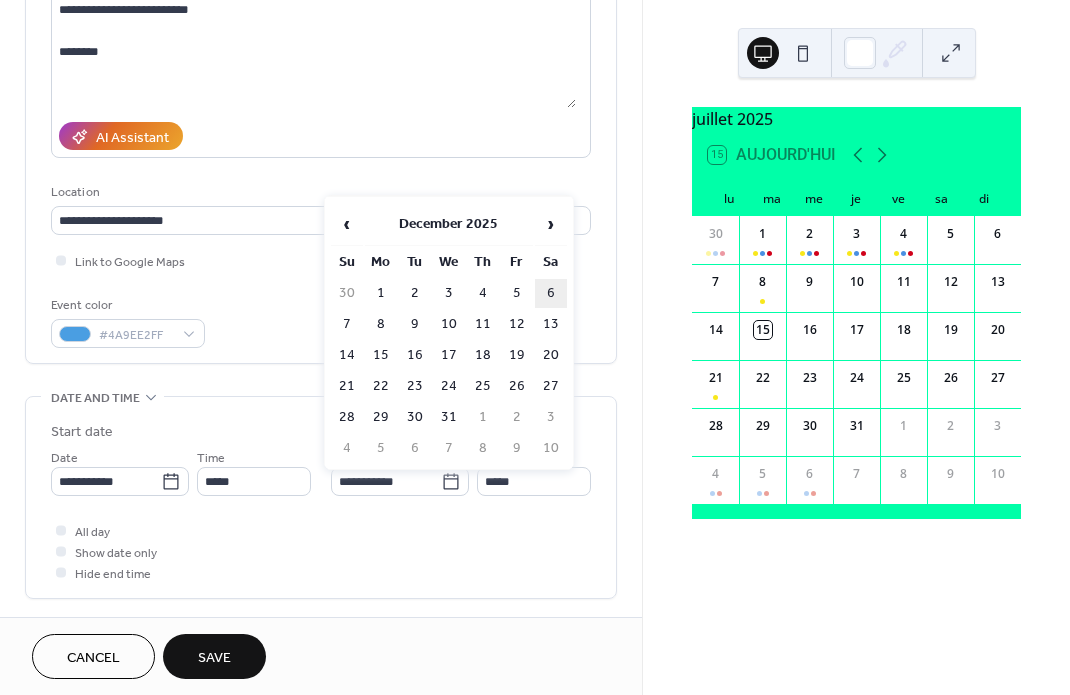 type on "**********" 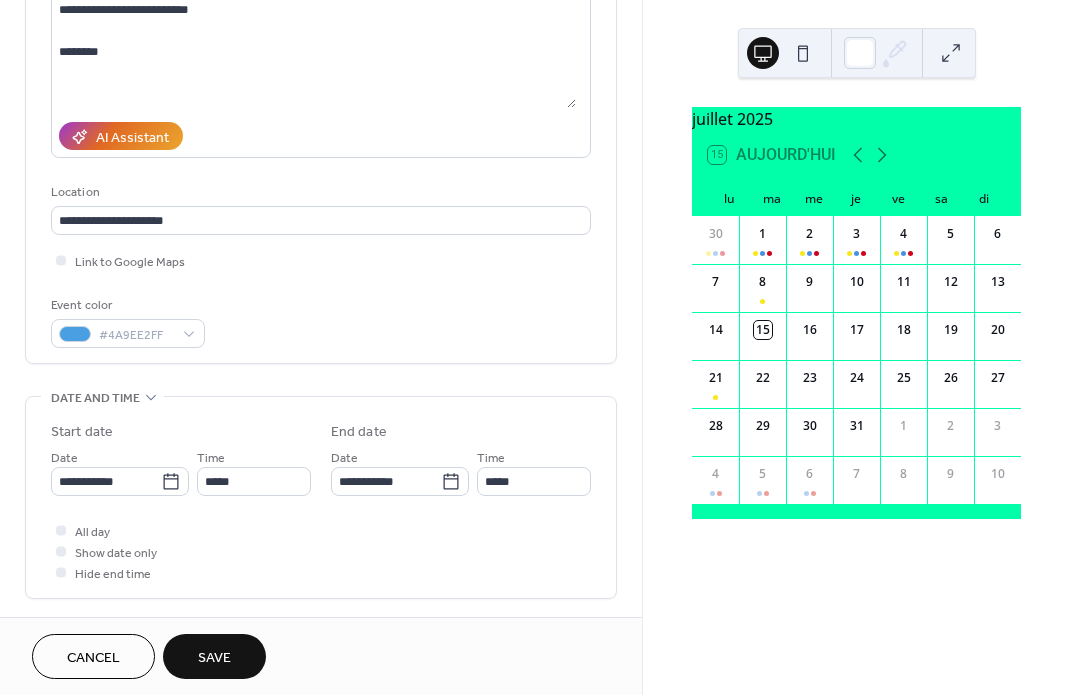 click on "Save" at bounding box center (214, 658) 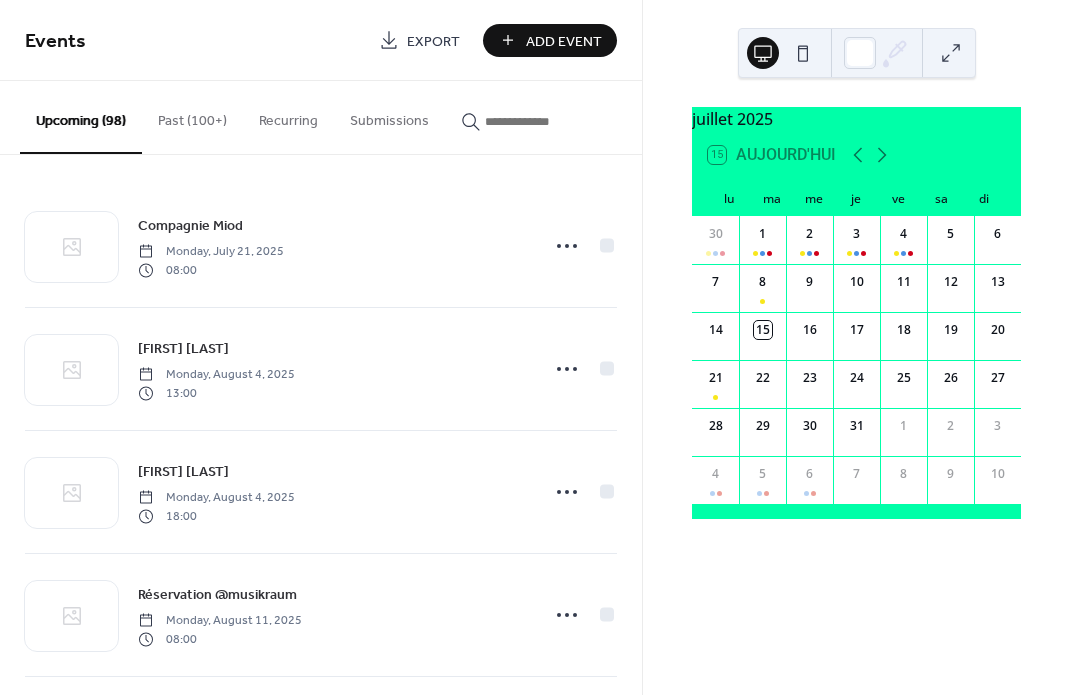 click at bounding box center (545, 121) 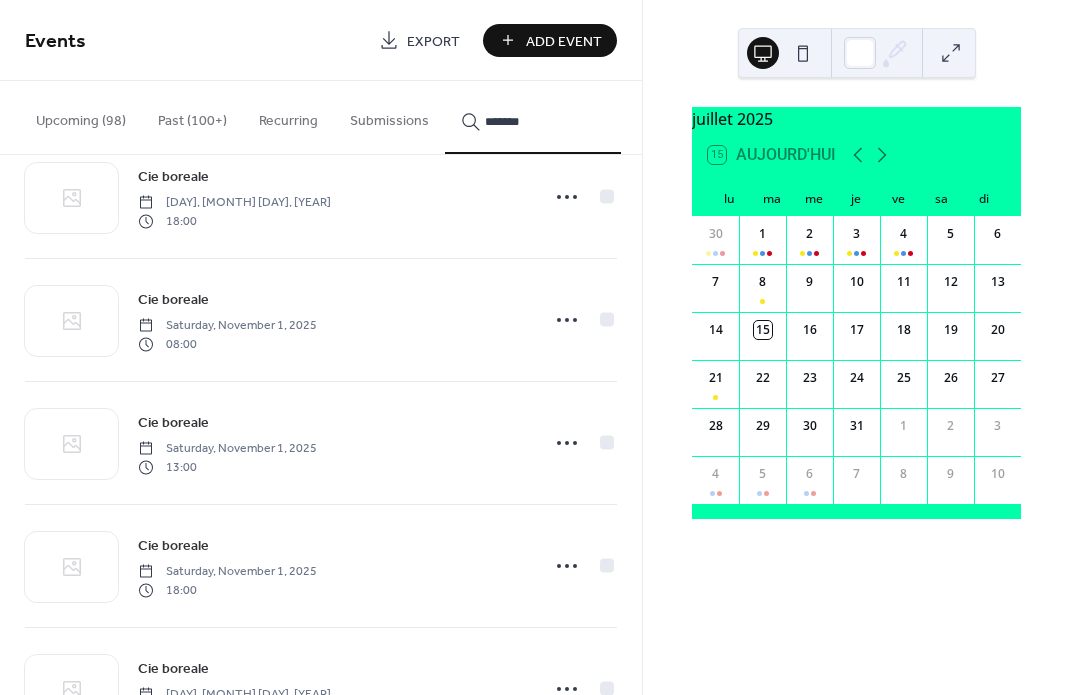 scroll, scrollTop: 1244, scrollLeft: 0, axis: vertical 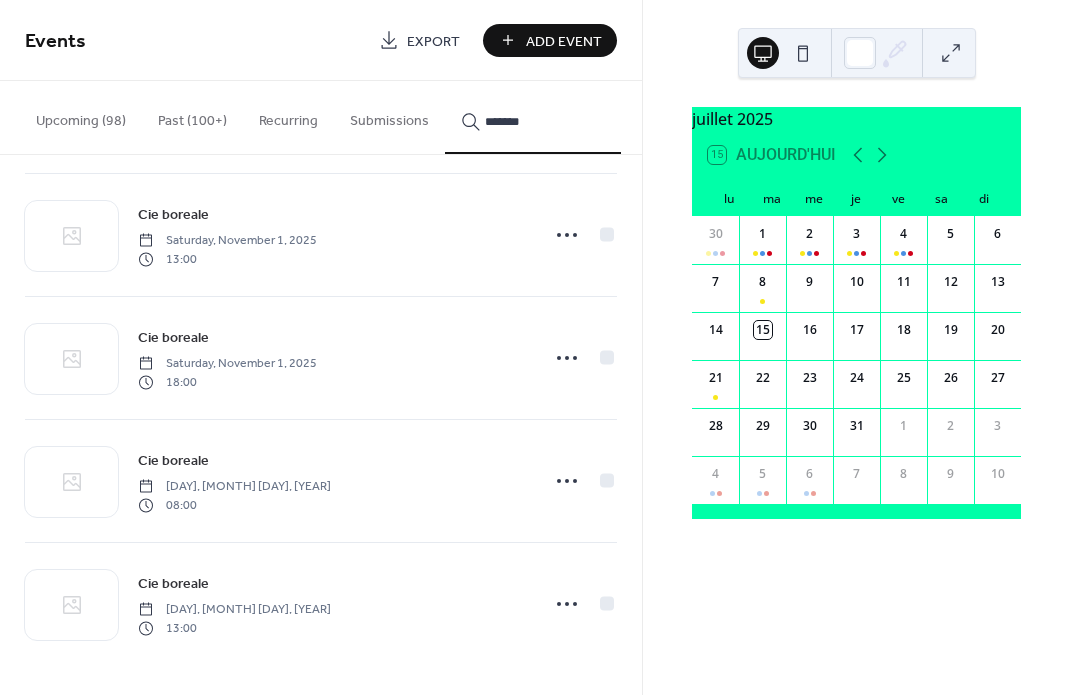 type on "*******" 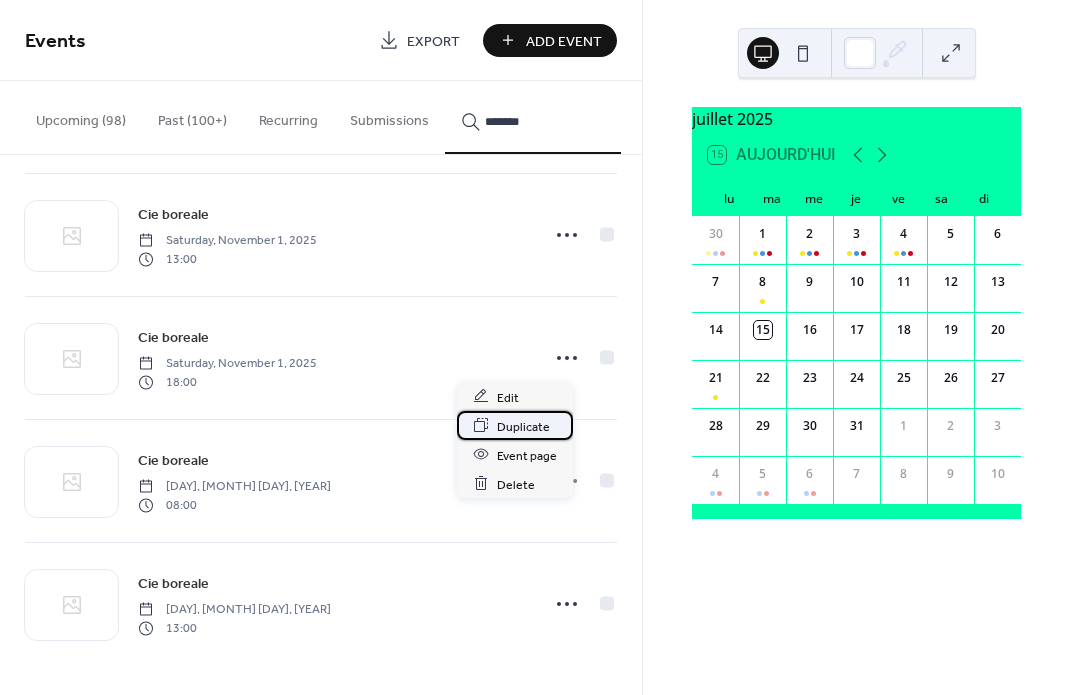 click on "Duplicate" at bounding box center [523, 426] 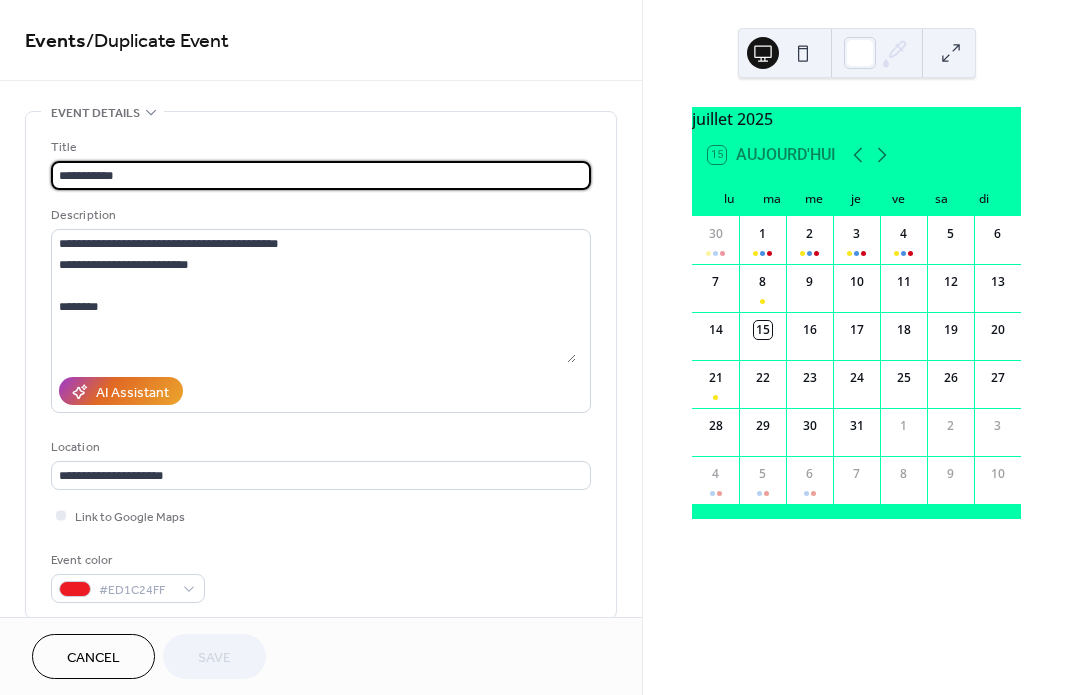 click on "**********" at bounding box center [321, 347] 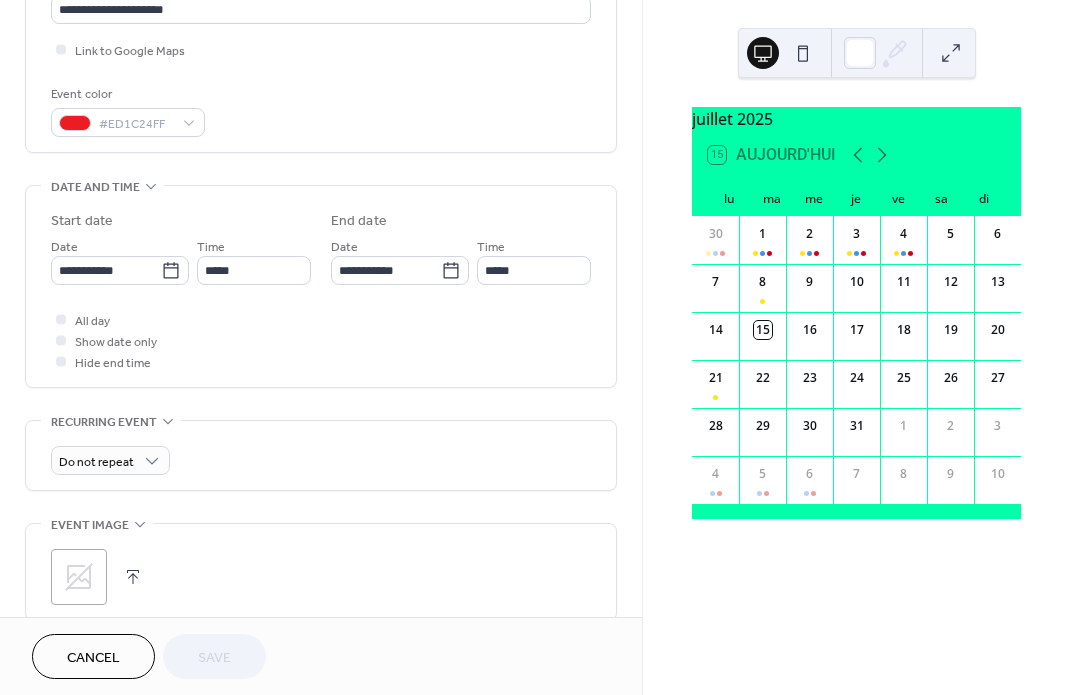 scroll, scrollTop: 524, scrollLeft: 0, axis: vertical 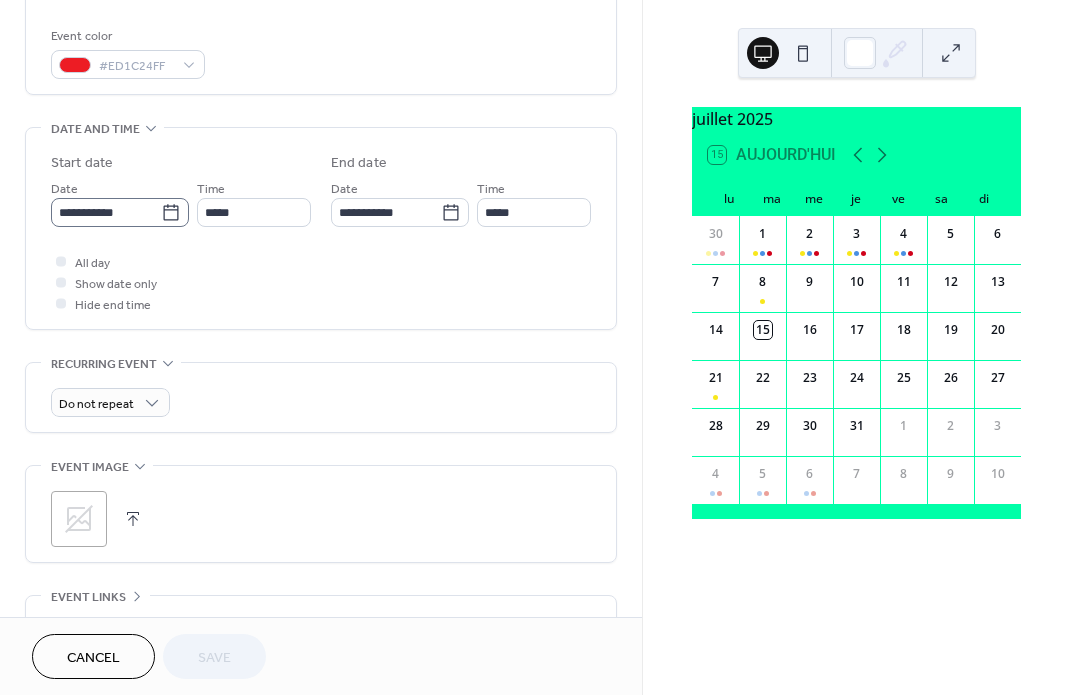 click 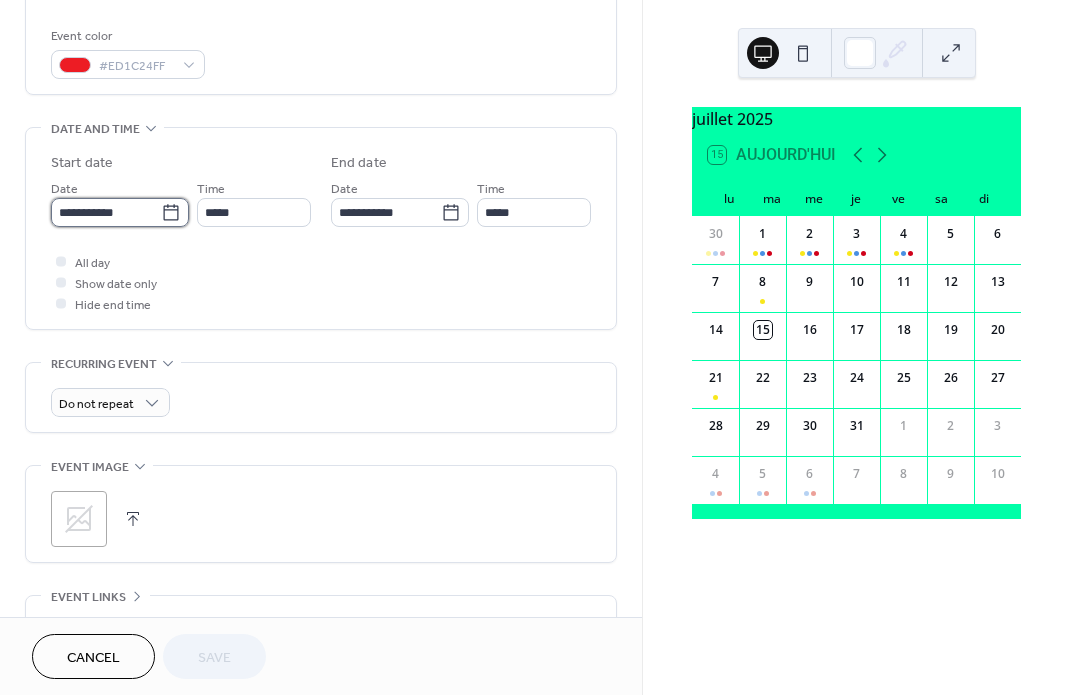 click on "**********" at bounding box center (106, 212) 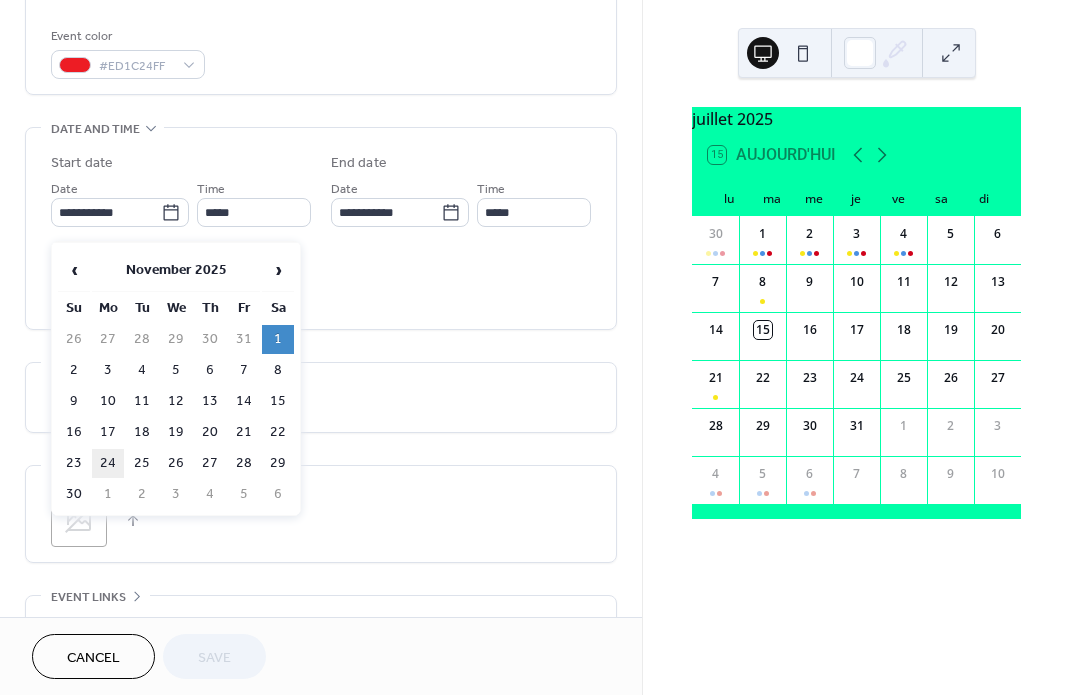 click on "24" at bounding box center (108, 463) 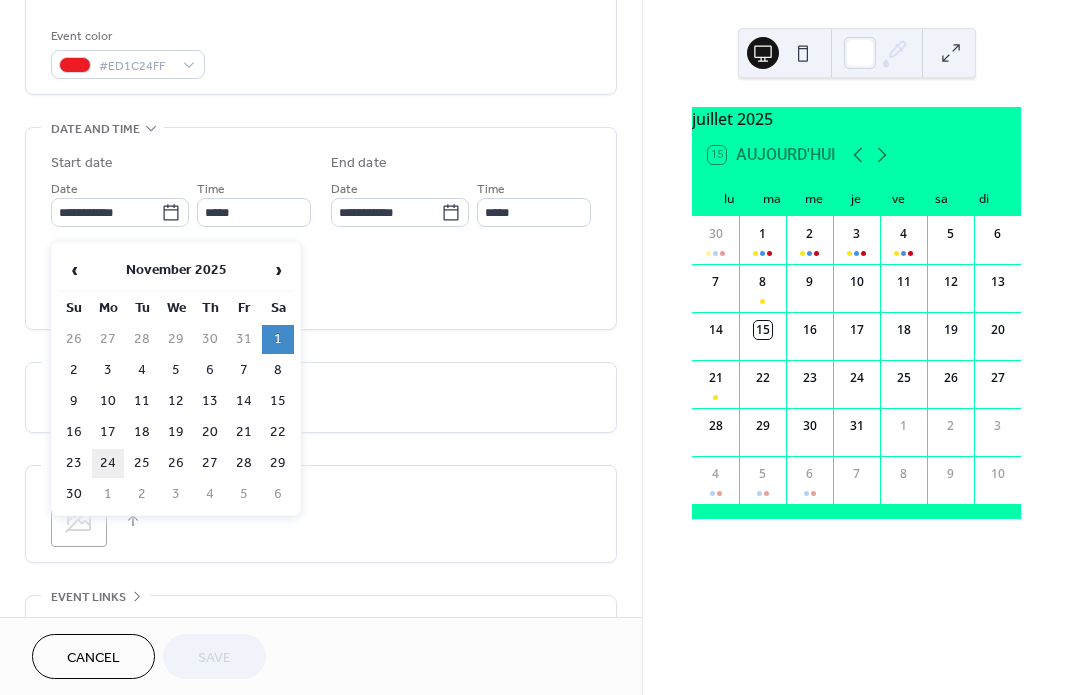 type on "**********" 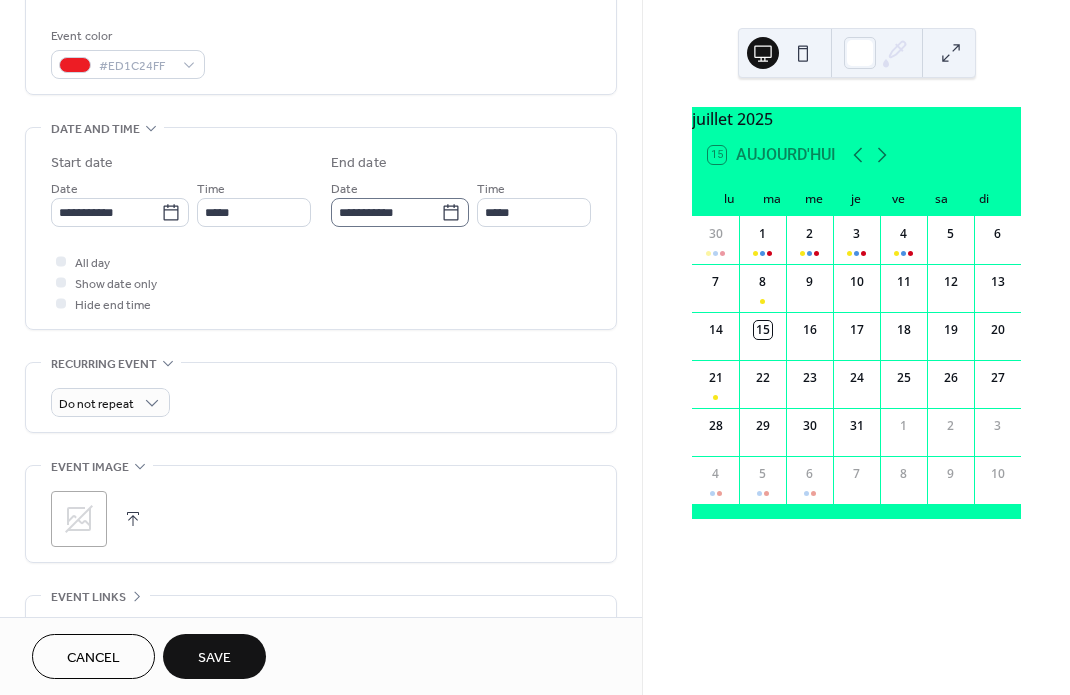 click 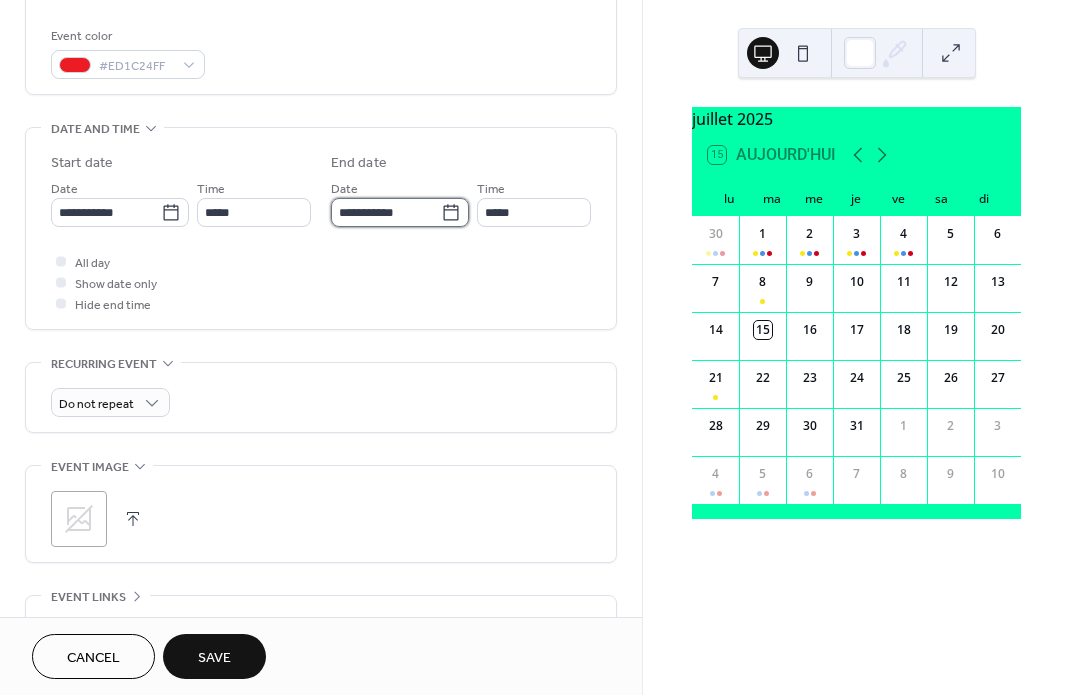 click on "**********" at bounding box center (386, 212) 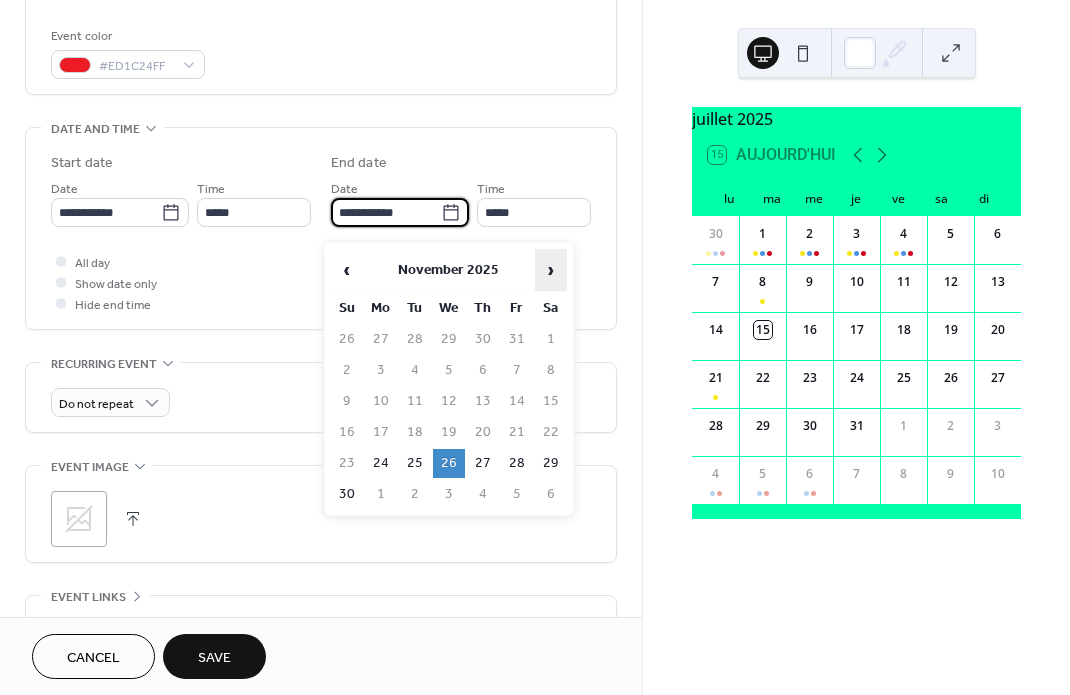 click on "›" at bounding box center (551, 270) 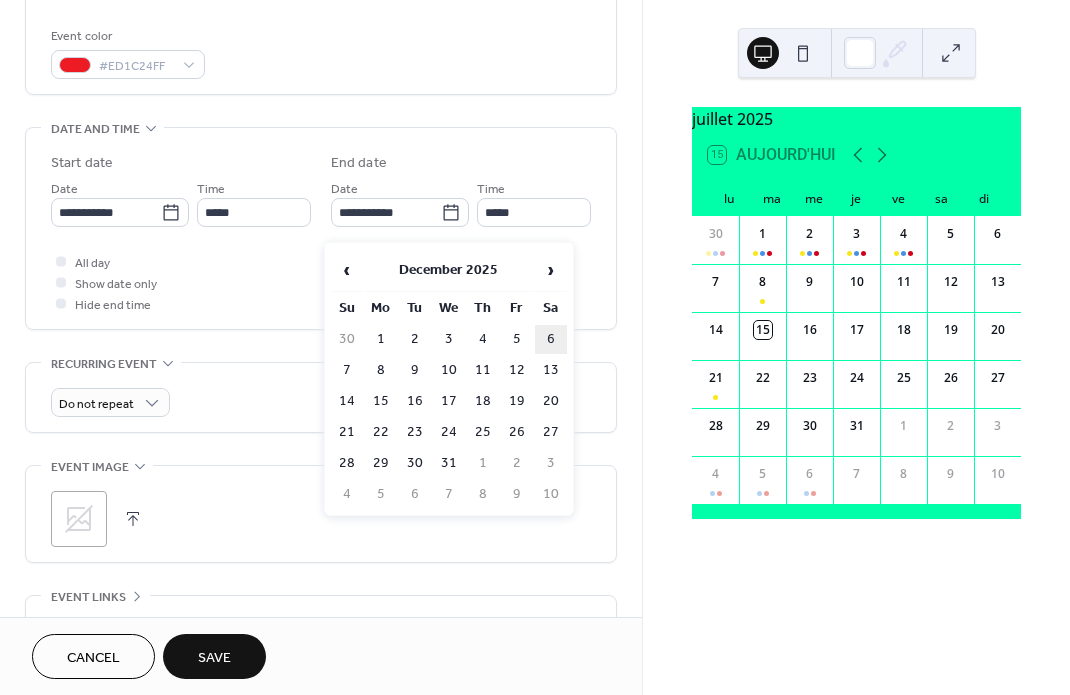 click on "6" at bounding box center [551, 339] 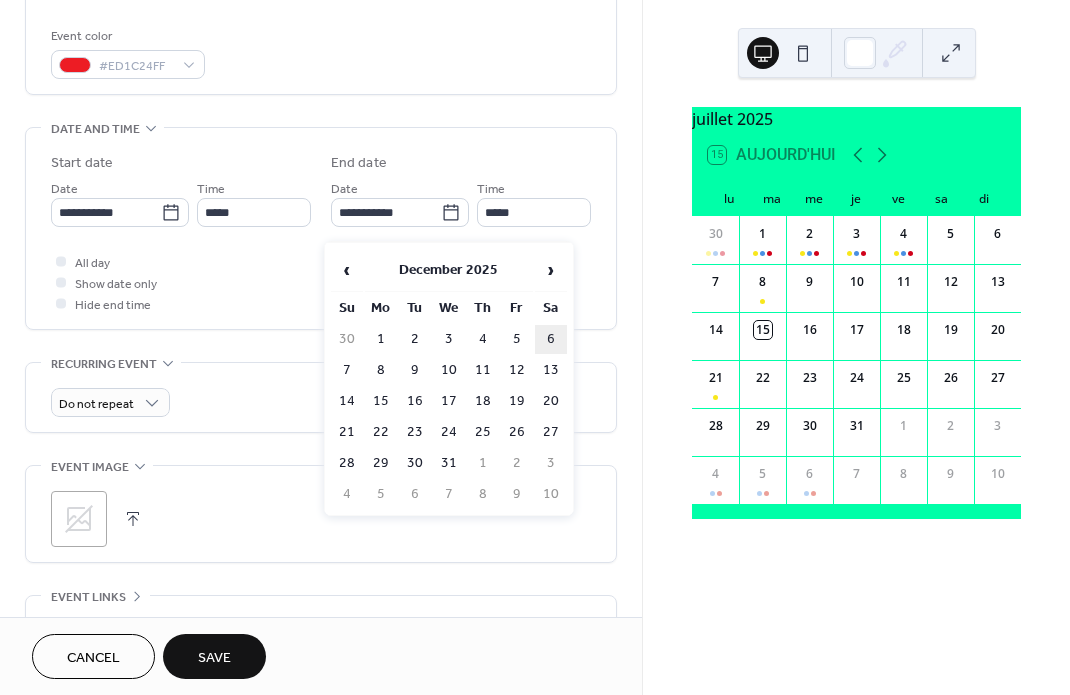 type on "**********" 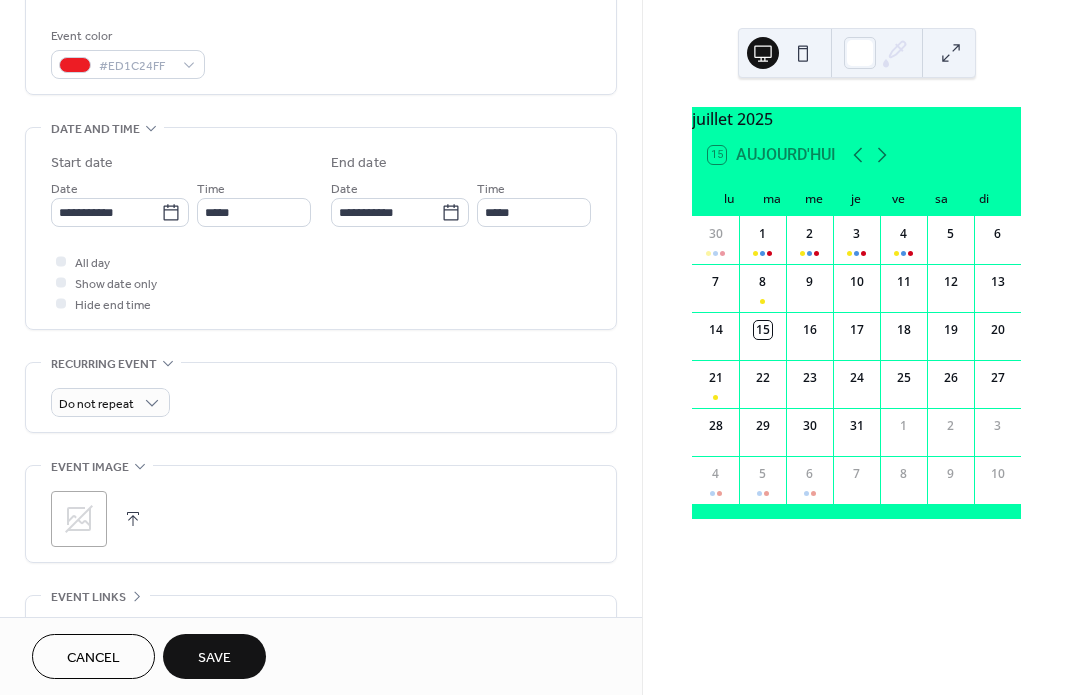 click on "Save" at bounding box center [214, 658] 